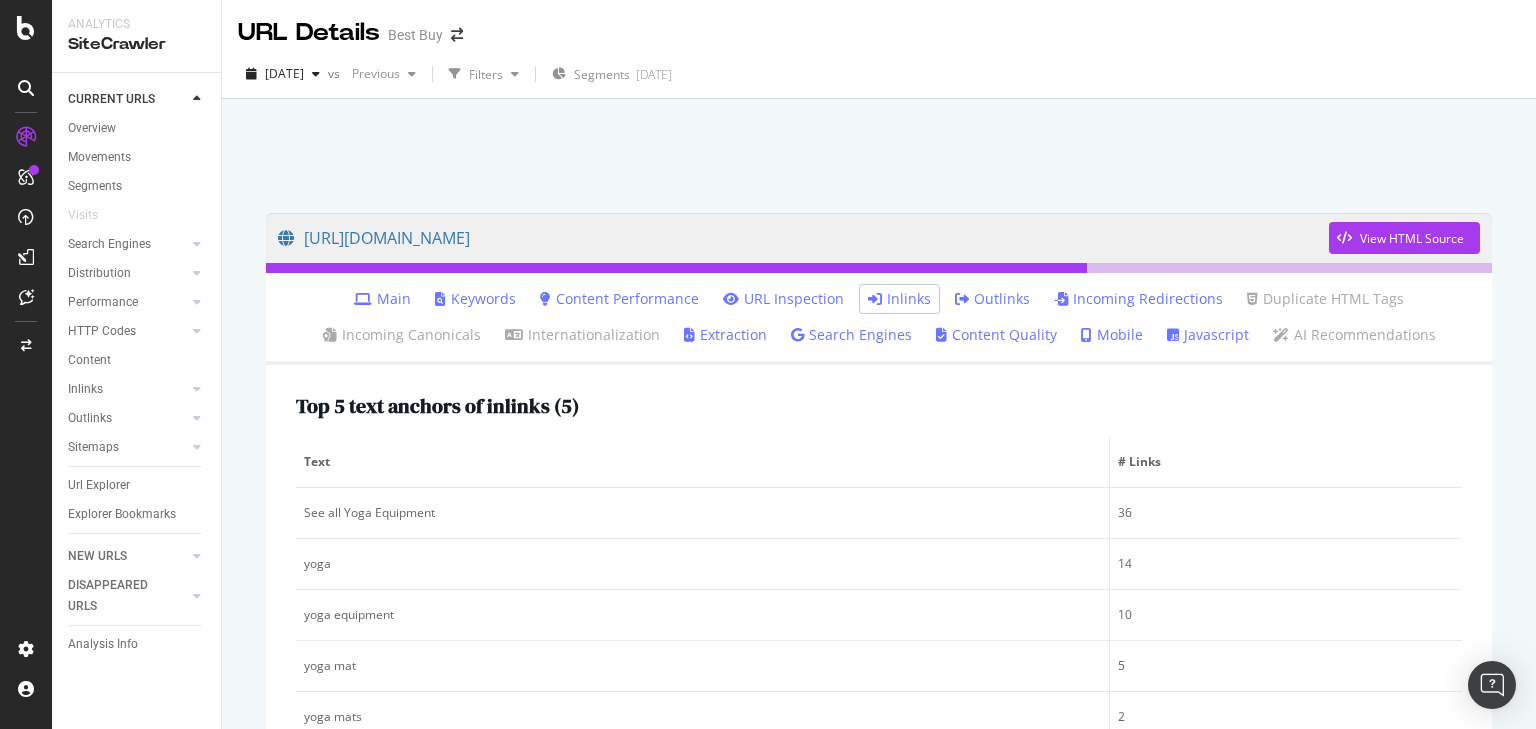 scroll, scrollTop: 0, scrollLeft: 0, axis: both 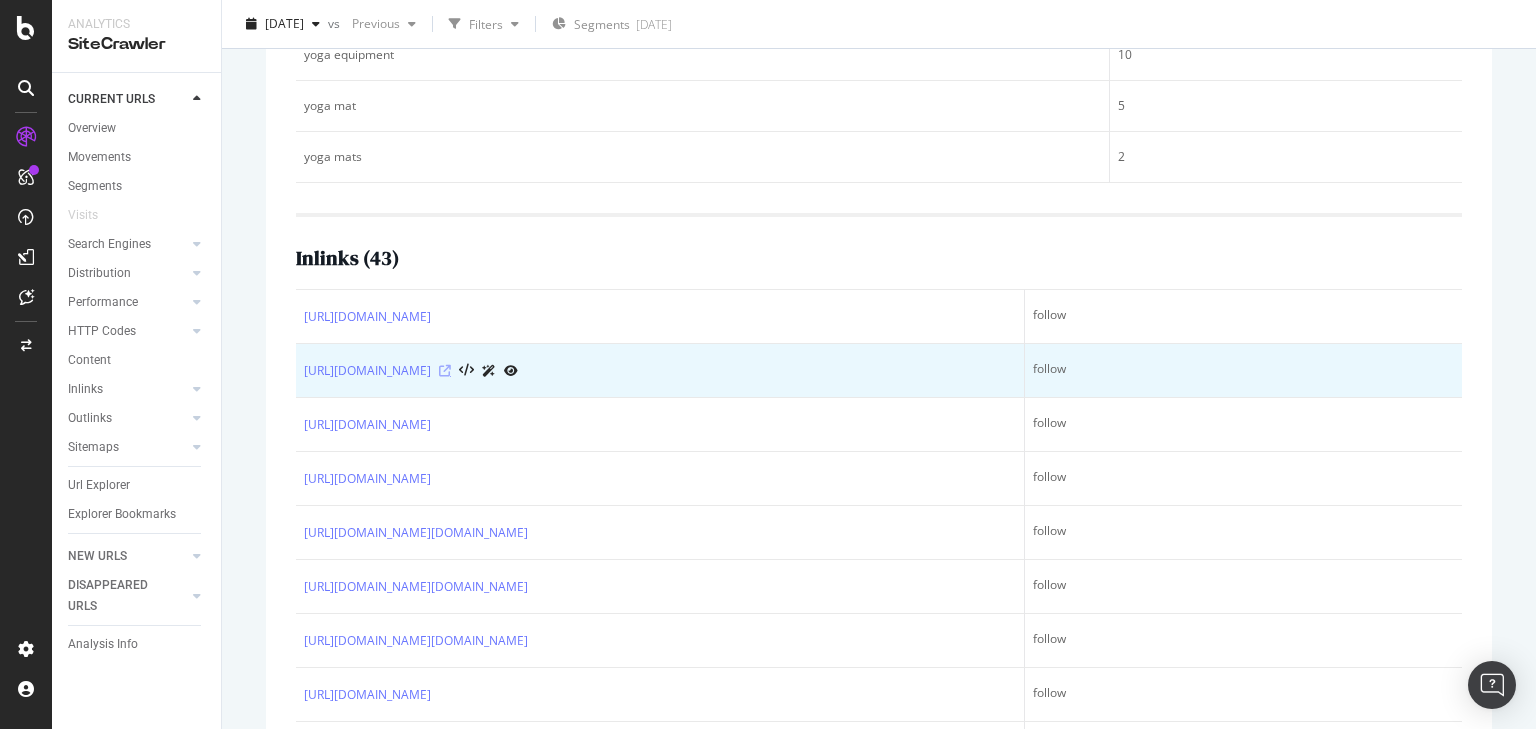 click at bounding box center [445, 371] 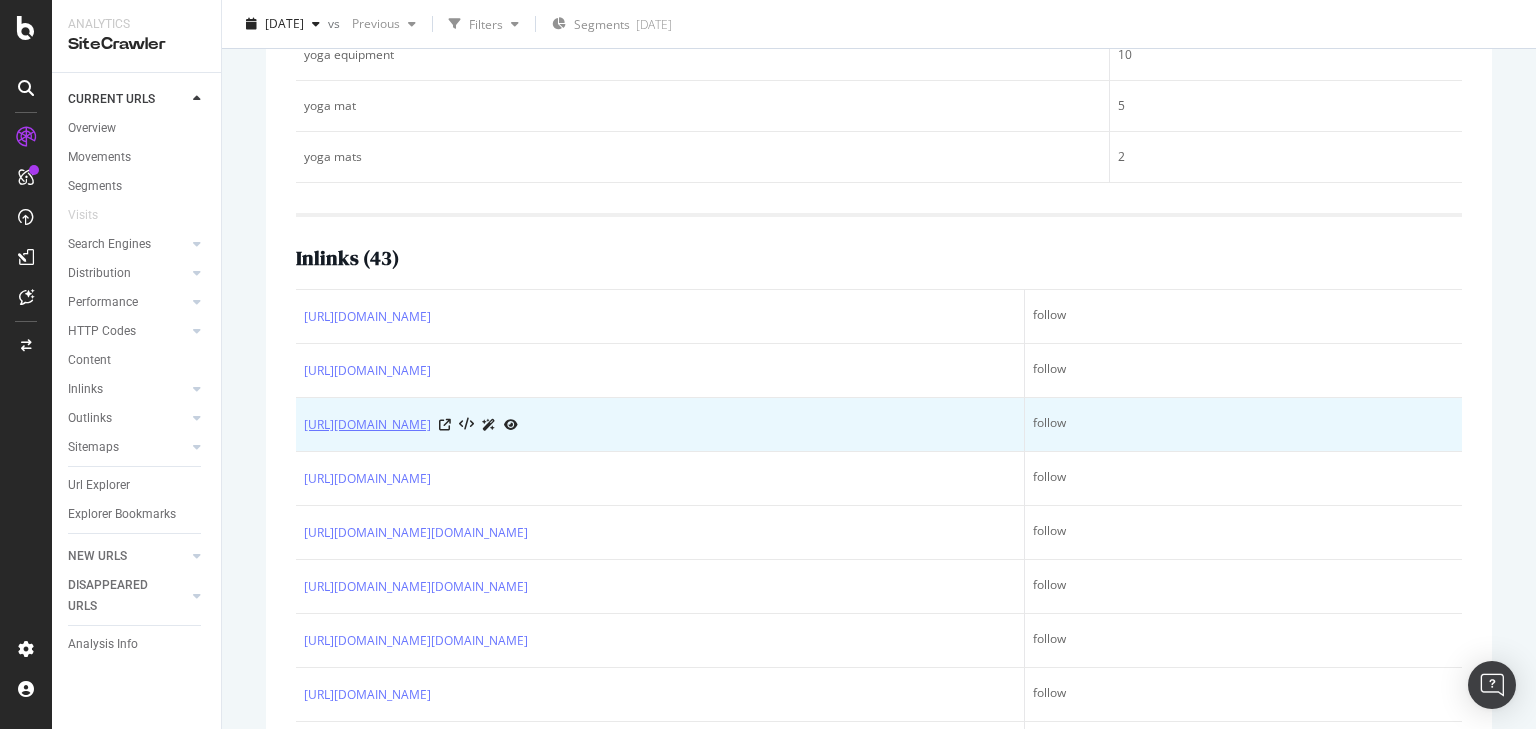 scroll, scrollTop: 400, scrollLeft: 0, axis: vertical 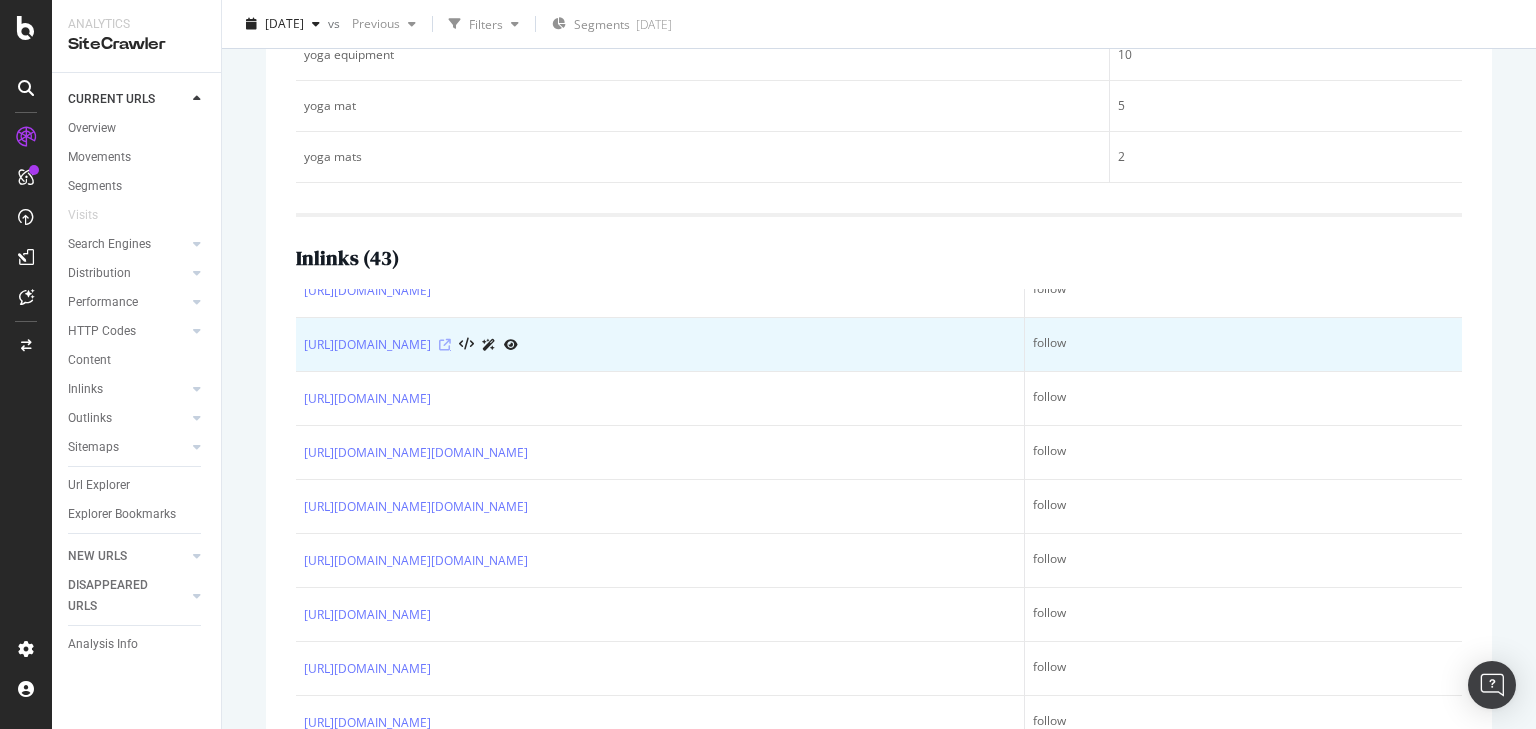 click at bounding box center [445, 345] 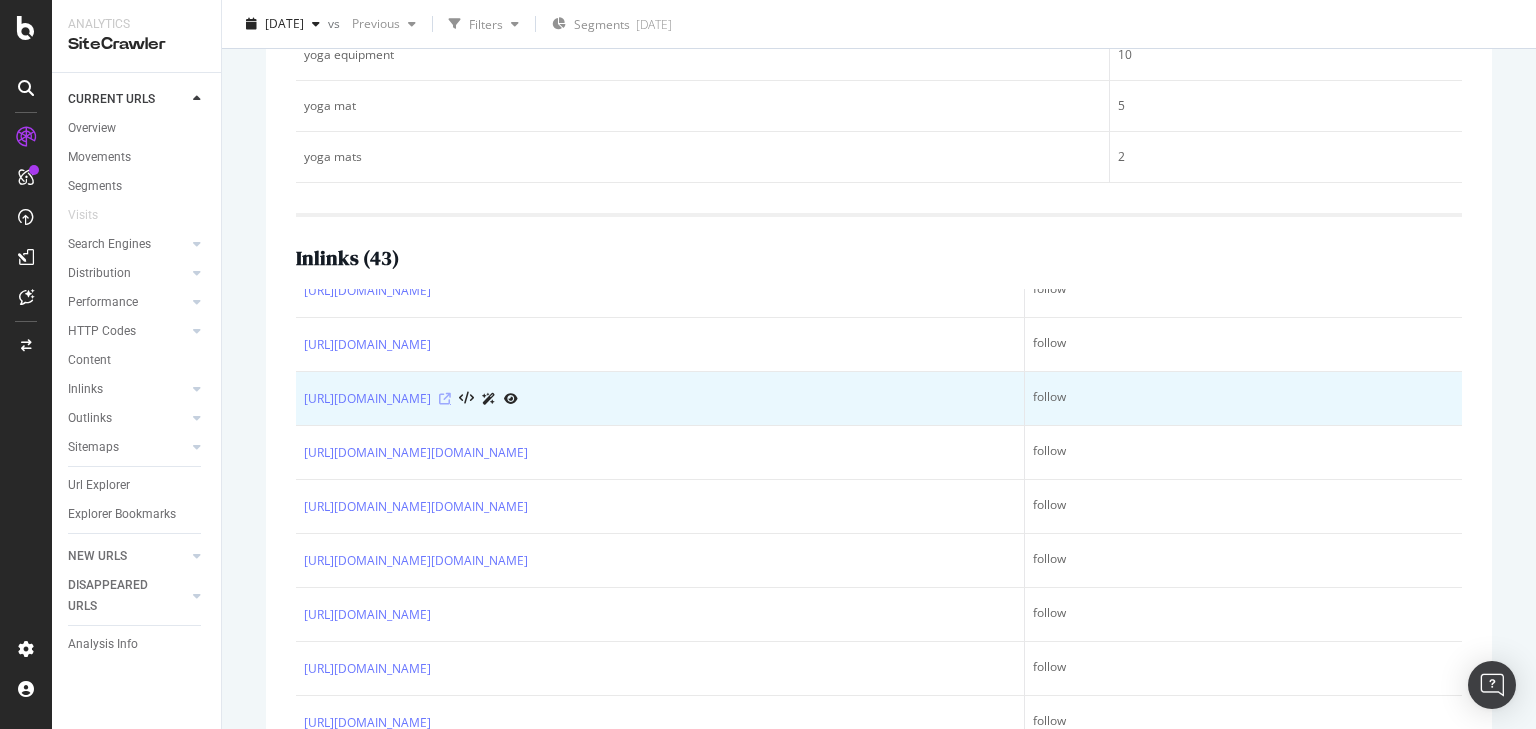 click at bounding box center [445, 399] 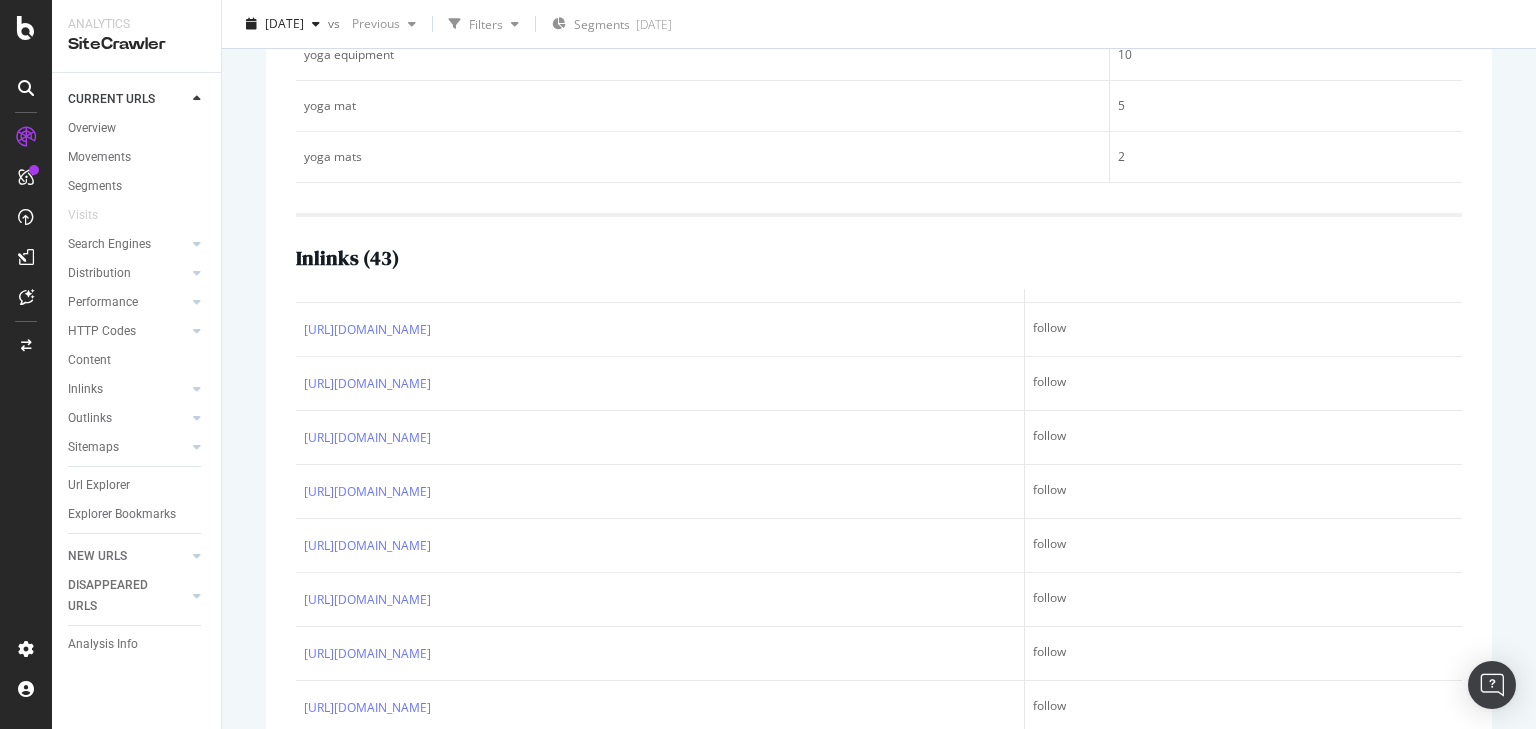 scroll, scrollTop: 2080, scrollLeft: 0, axis: vertical 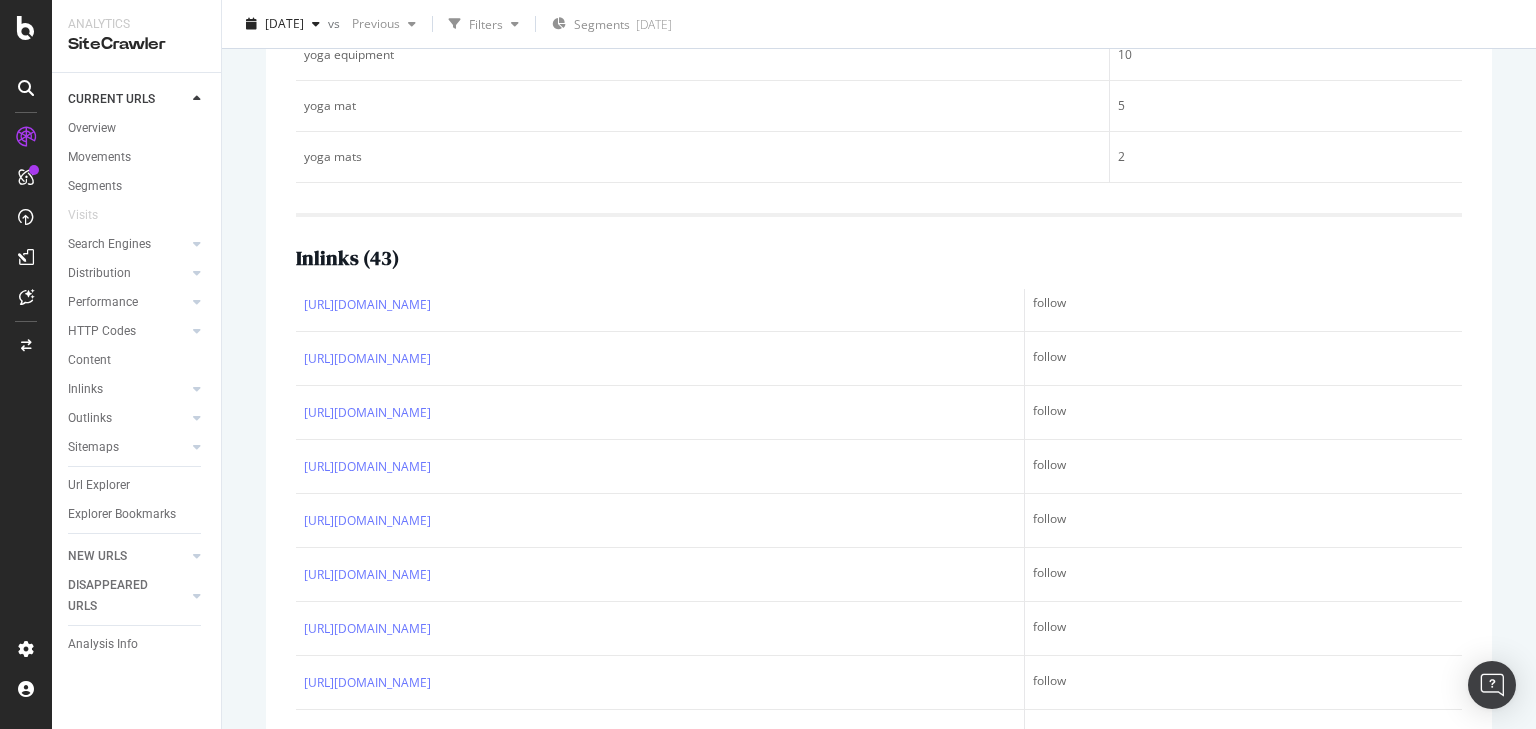 click at bounding box center [445, 251] 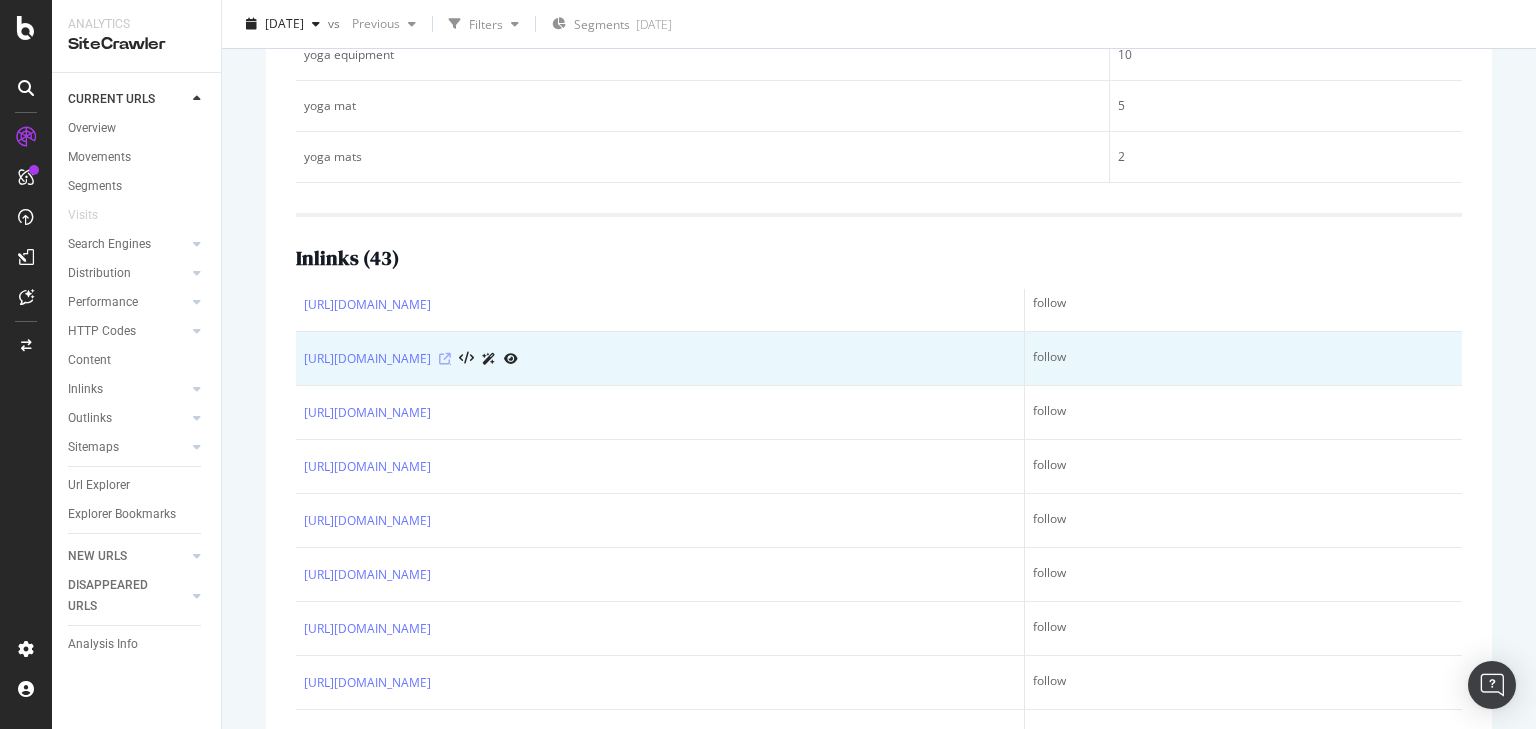 click at bounding box center (445, 359) 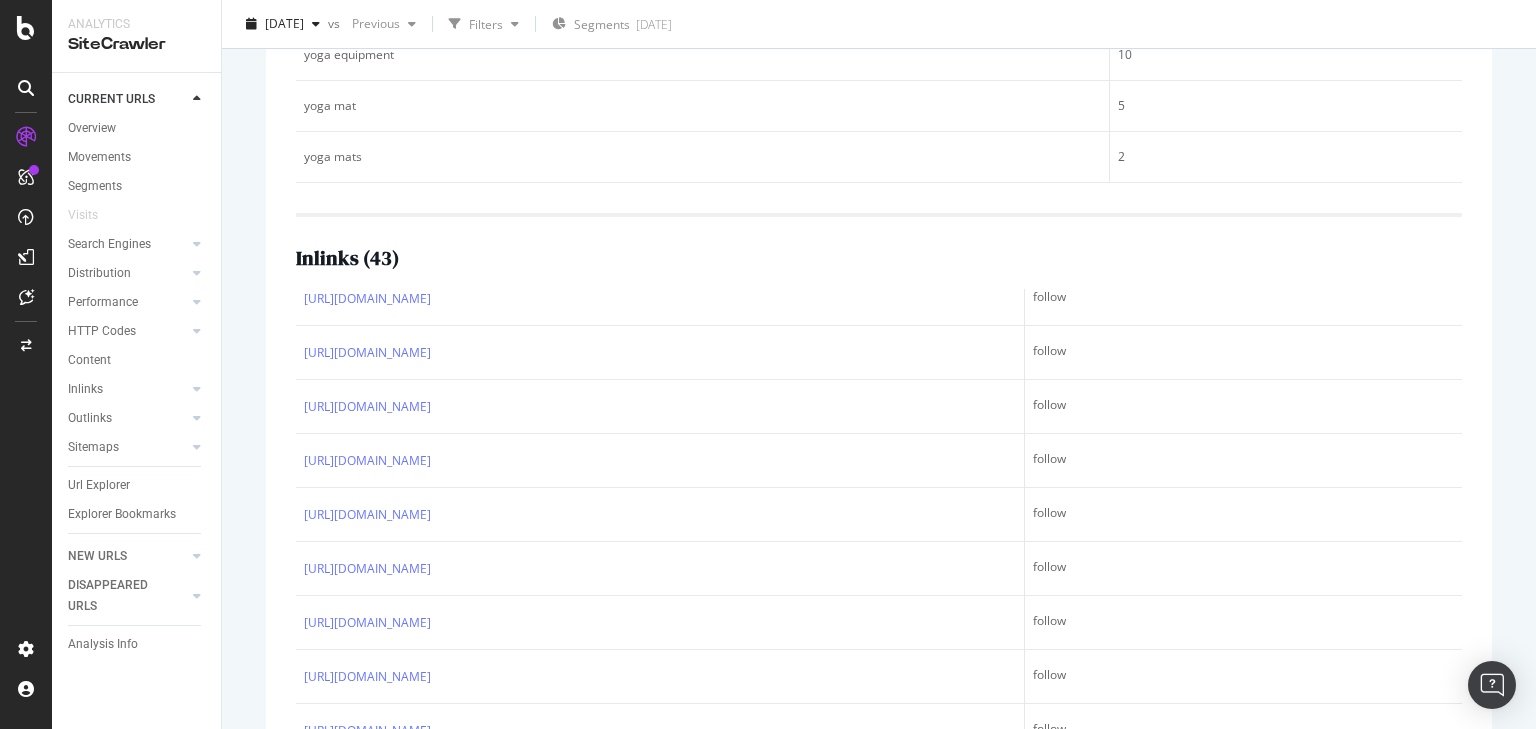 scroll, scrollTop: 1192, scrollLeft: 0, axis: vertical 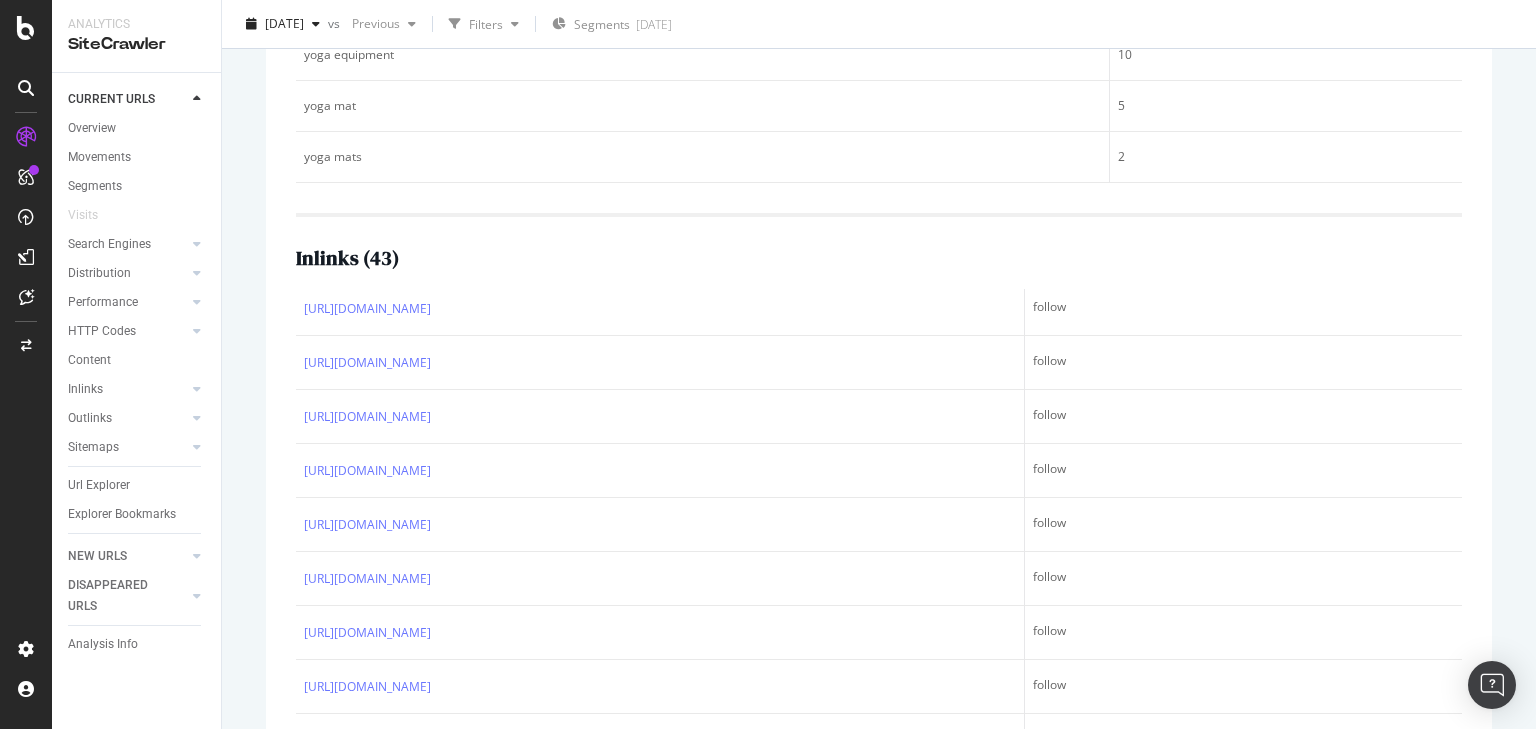 click at bounding box center (445, 93) 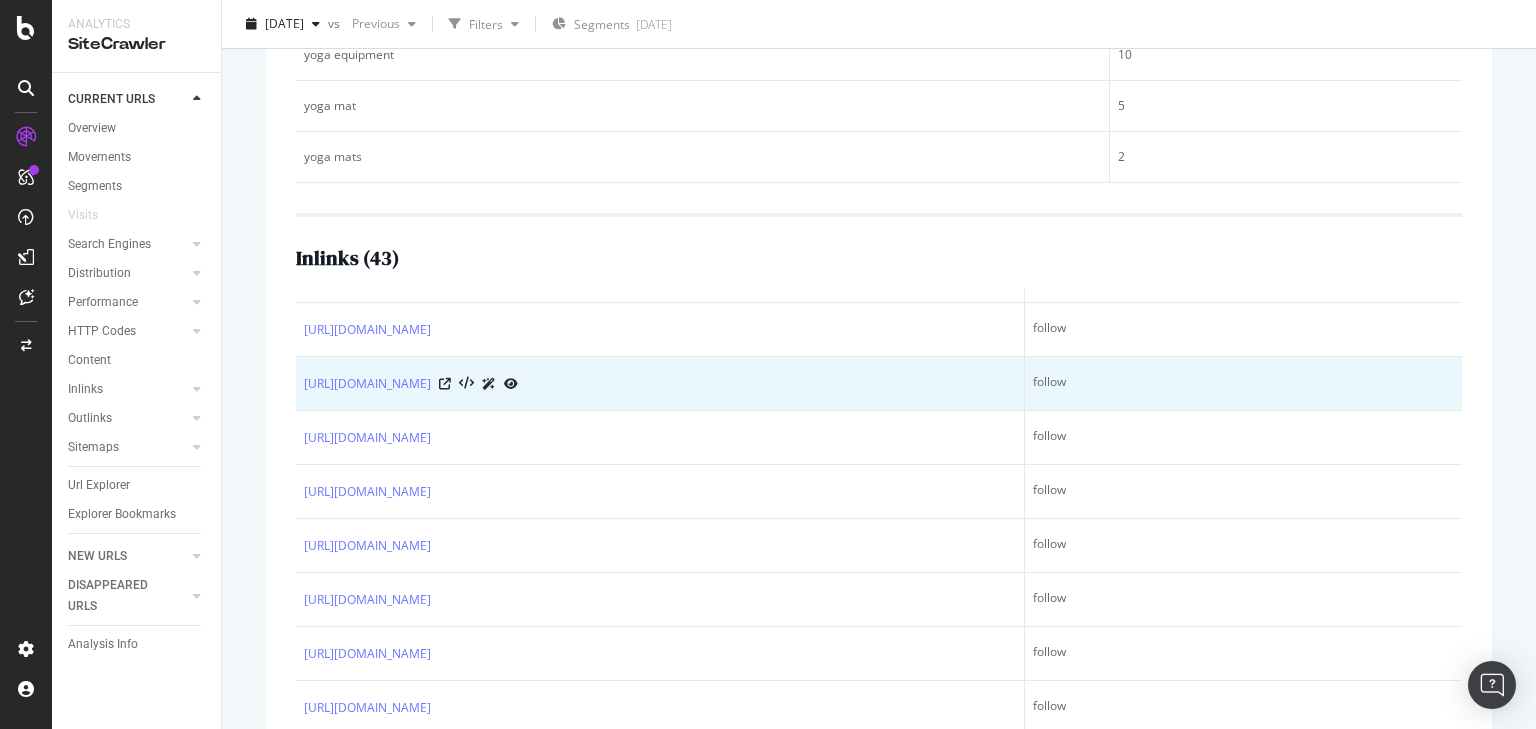 scroll, scrollTop: 2380, scrollLeft: 0, axis: vertical 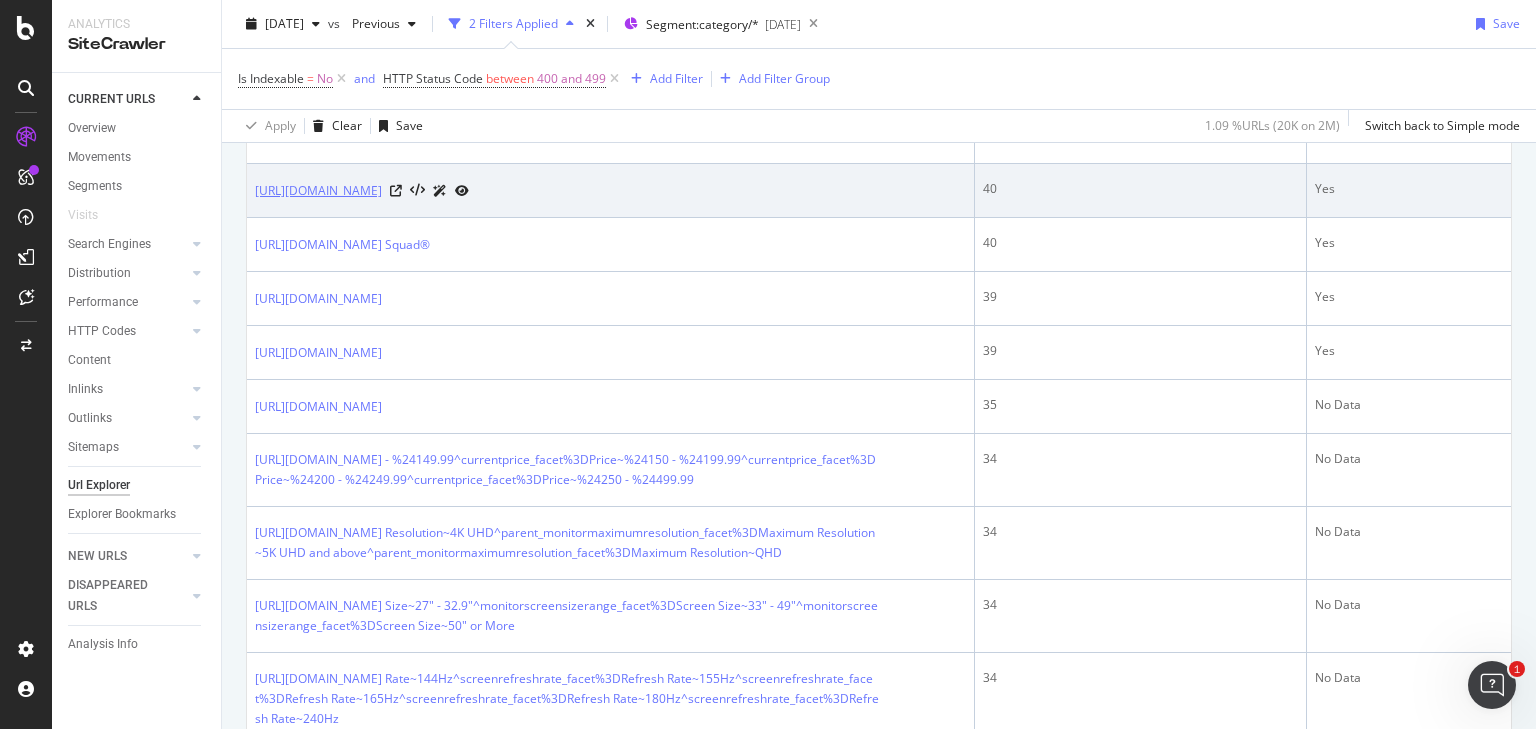 click on "https://www.bestbuy.com/site/electronics/sports-outdoor-recreation/pcmcat273800050017.c?id=pcmcat273800050017" at bounding box center [318, 191] 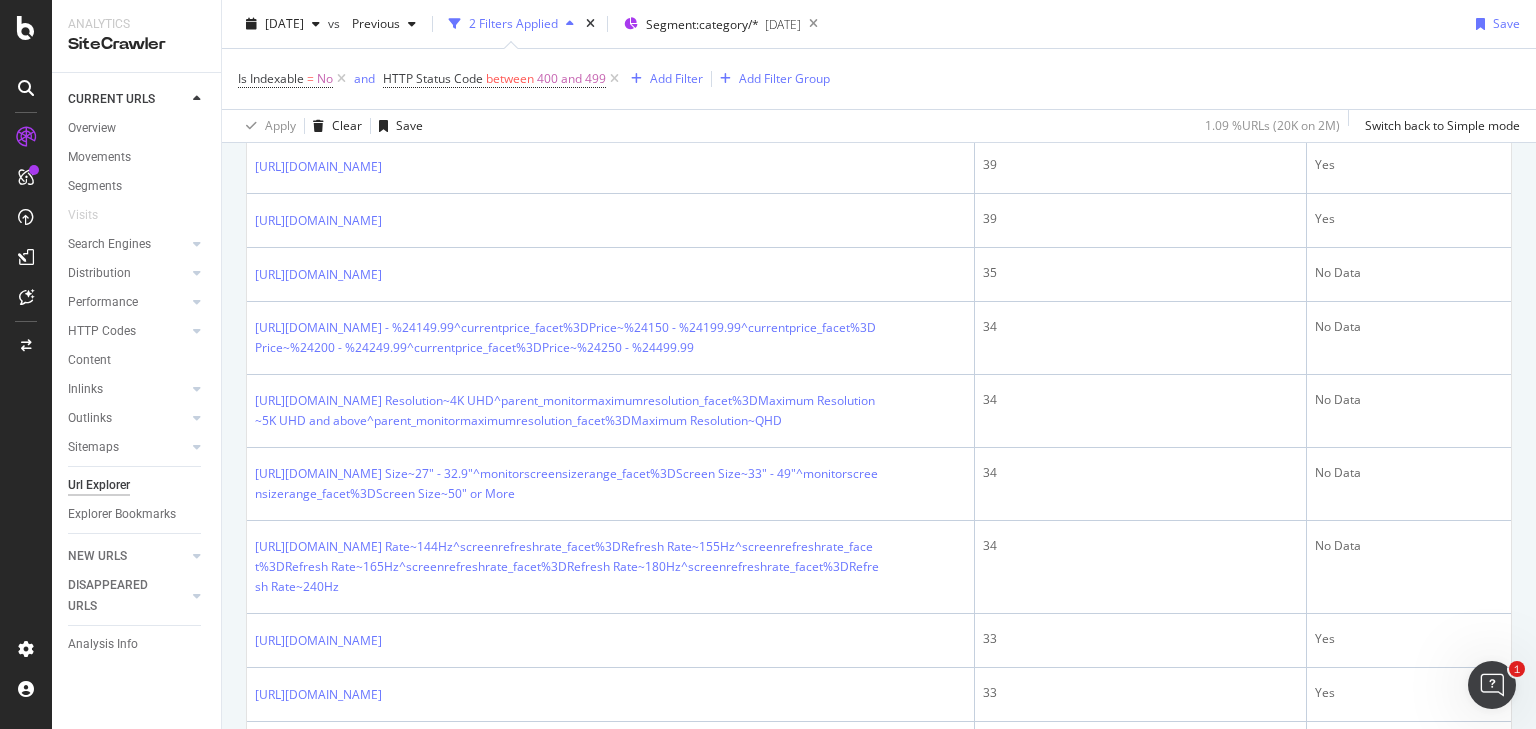 scroll, scrollTop: 2080, scrollLeft: 0, axis: vertical 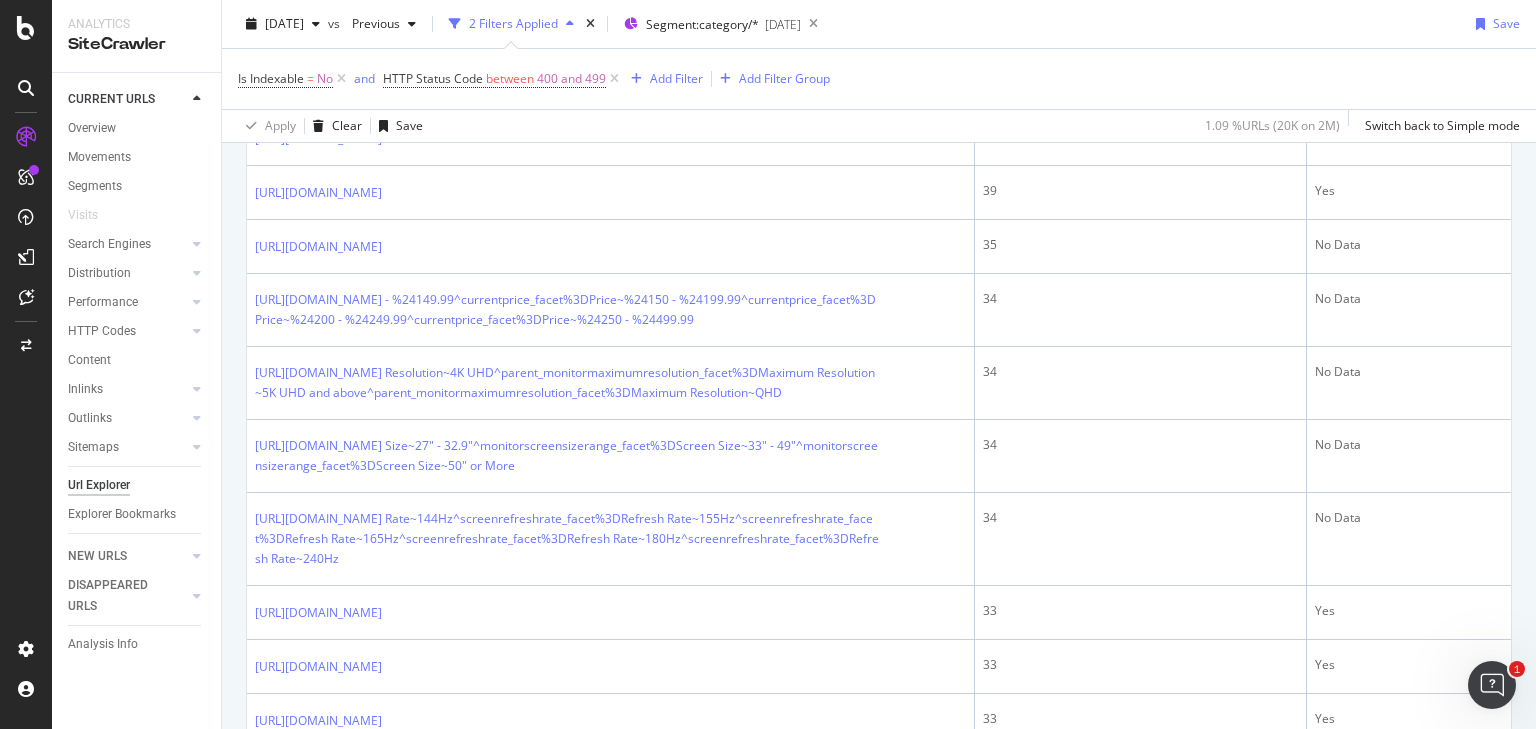 click on "https://www.bestbuy.com/site/undefined.c?qp=brand_facet%3DBrand~Geek Squad®" at bounding box center (342, 85) 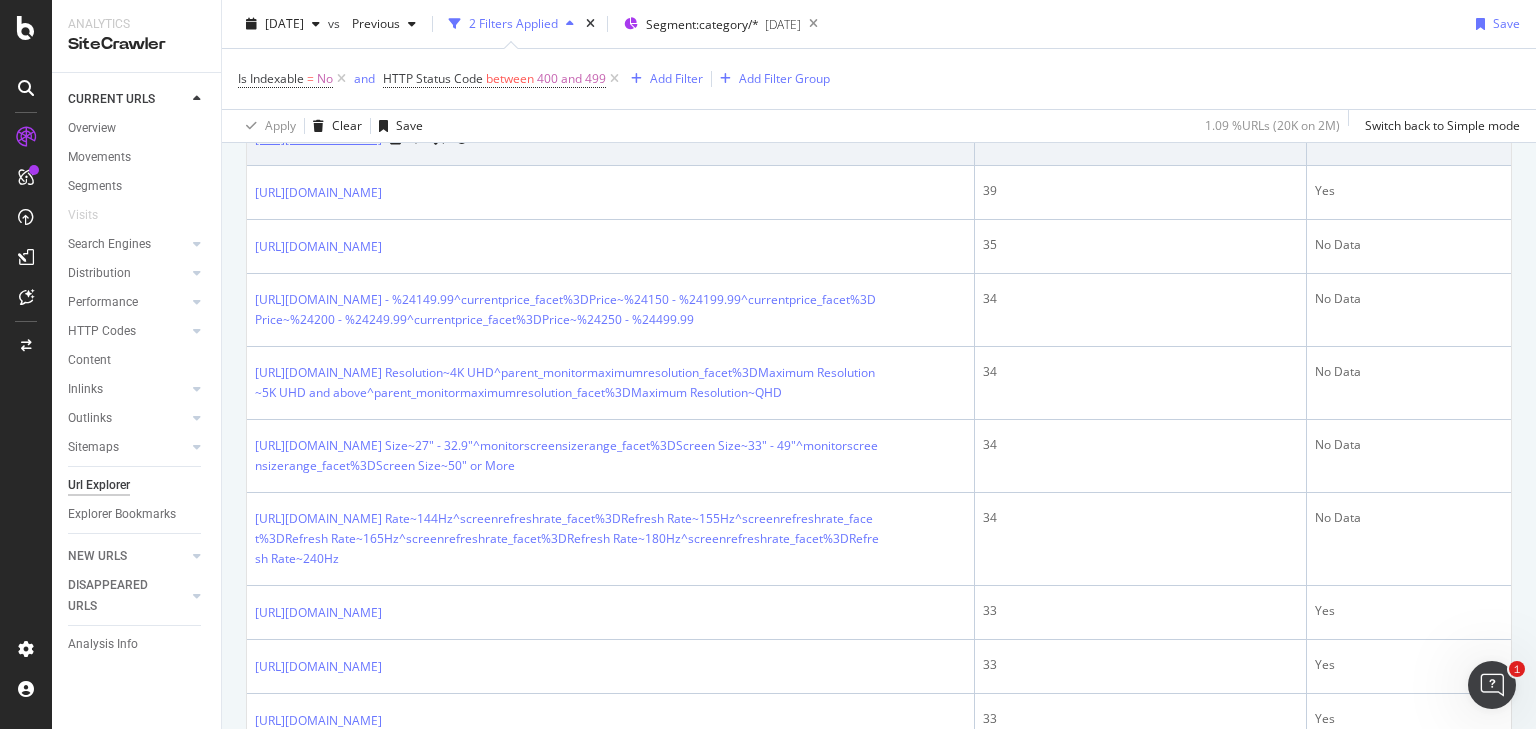 click on "https://www.bestbuy.com/site/wireless-streaming-audio/wireless-audio-systems/pcmcat309300050004.c?id=pcmcat309300050004" at bounding box center [318, 139] 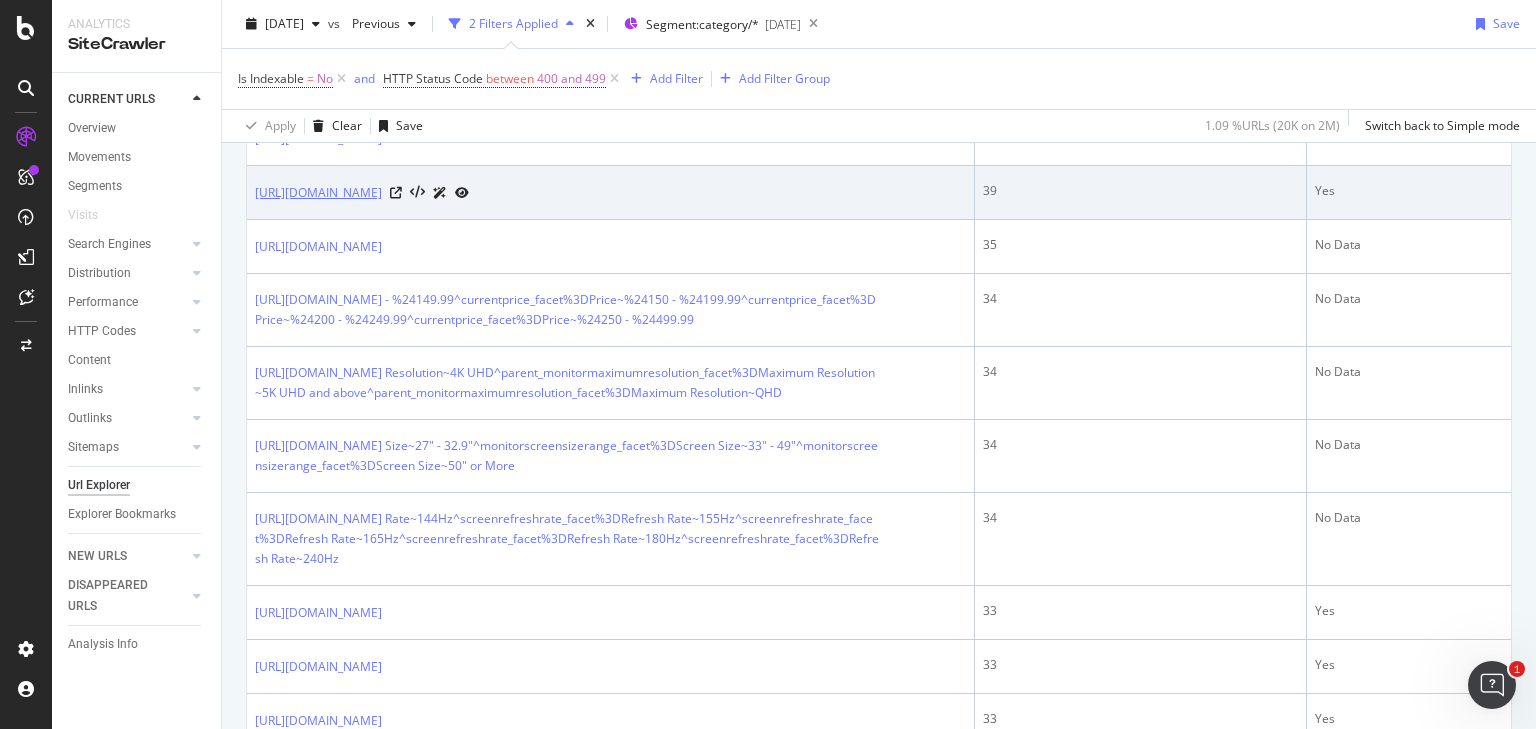 click on "https://www.bestbuy.com/site/dj-lighting-equipment/dj-turntables/pcmcat152100050030.c?id=pcmcat152100050030" at bounding box center (318, 193) 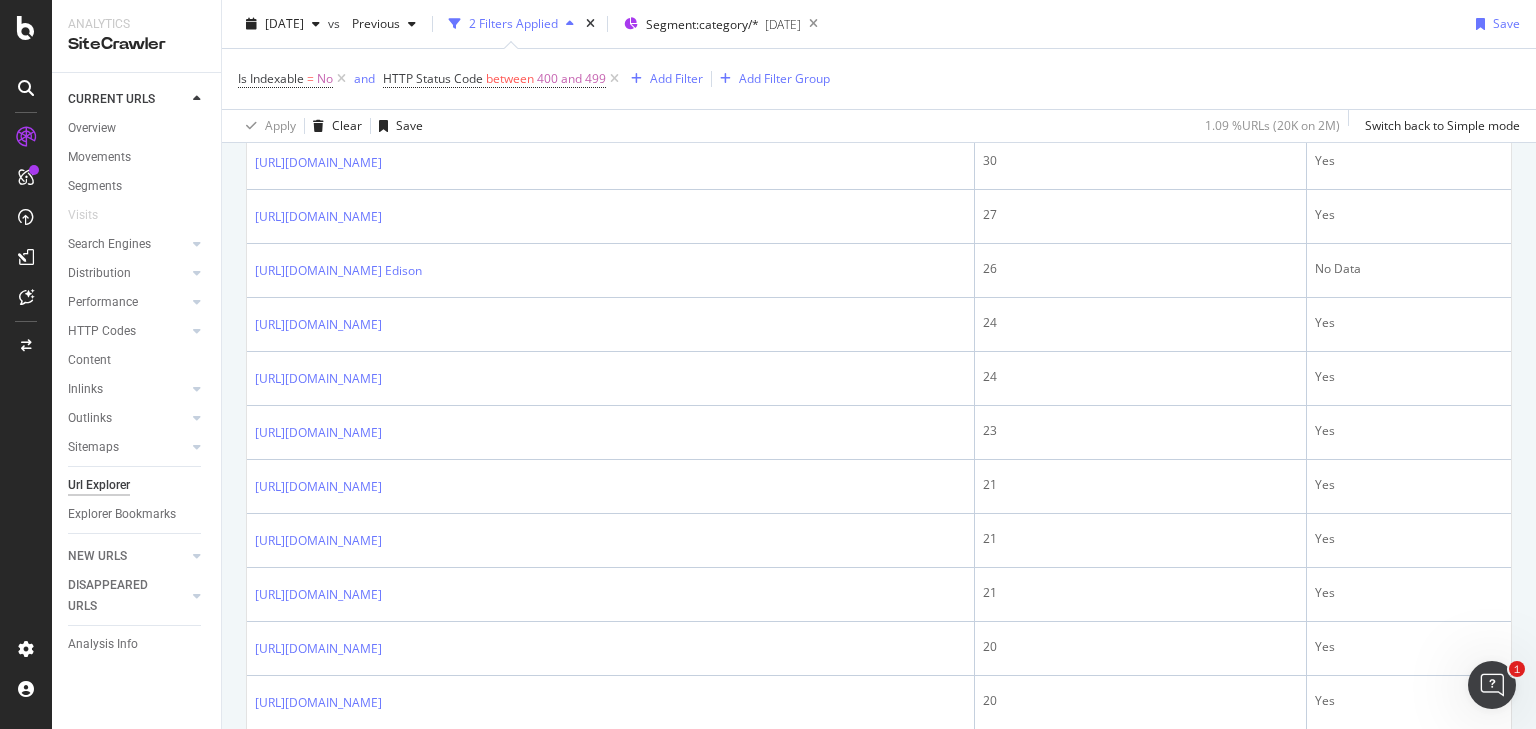 scroll, scrollTop: 2720, scrollLeft: 0, axis: vertical 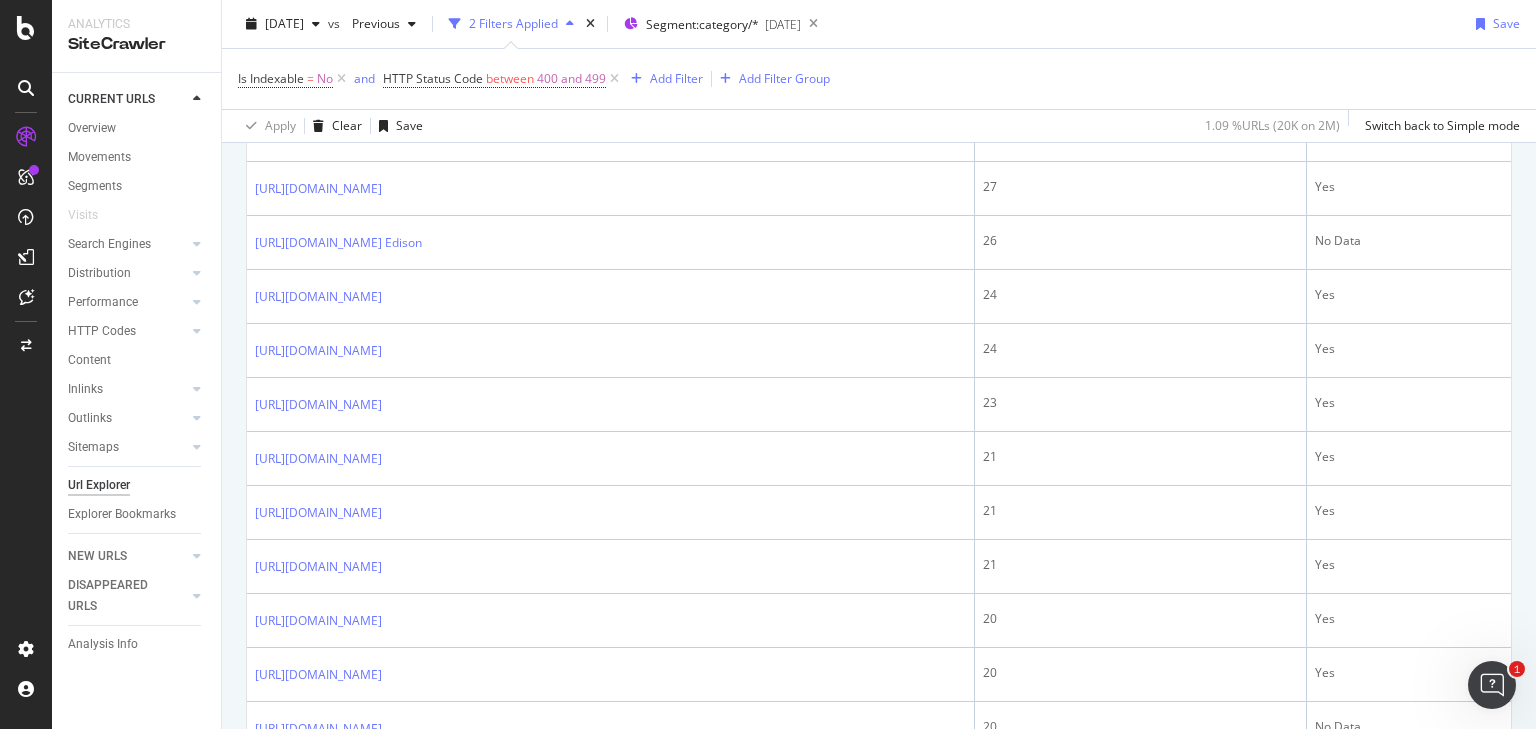 click on "https://www.bestbuy.com/site/installation-support-repair-services/total-tech-support-membership/pcmcat1553537835172.c?id=pcmcat1553537835172" at bounding box center (318, -27) 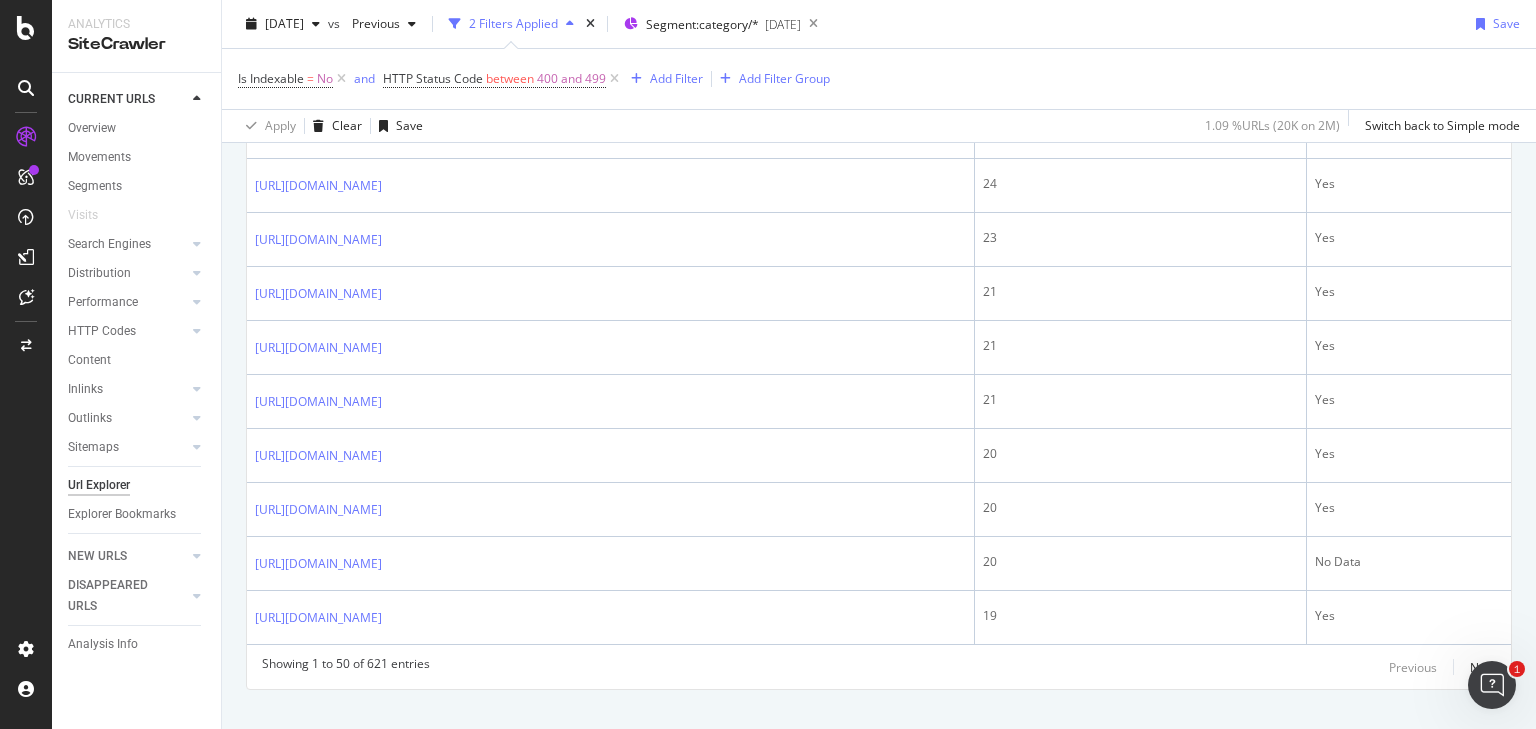 scroll, scrollTop: 2960, scrollLeft: 0, axis: vertical 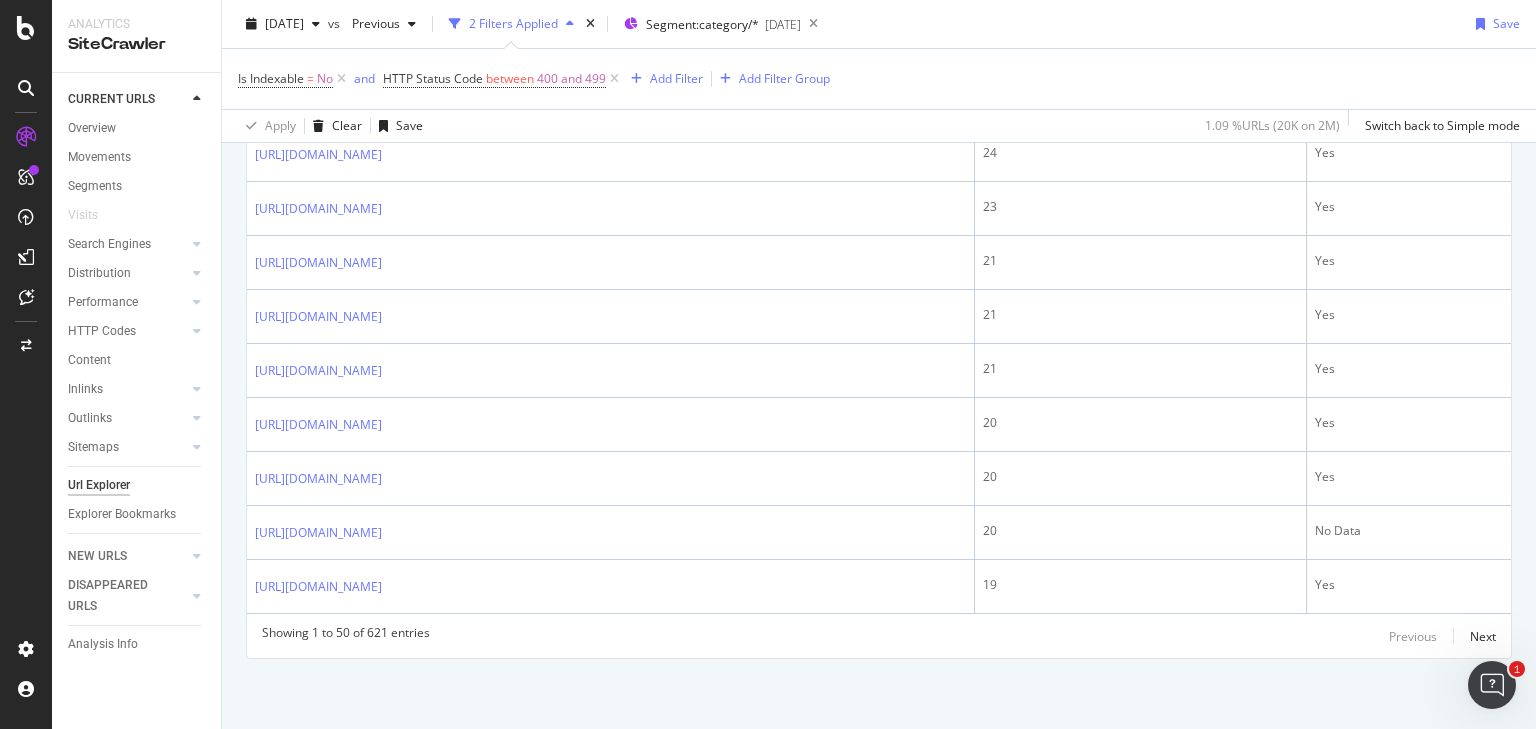 click on "[URL][DOMAIN_NAME]" at bounding box center [318, -169] 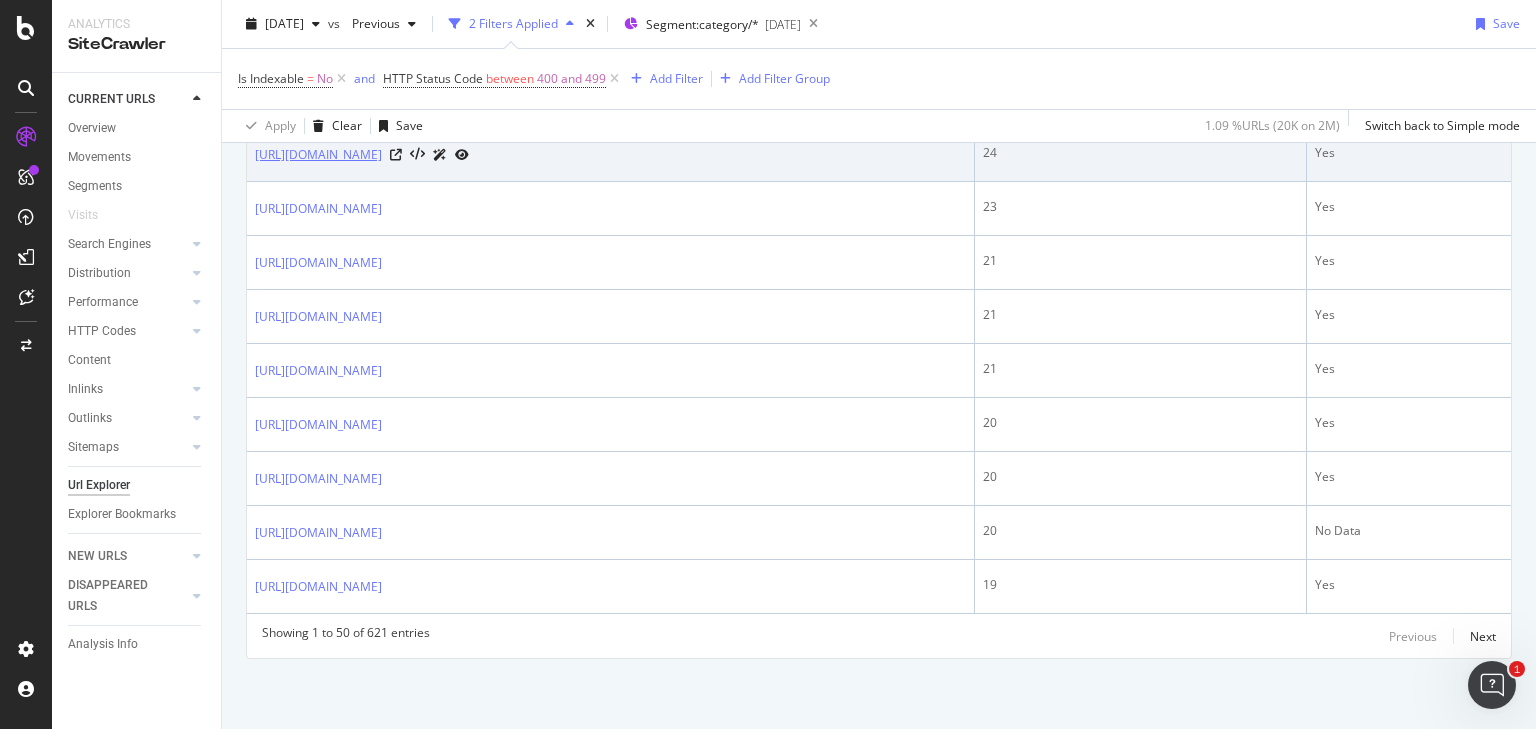 click on "https://www.bestbuy.com/site/clp-computers-tablets/monitor-offer/pcmcat1749591761061.c?id=pcmcat1749591761061" at bounding box center [318, 155] 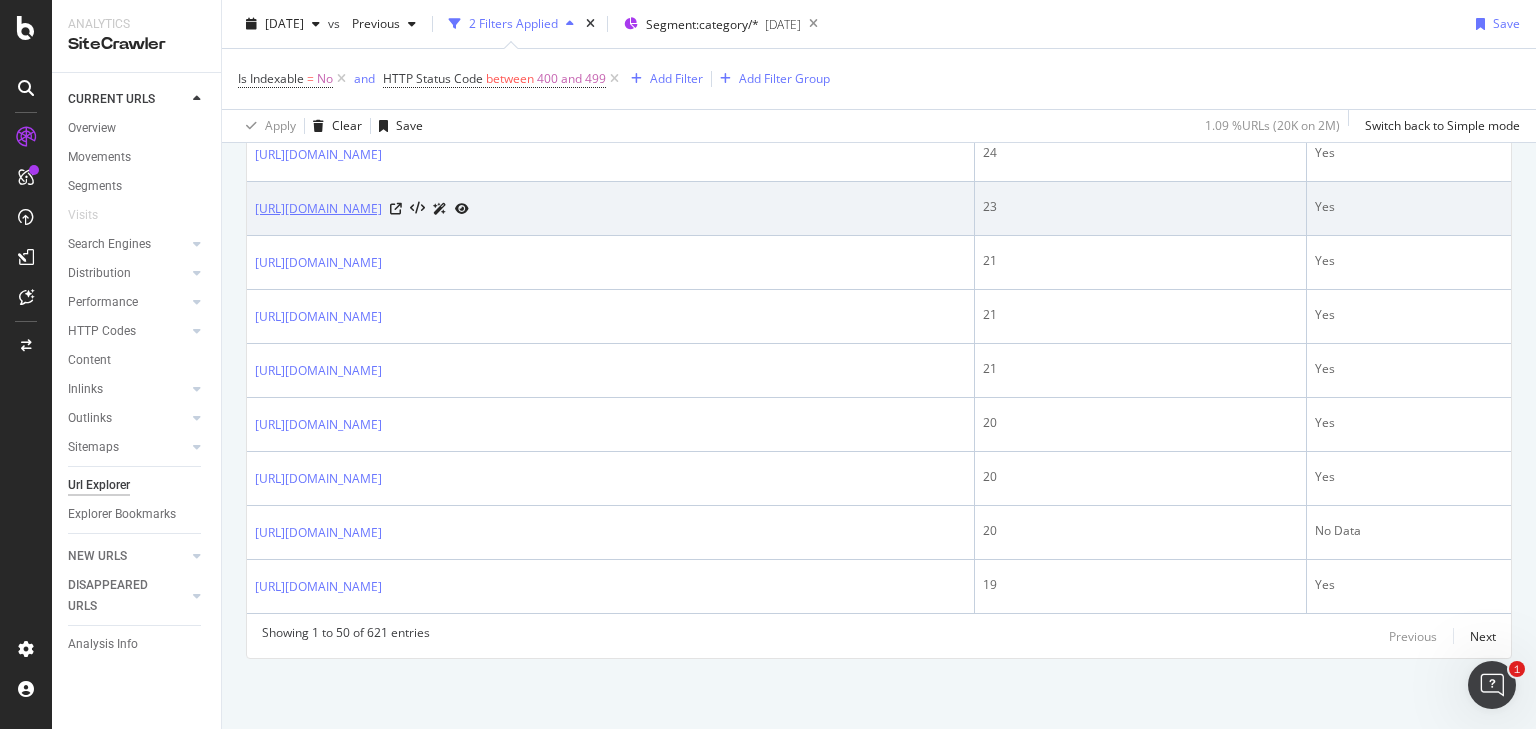 click on "https://www.bestbuy.com/site/video-games/playstation-3-ps3/abcat0703000.c?id=abcat0703000" at bounding box center [318, 209] 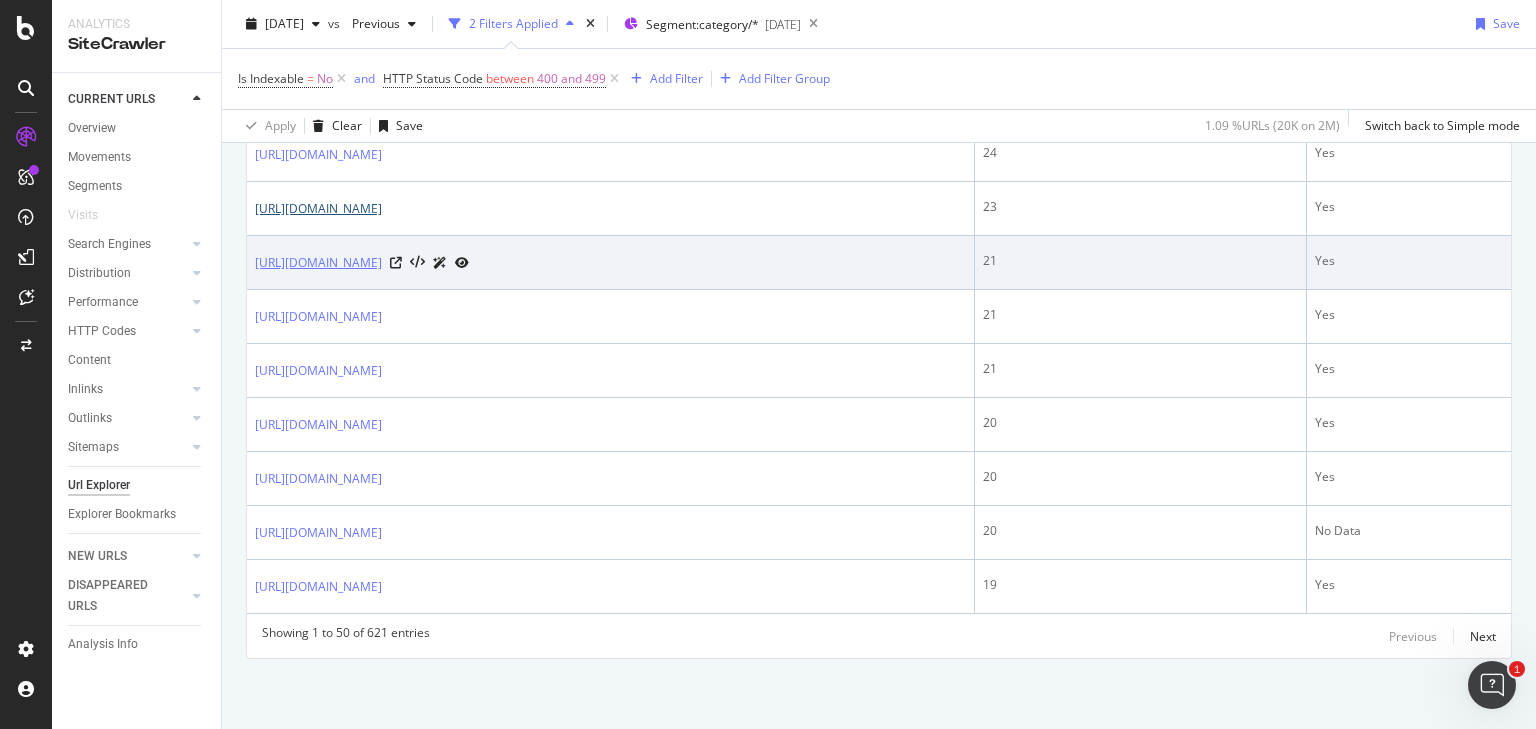scroll, scrollTop: 3360, scrollLeft: 0, axis: vertical 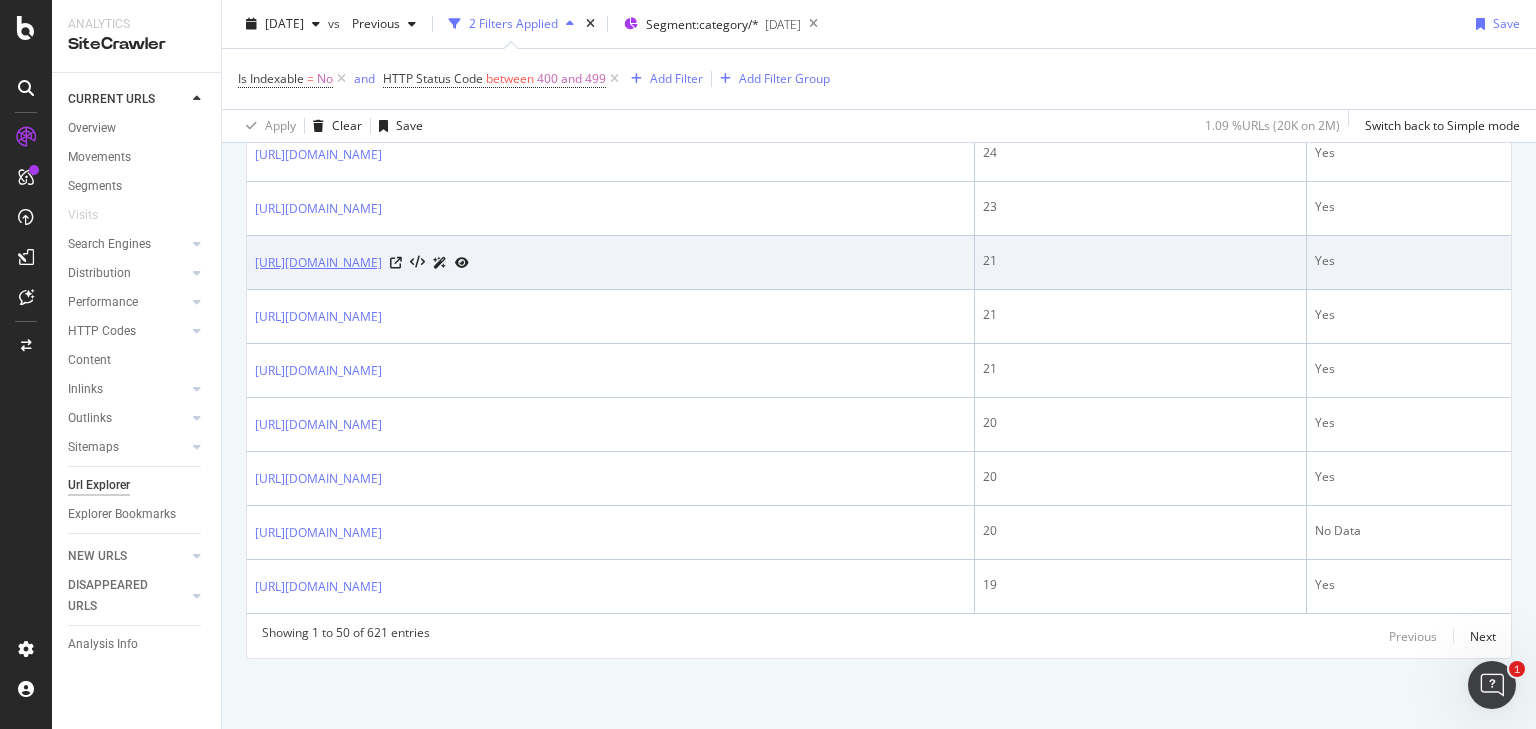click on "https://www.bestbuy.com/site/a-v-cables-connectors/component-video-cables/abcat0107018.c?id=abcat0107018" at bounding box center (318, 263) 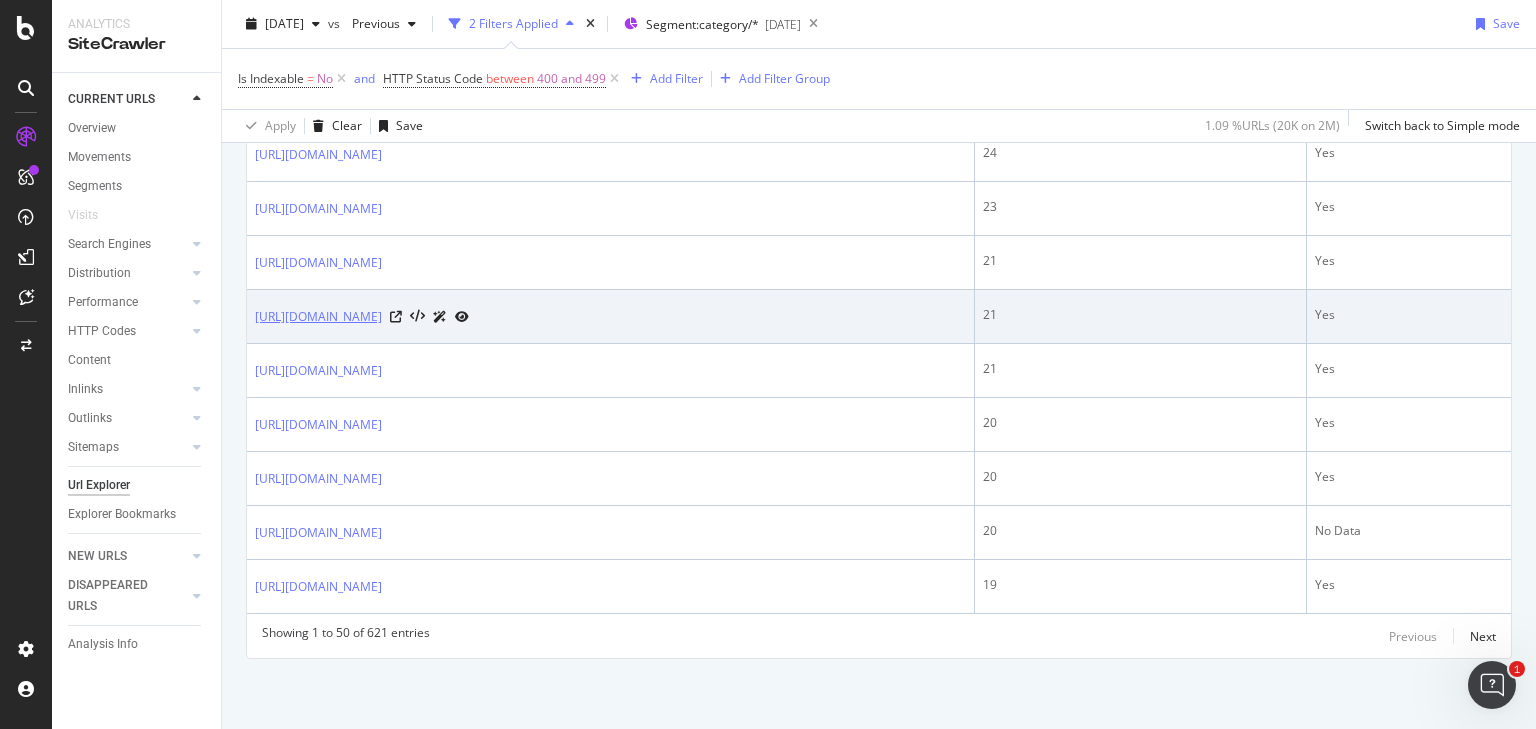 click on "https://www.bestbuy.com/site/apple-watch-device-accessories/apple-watch-nike-plus-series-3-gps/pcmcat1505925115984.c?id=pcmcat1505925115984" at bounding box center (318, 317) 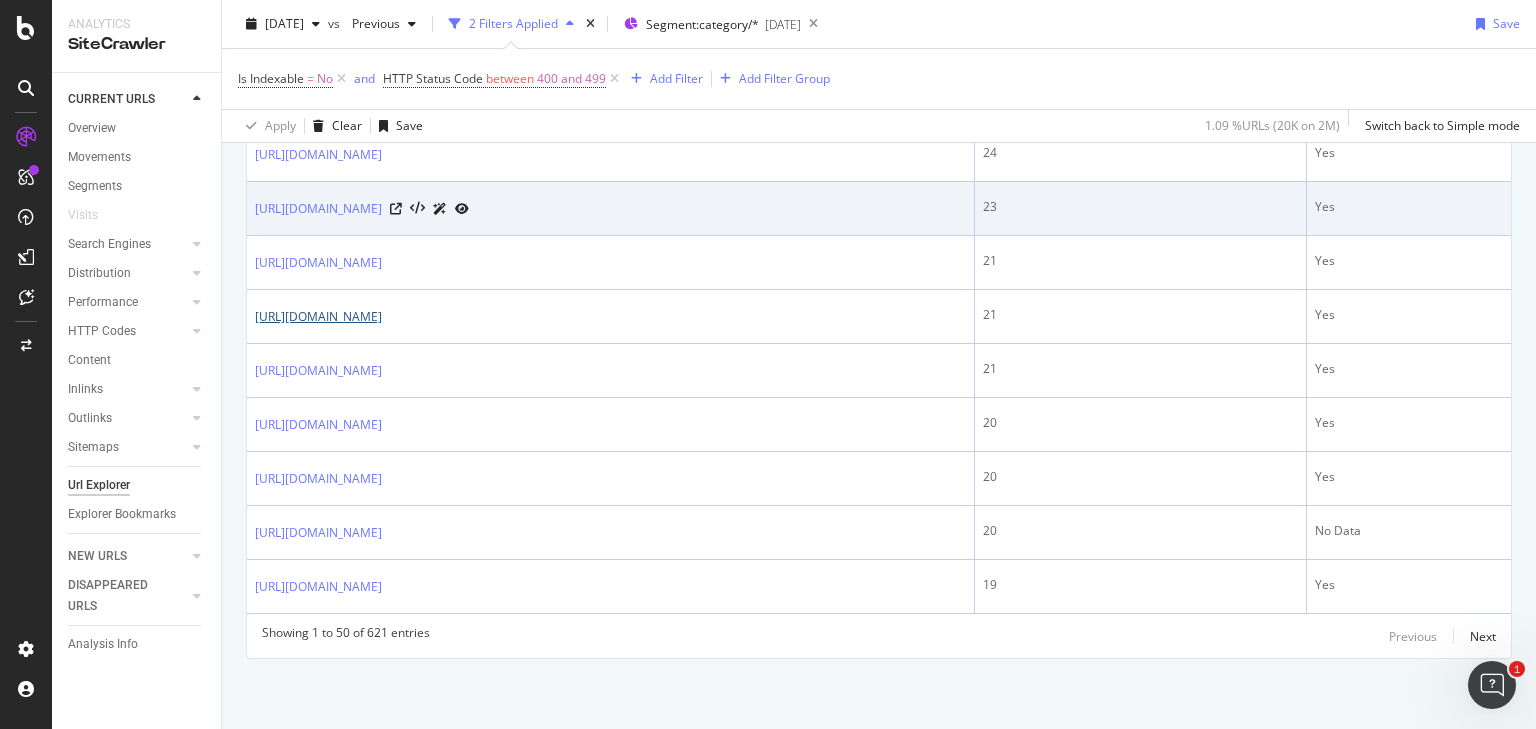 scroll, scrollTop: 3520, scrollLeft: 0, axis: vertical 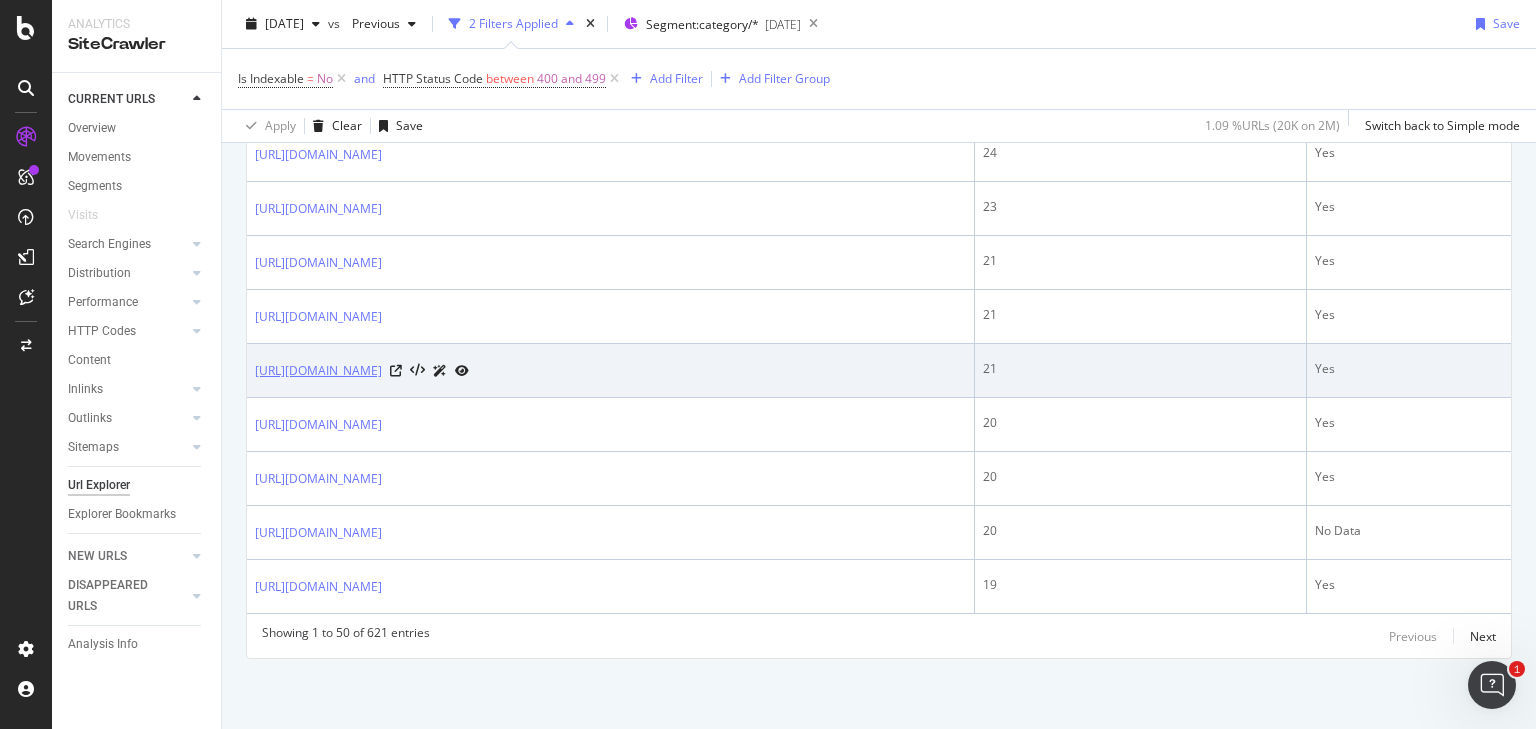 click on "https://www.bestbuy.com/site/apple-watch-series-3/apple-watch-series-3/pcmcat1505924253808.c?id=pcmcat1505924253808" at bounding box center (318, 371) 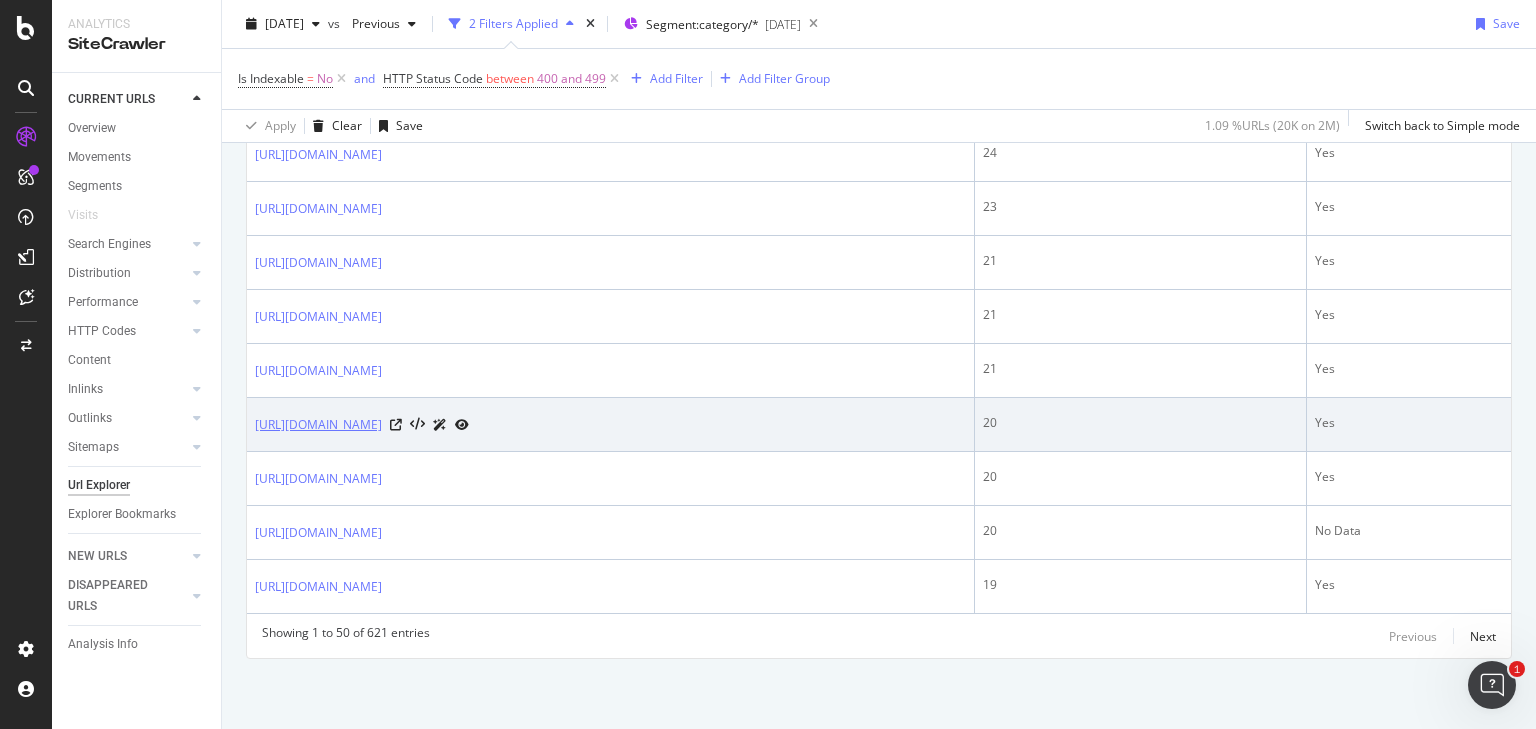 click on "https://www.bestbuy.com/site/iphone/iphone-7/pcmcat748302047013.c?id=pcmcat748302047013" at bounding box center [318, 425] 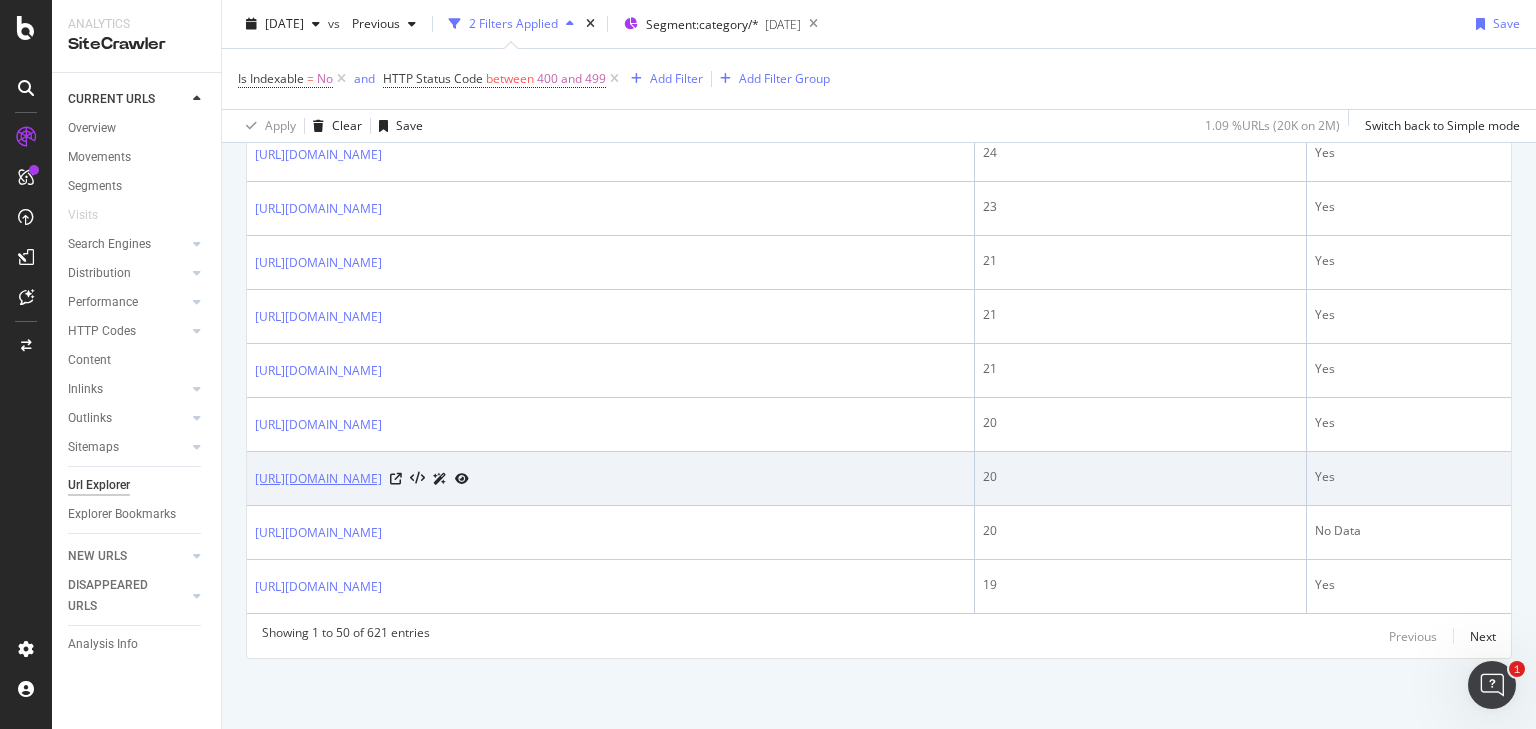 click on "https://www.bestbuy.com/site/vr-technology/virtual-reality-changing-everything/pcmcat1478536913631.c?id=pcmcat1478536913631" at bounding box center [318, 479] 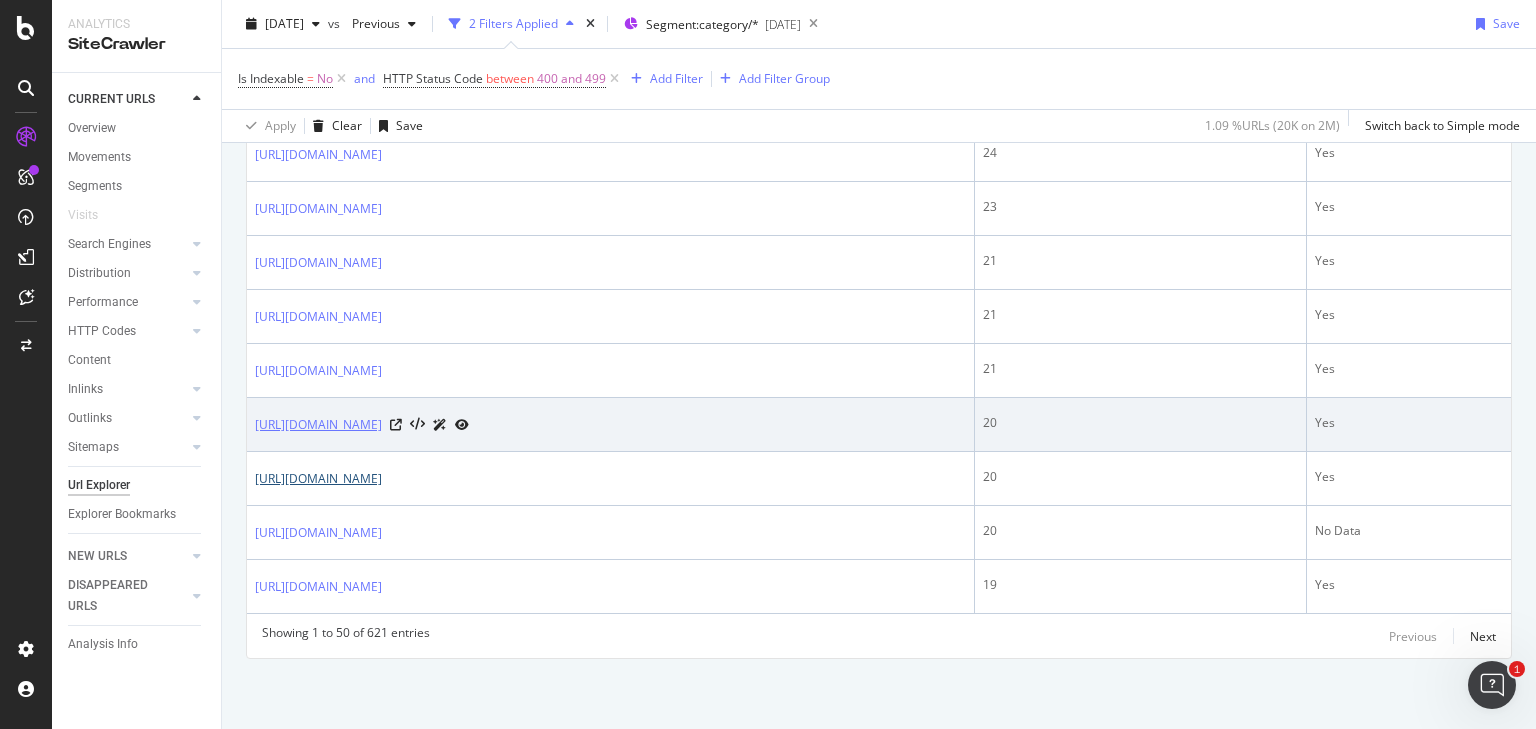 scroll, scrollTop: 3673, scrollLeft: 0, axis: vertical 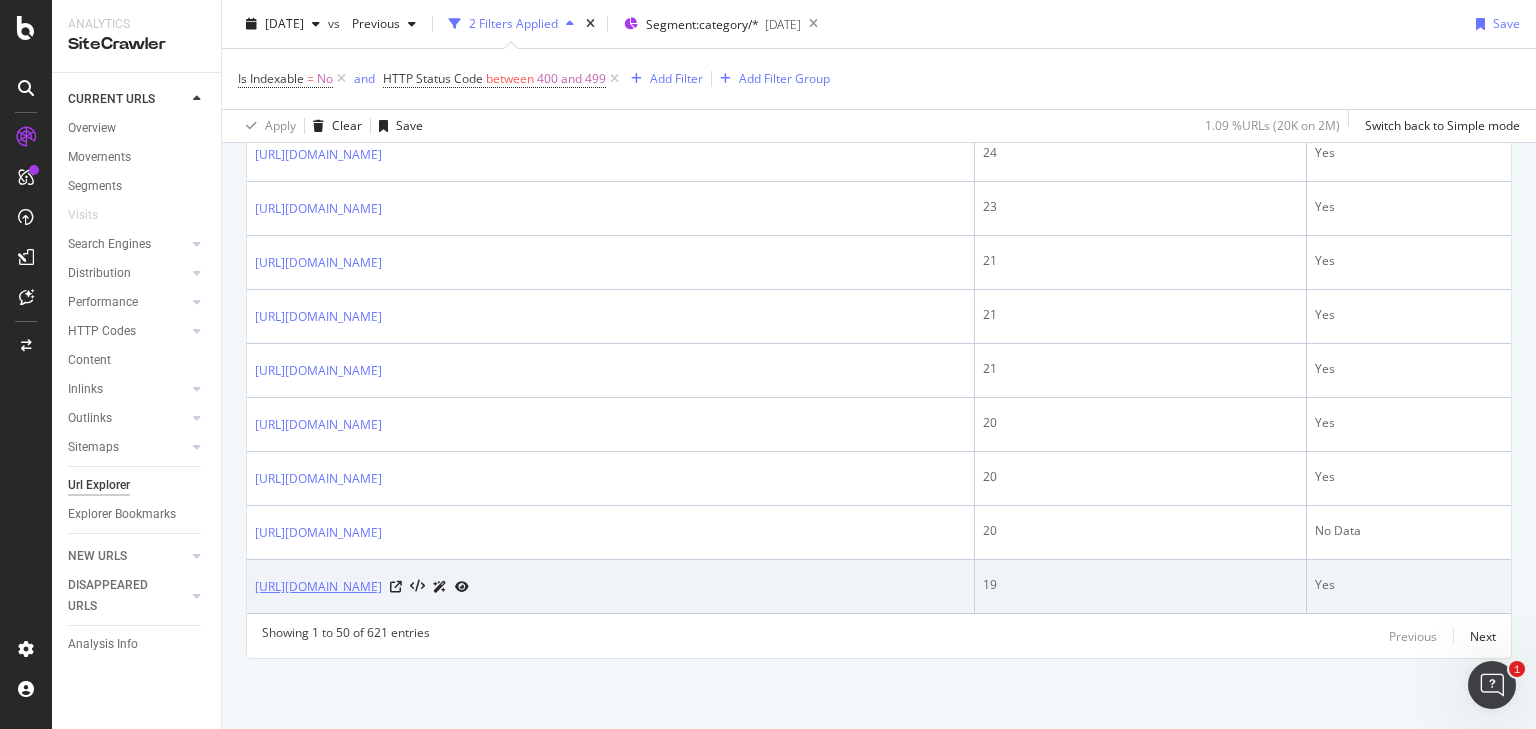 click on "https://www.bestbuy.com/site/apple-watch-device-accessories/apple-watch-series-3/pcmcat1617900261722.c?id=pcmcat1617900261722" at bounding box center (318, 587) 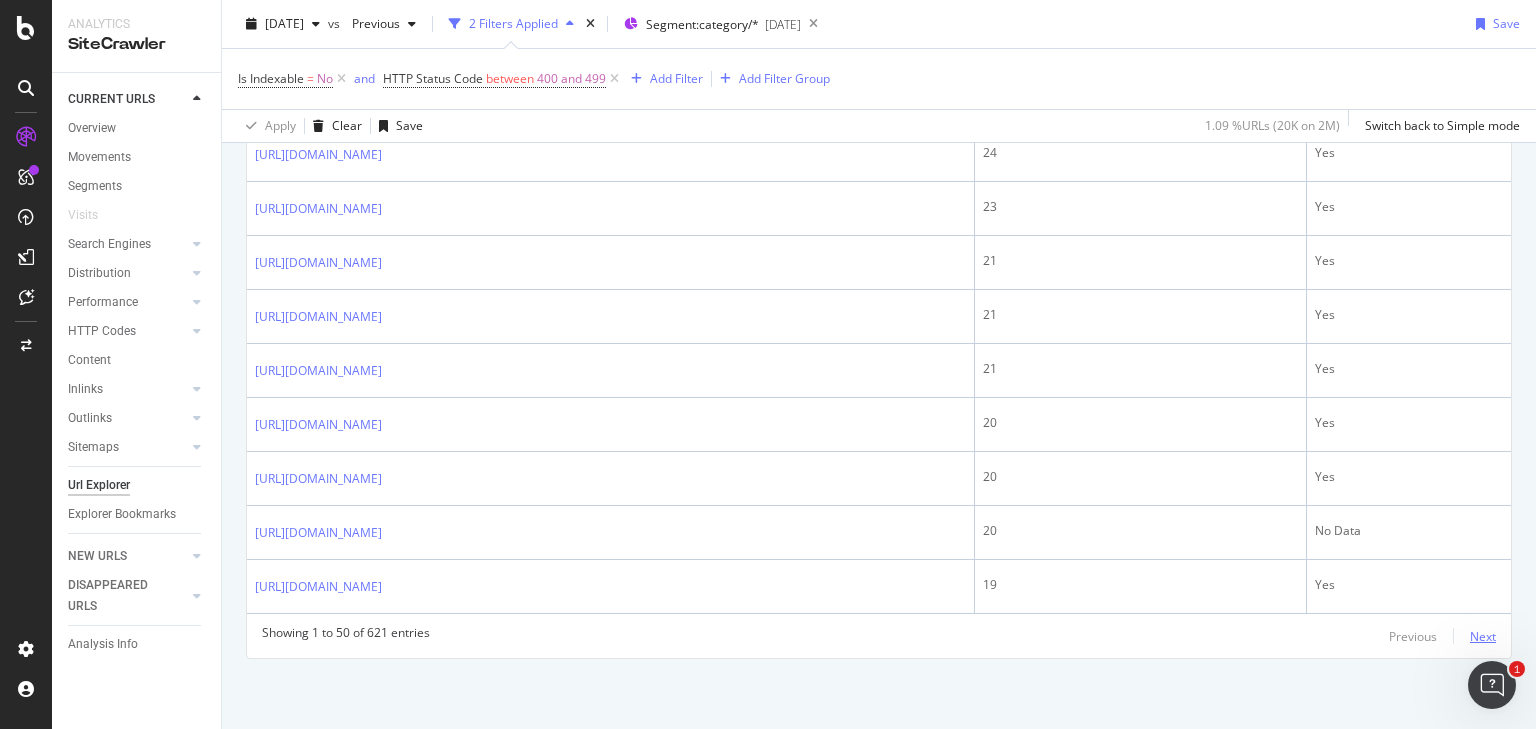click on "Next" at bounding box center (1483, 636) 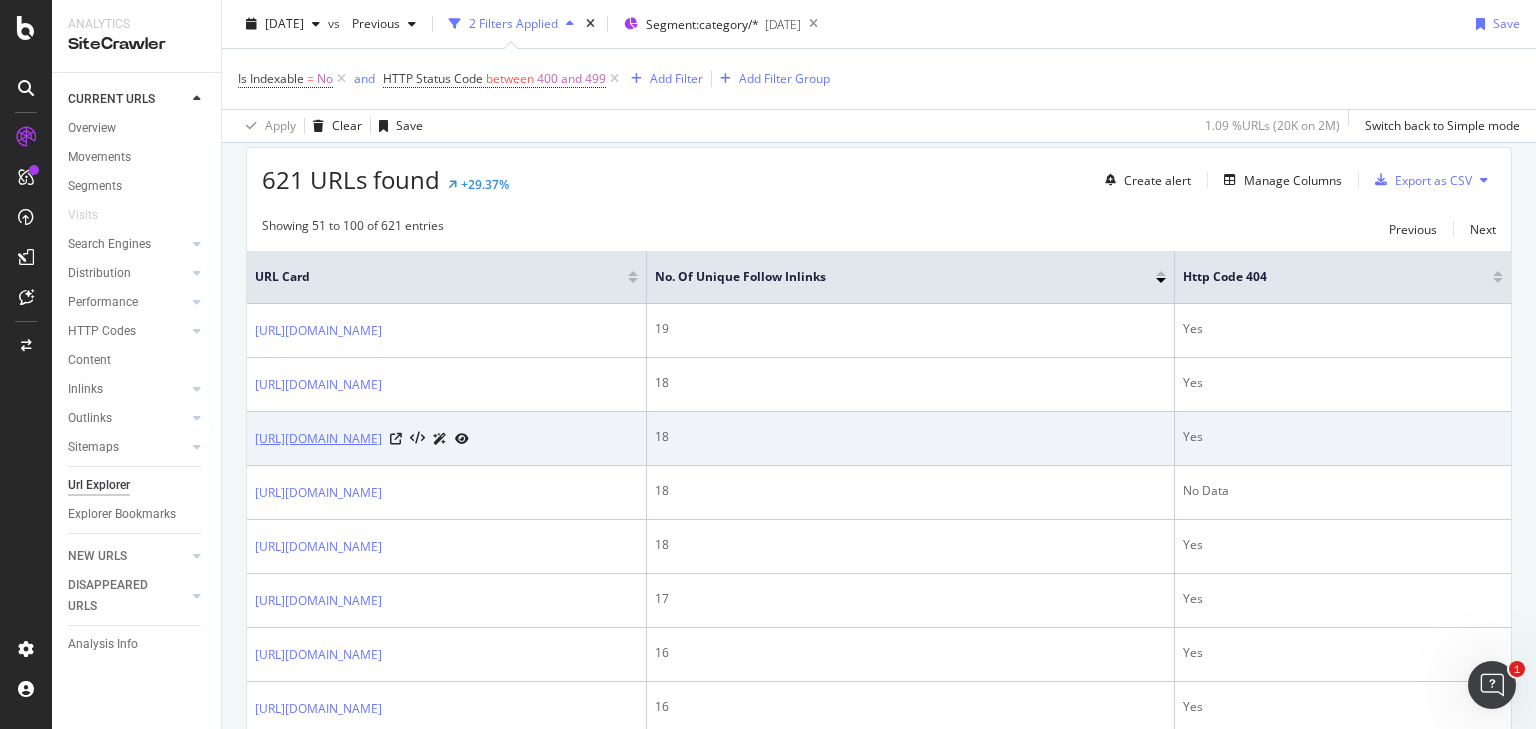 scroll, scrollTop: 313, scrollLeft: 0, axis: vertical 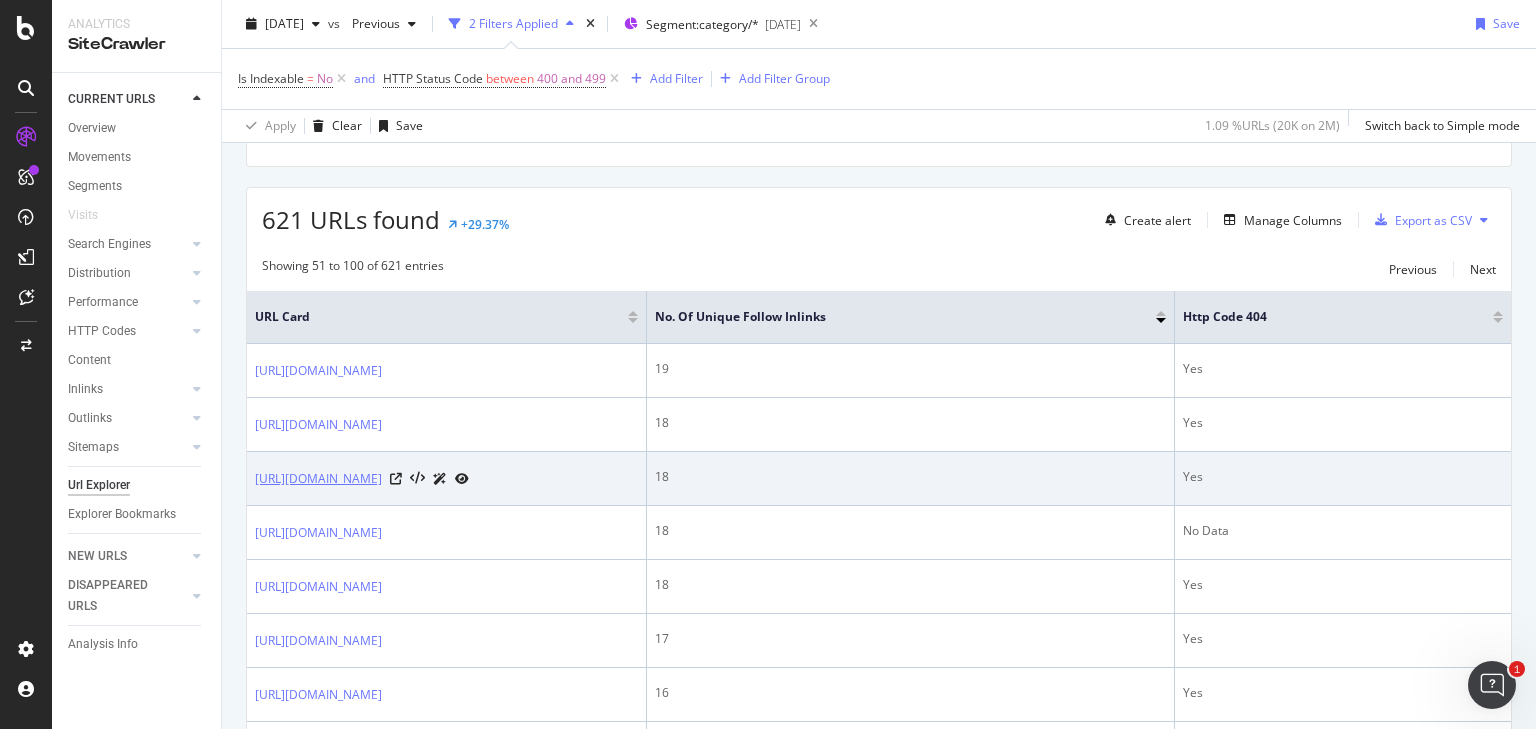 click on "https://www.bestbuy.com/site/lawn-games/cornhole/pcmcat1617824963056.c?id=pcmcat1617824963056" at bounding box center (318, 479) 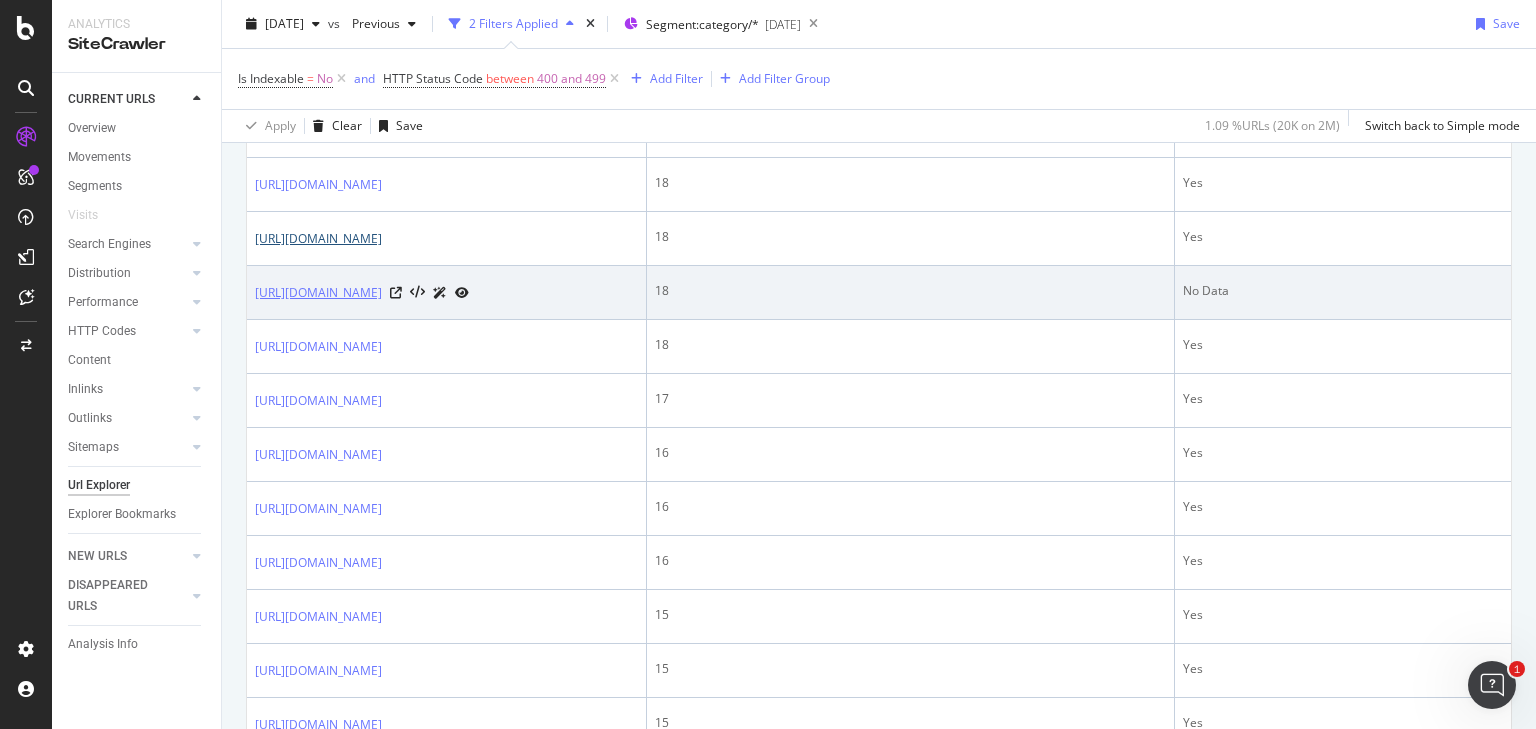 scroll, scrollTop: 633, scrollLeft: 0, axis: vertical 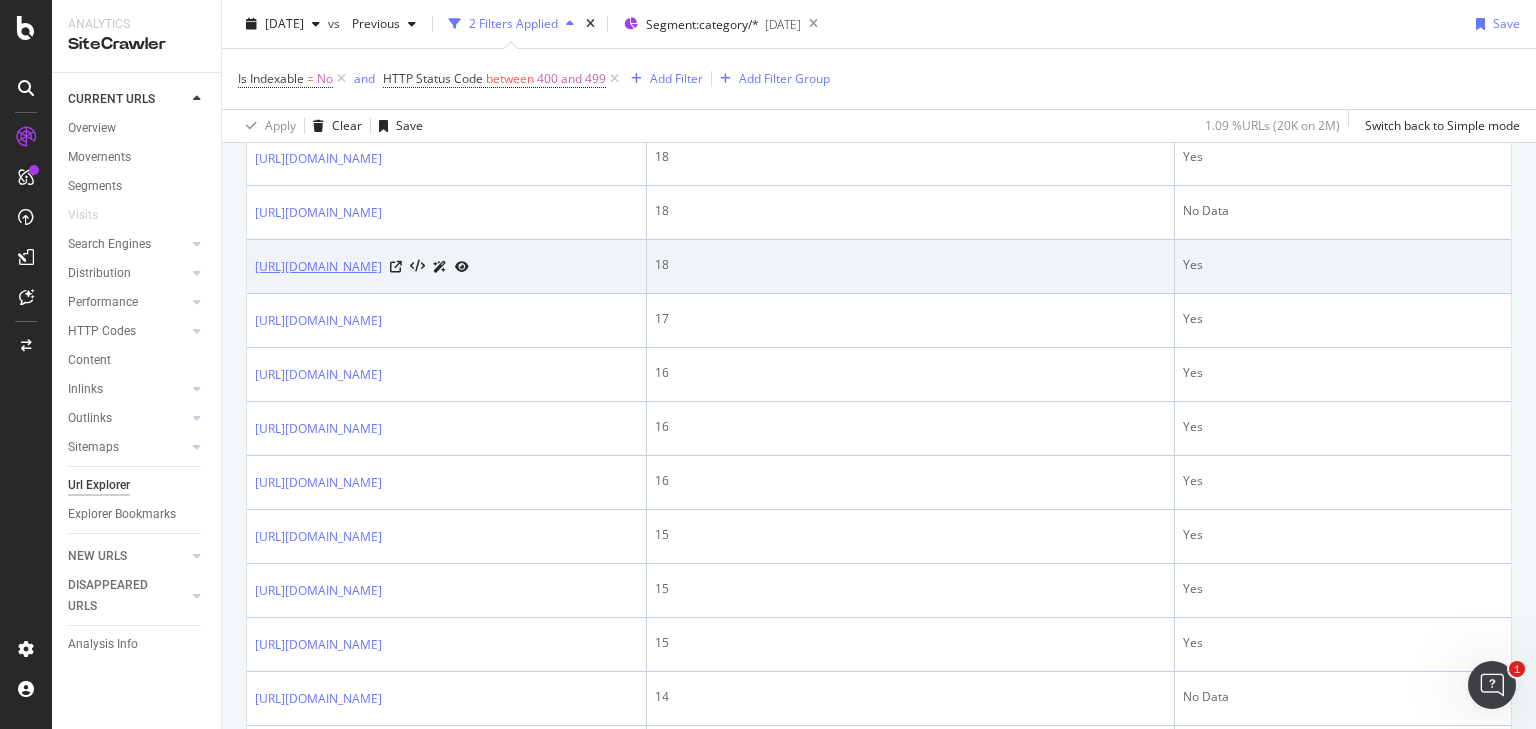 click on "https://www.bestbuy.com/site/lighting/headlamps-wearable-lights/pcmcat1500928861103.c?id=pcmcat1500928861103" at bounding box center [318, 267] 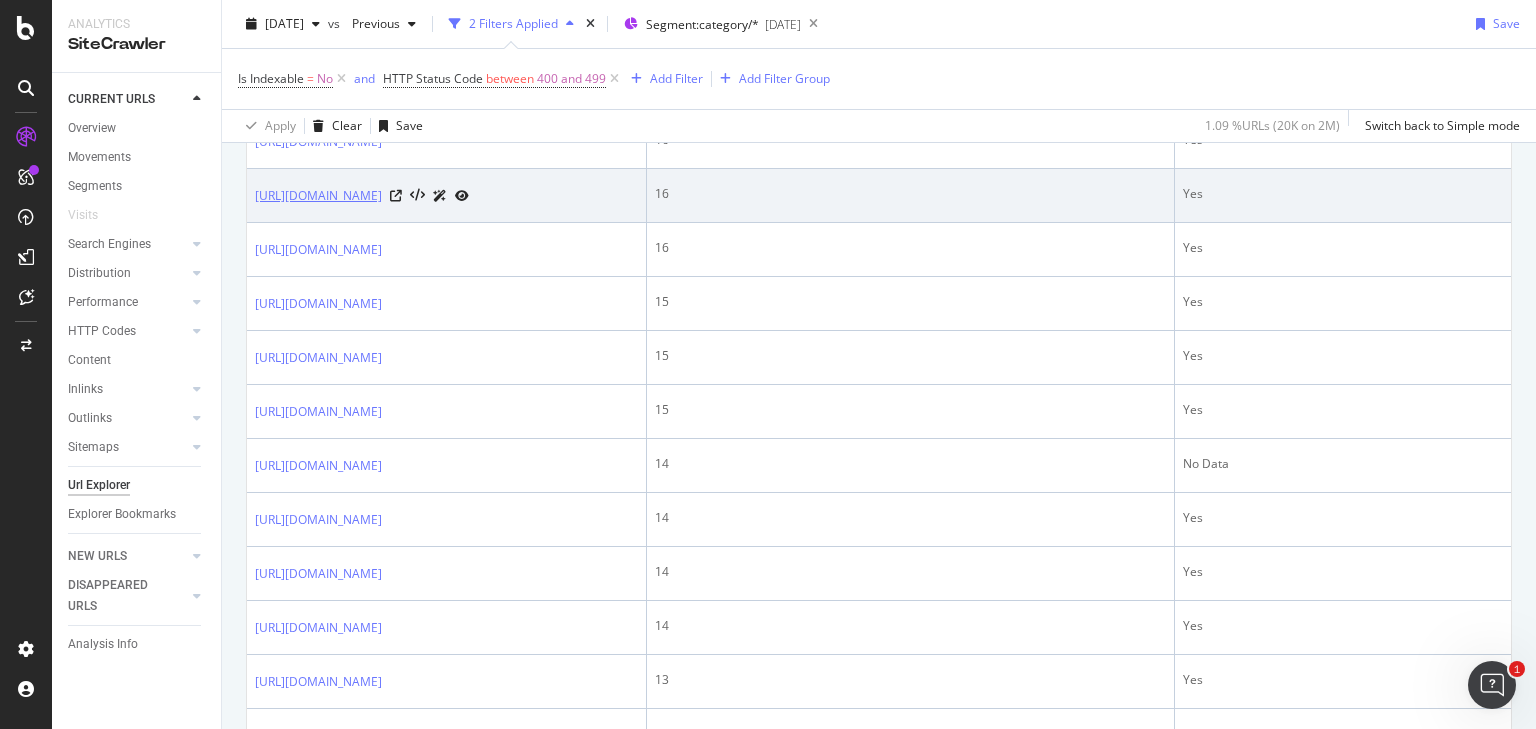 scroll, scrollTop: 873, scrollLeft: 0, axis: vertical 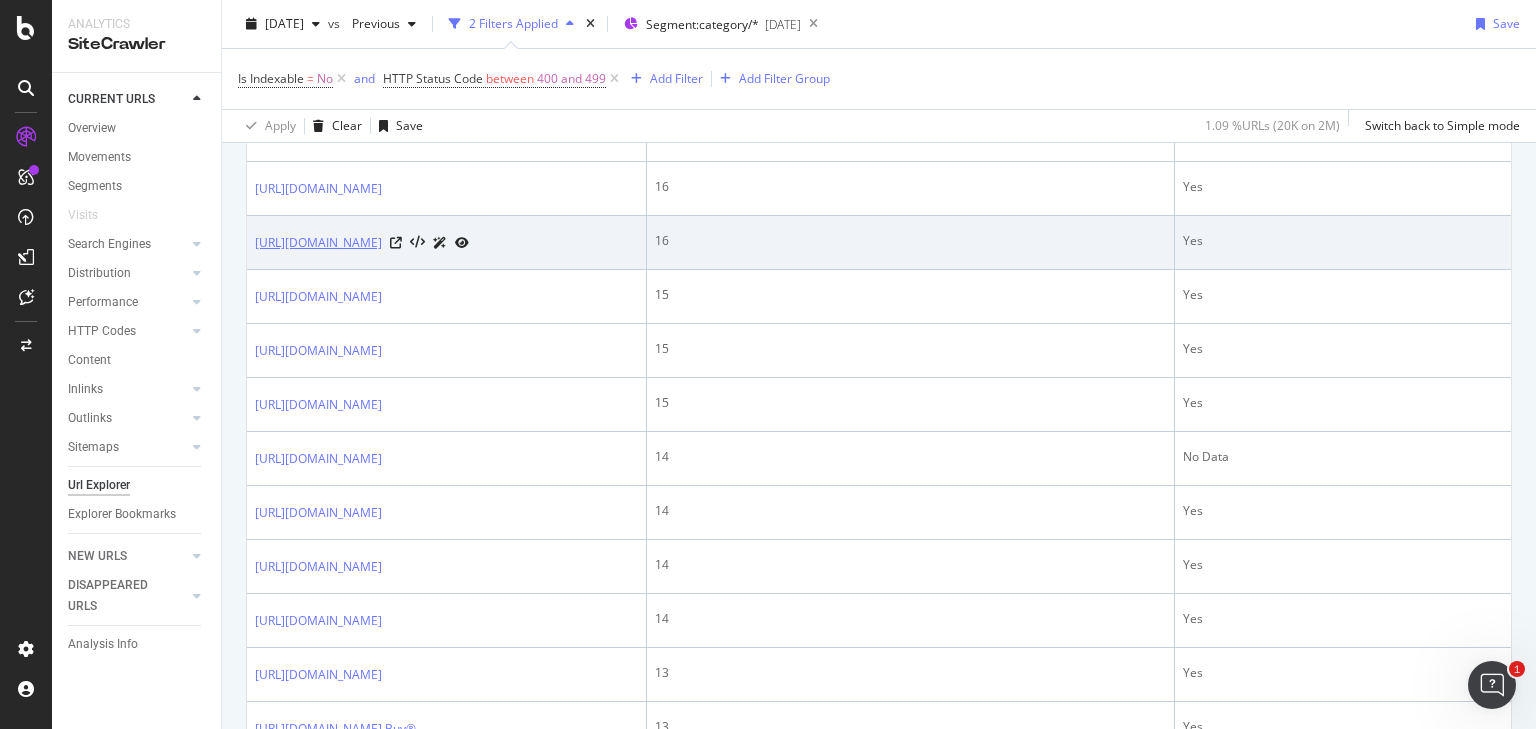 click on "https://www.bestbuy.com/site/camera-bags-cases/universal-camera-bags-cases/pcmcat328900050008.c?id=pcmcat328900050008" at bounding box center [318, 243] 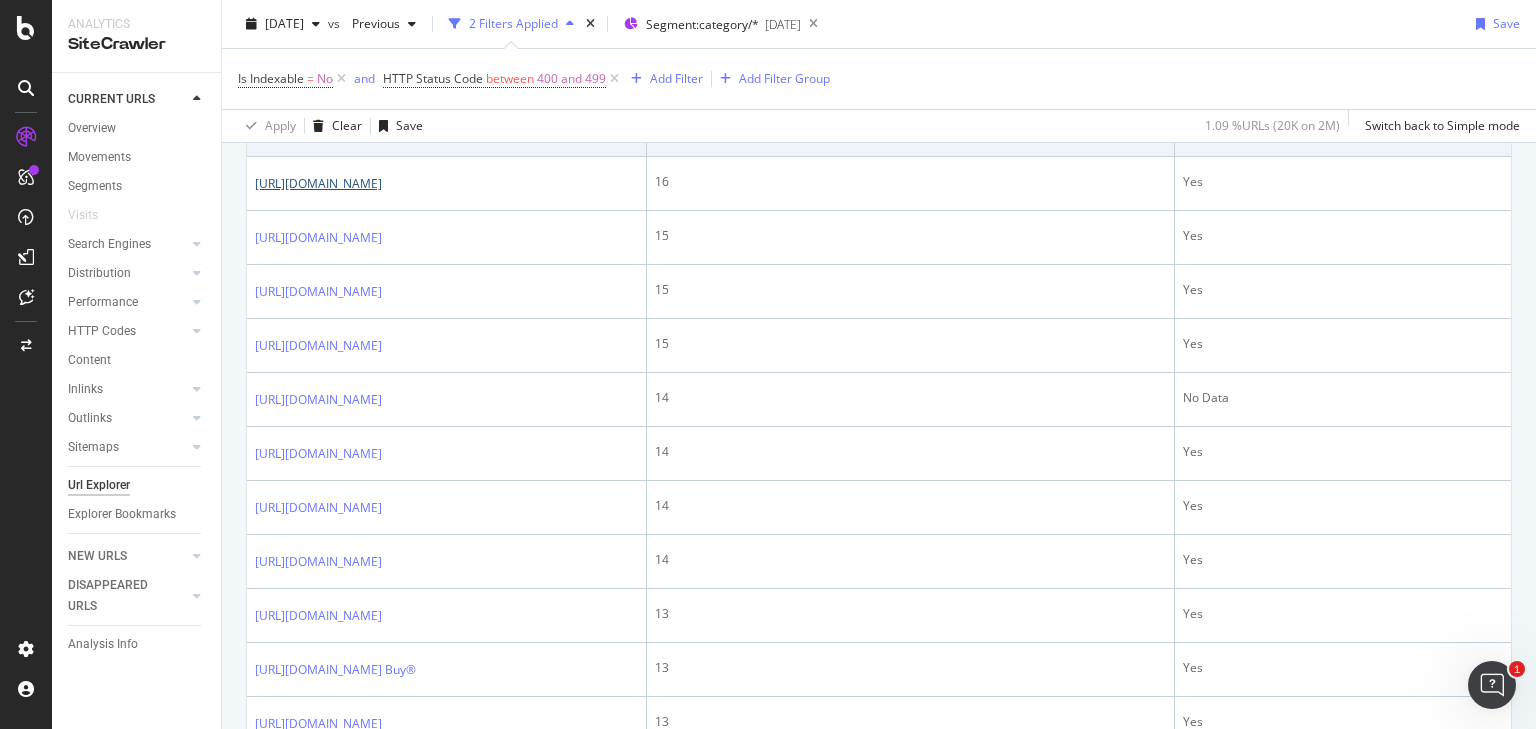 scroll, scrollTop: 1040, scrollLeft: 0, axis: vertical 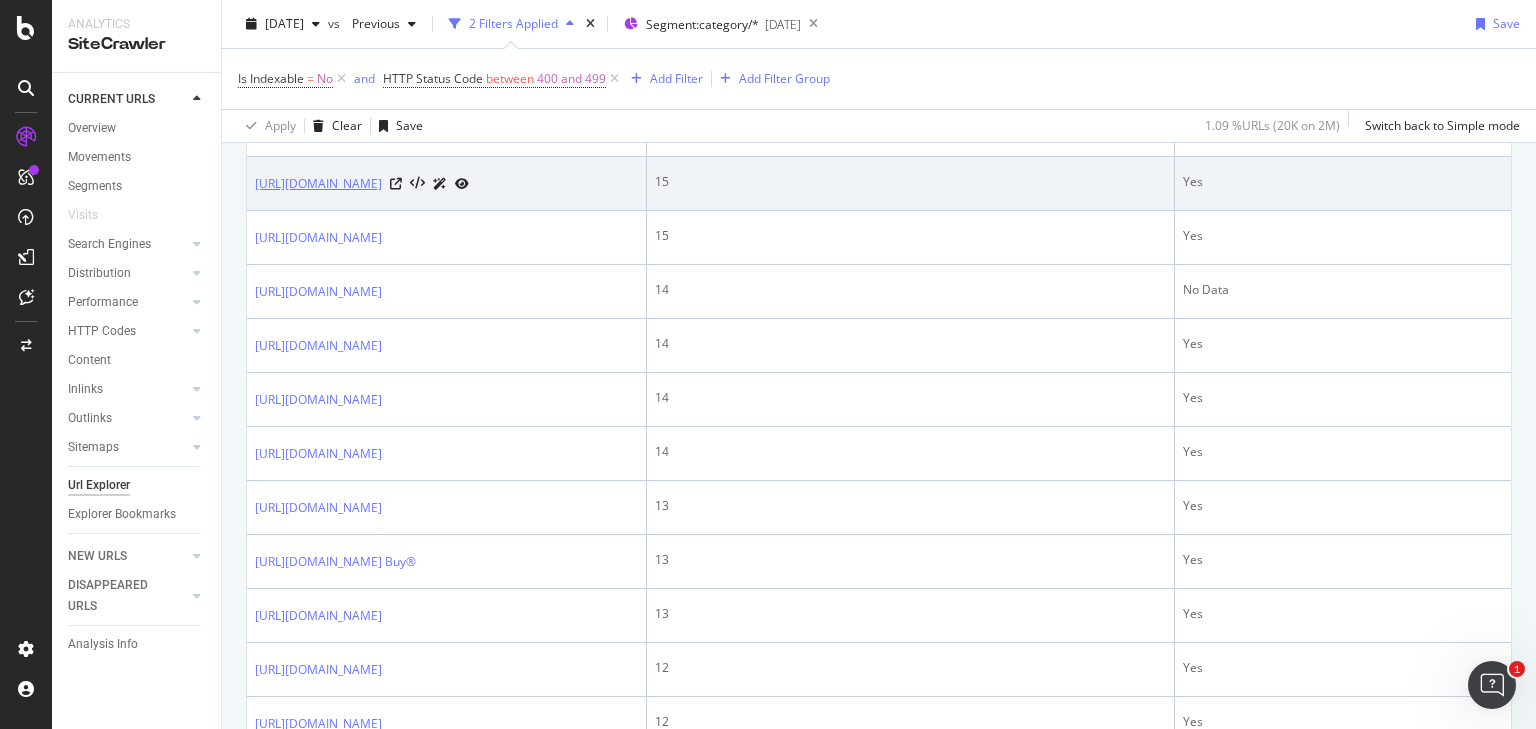 click on "https://www.bestbuy.com/site/playstation-4-ps4/playstation-digital/pcmcat1497464881849.c?id=pcmcat1497464881849" at bounding box center [318, 184] 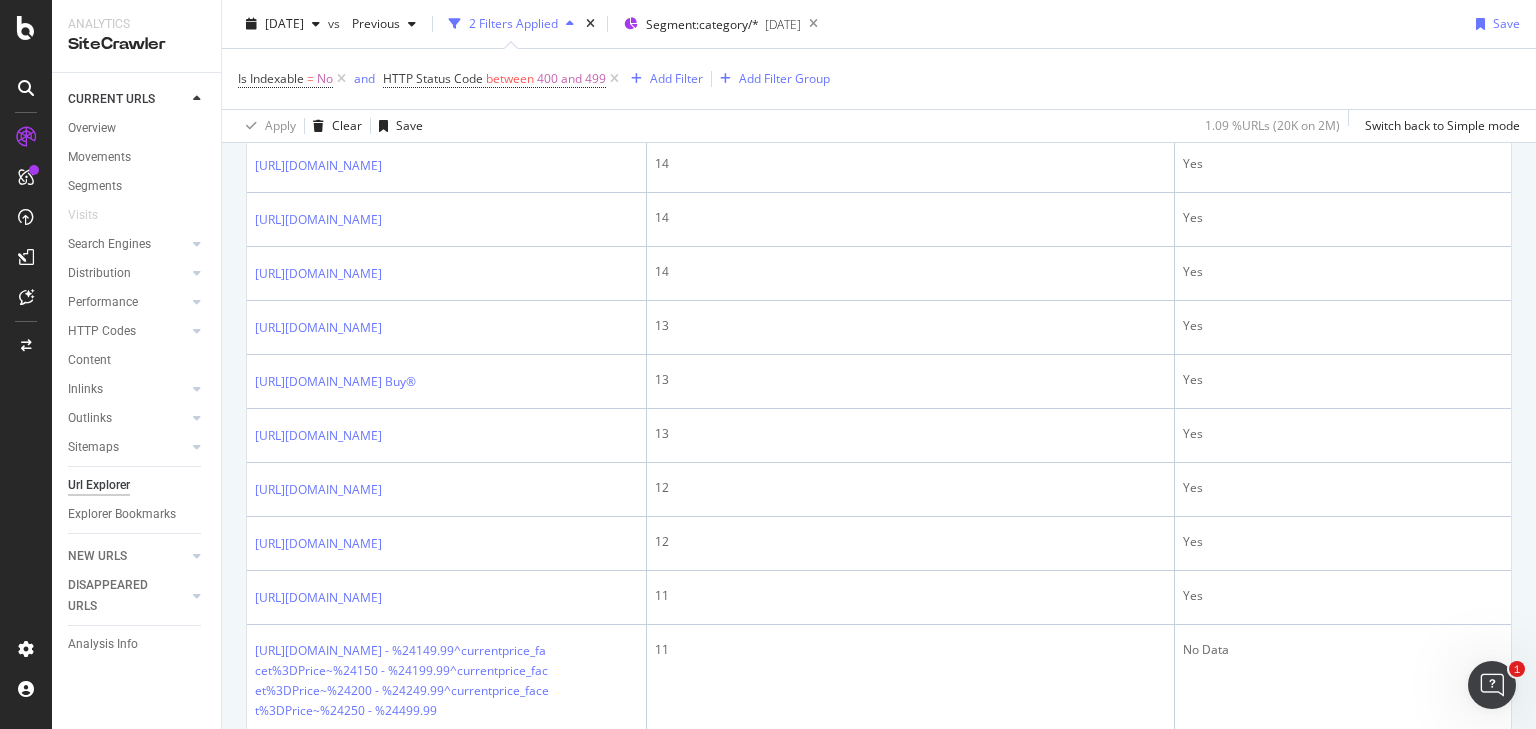 scroll, scrollTop: 1280, scrollLeft: 0, axis: vertical 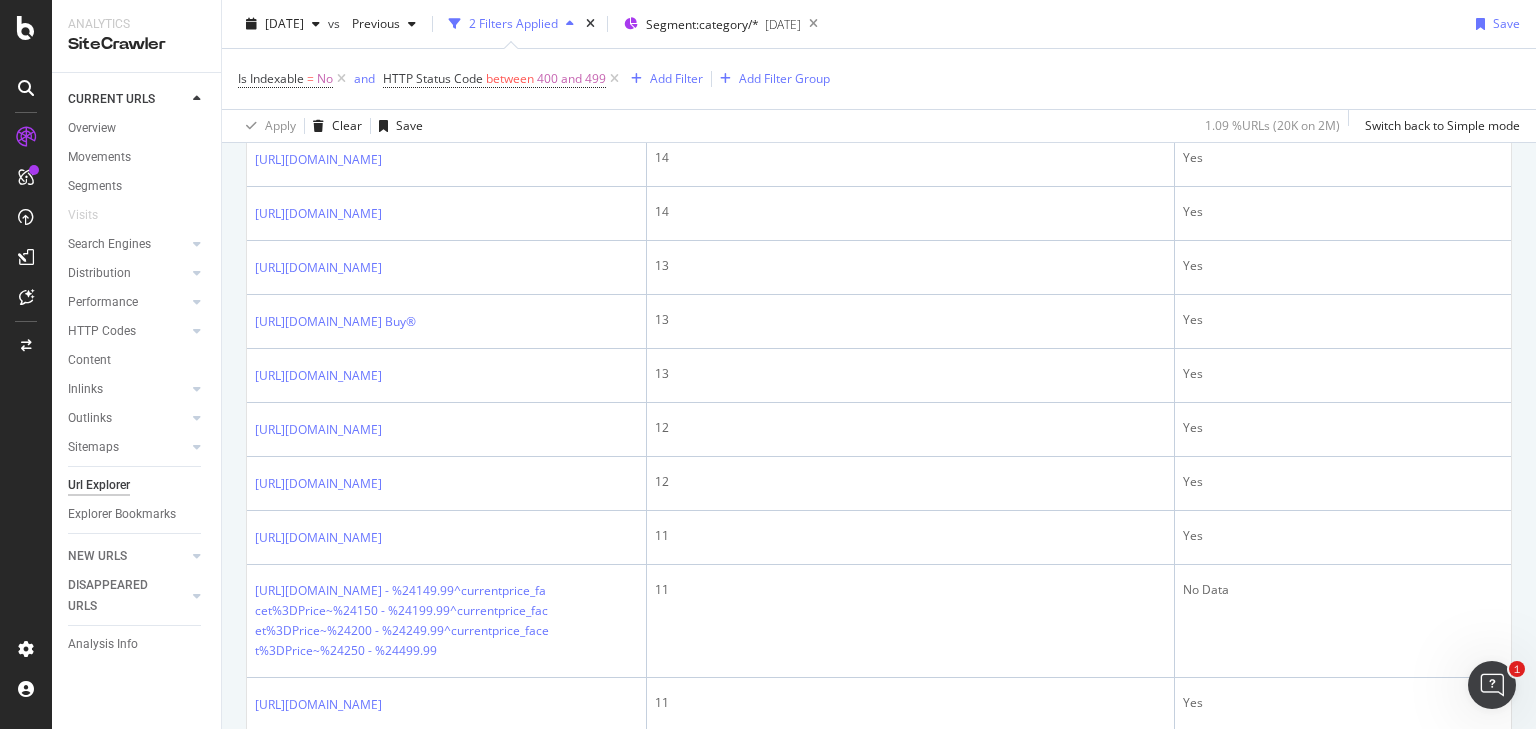 click on "https://www.bestbuy.com/site/game-room-and-arcade/poker-and-casino-games/pcmcat1617824435397.c?id=pcmcat1617824435397" at bounding box center [318, 106] 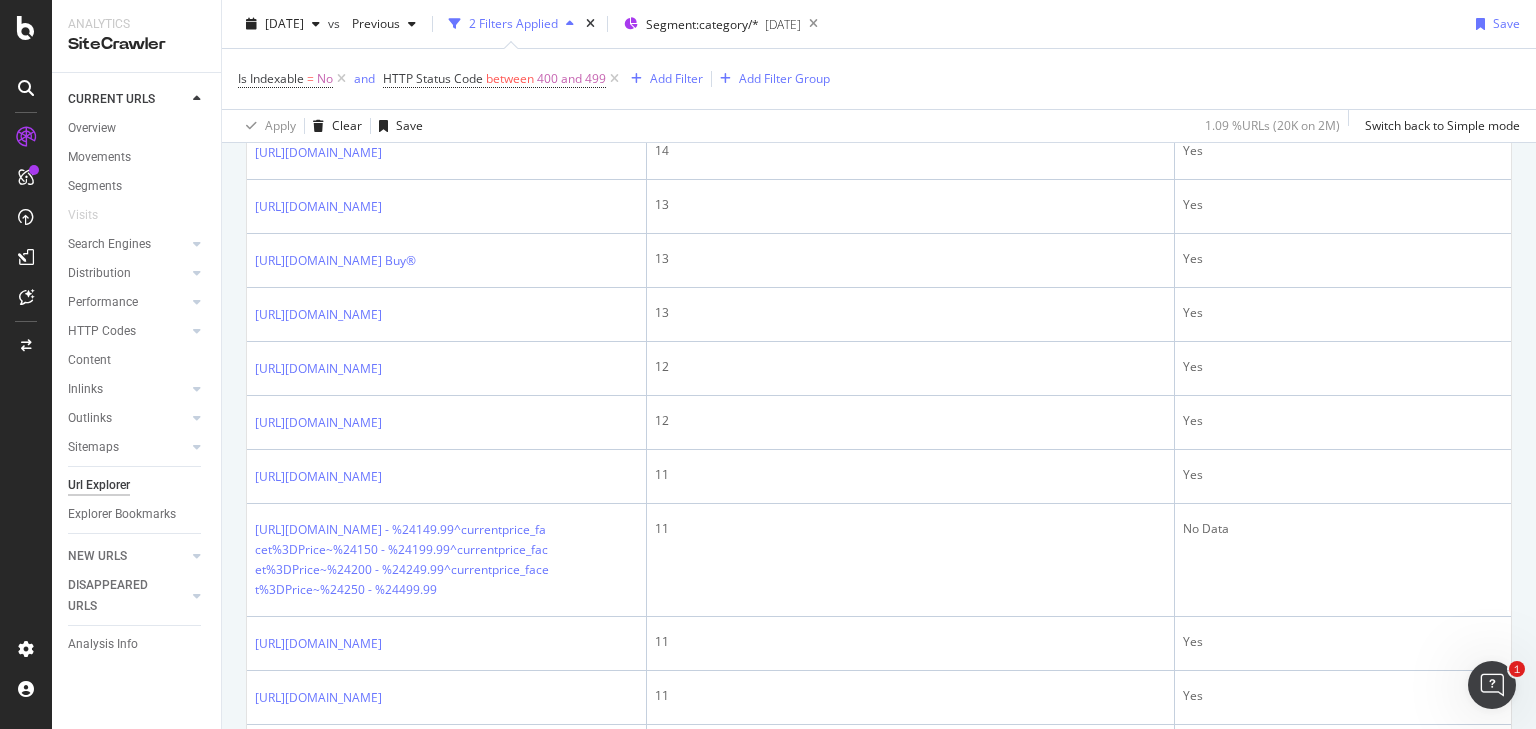 scroll, scrollTop: 1360, scrollLeft: 0, axis: vertical 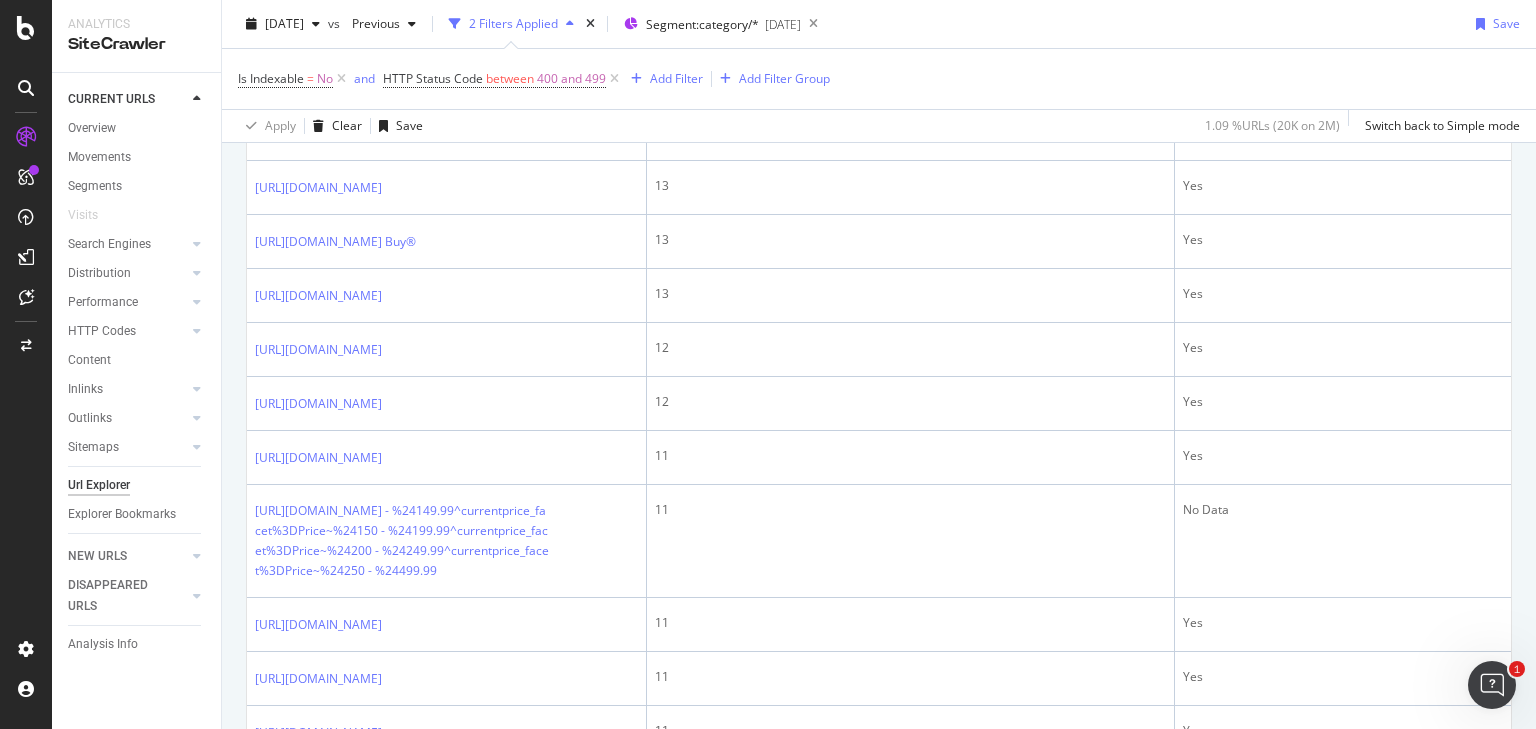 click on "https://www.bestbuy.com/site/ps4-accessories/ps4-batteries-chargers/pcmcat312000050017.c?id=pcmcat312000050017" at bounding box center (318, 80) 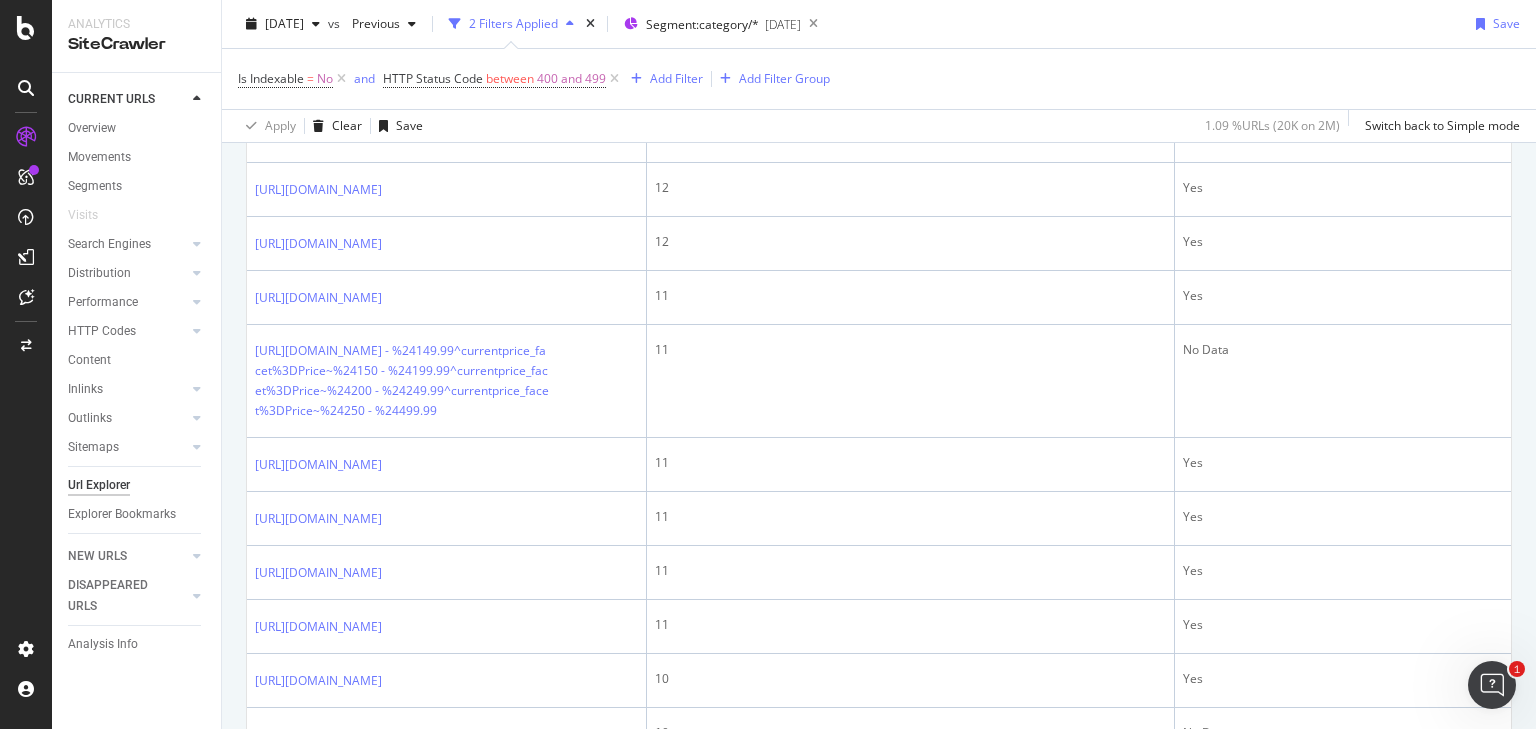 scroll, scrollTop: 1600, scrollLeft: 0, axis: vertical 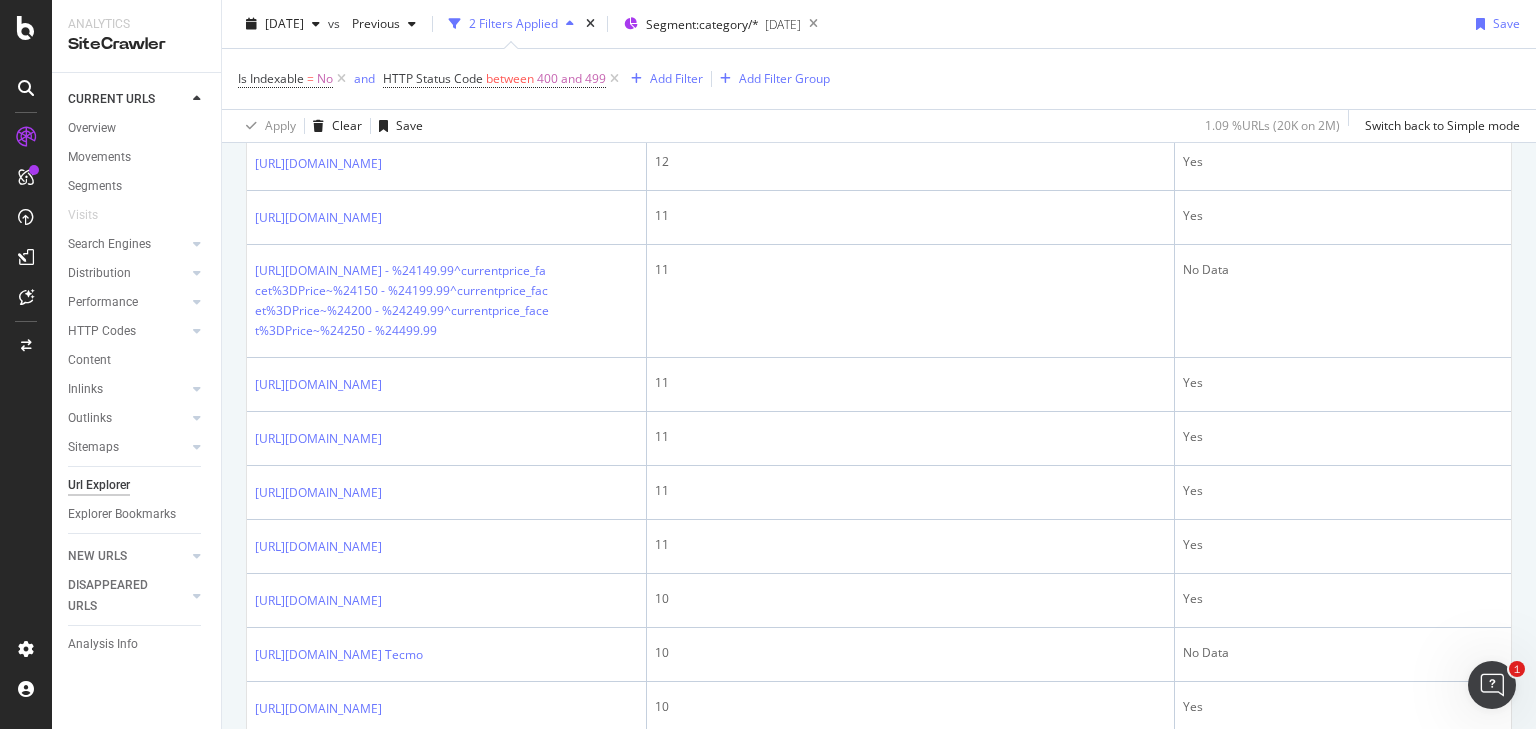 click on "https://www.bestbuy.com/site/home-security-safety/remote-monitoring-kits/pcmcat308100050016.c?id=pcmcat308100050016" at bounding box center [318, -106] 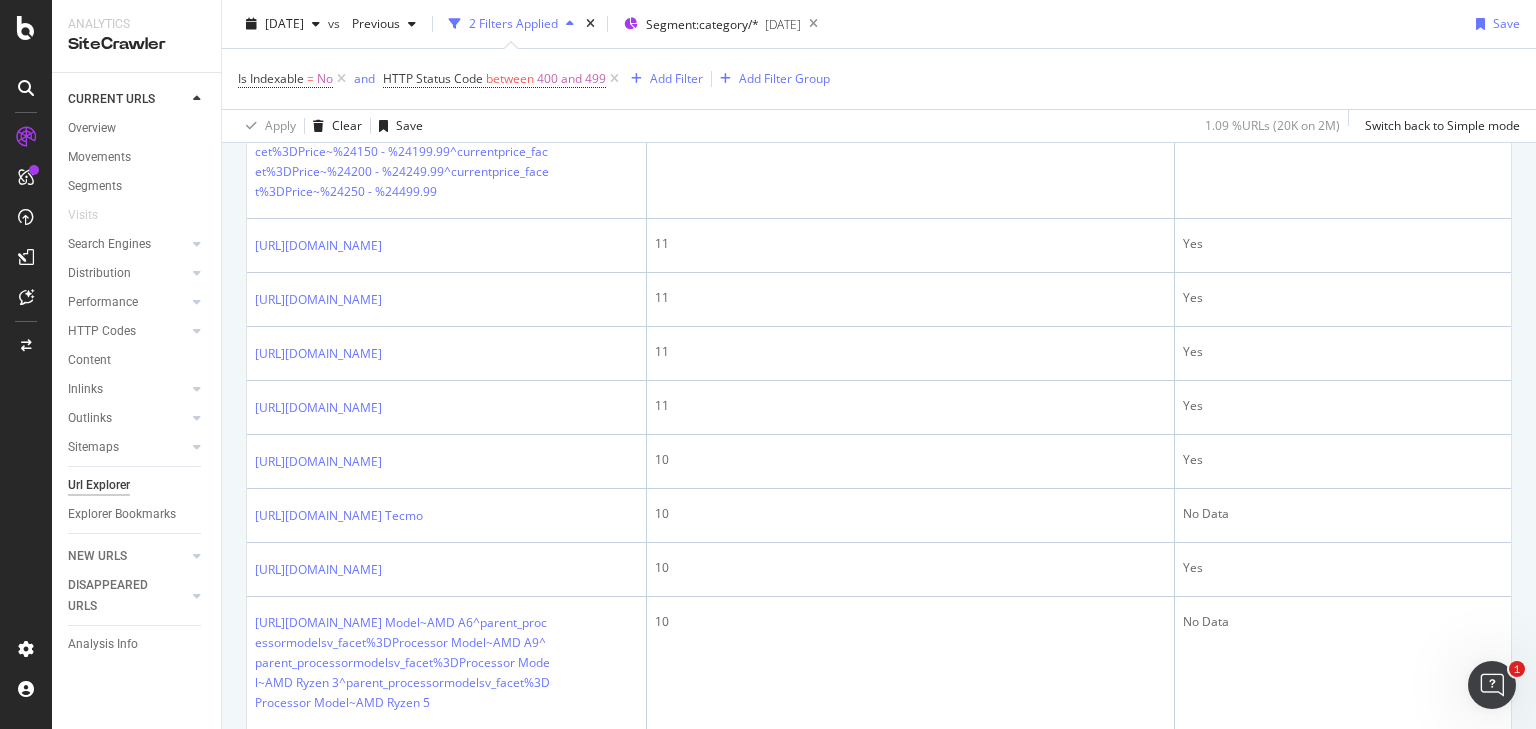 scroll, scrollTop: 1760, scrollLeft: 0, axis: vertical 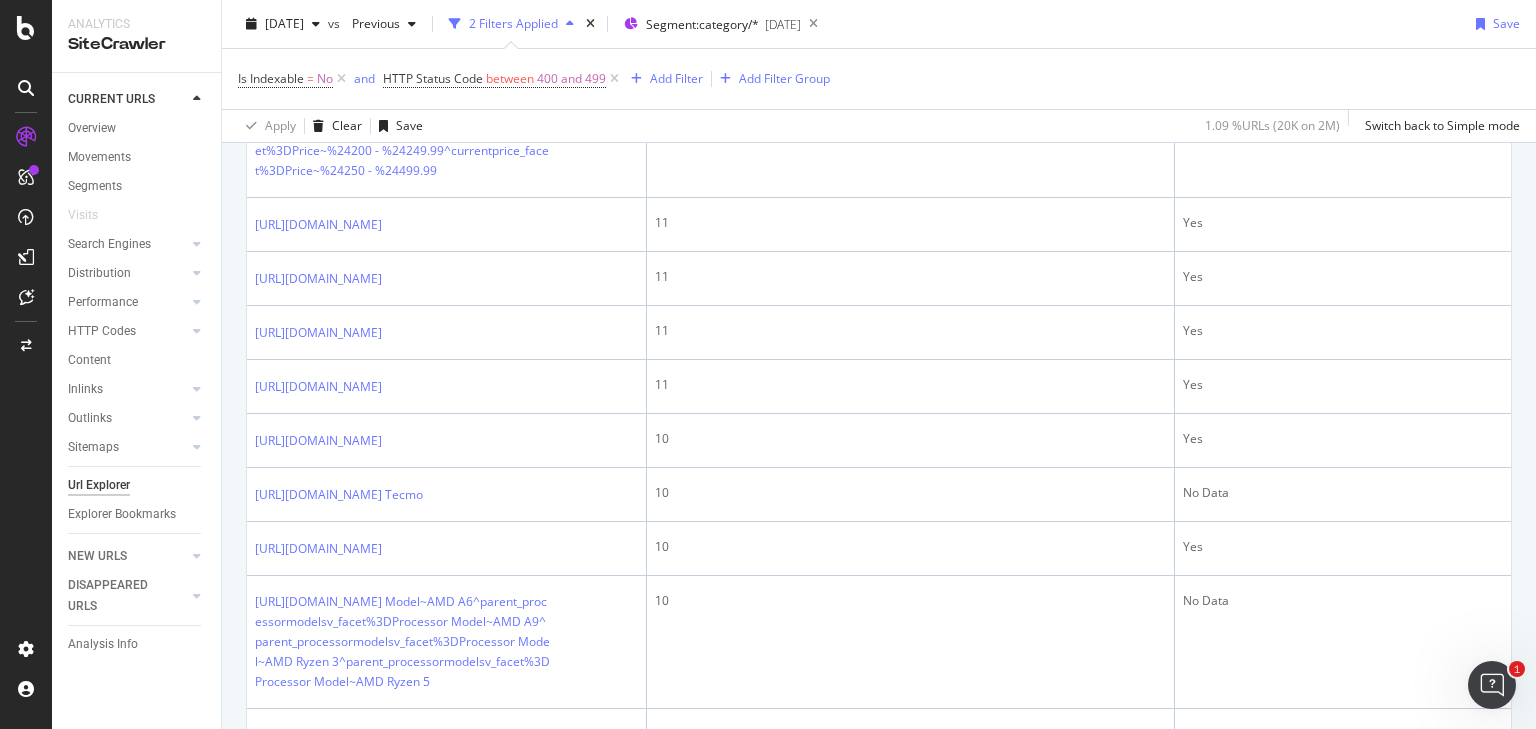 click on "https://www.bestbuy.com/site/apple/learn-about-apple-watch-series-4/pcmcat1536783373954.c?id=pcmcat1536783373954" at bounding box center [318, -212] 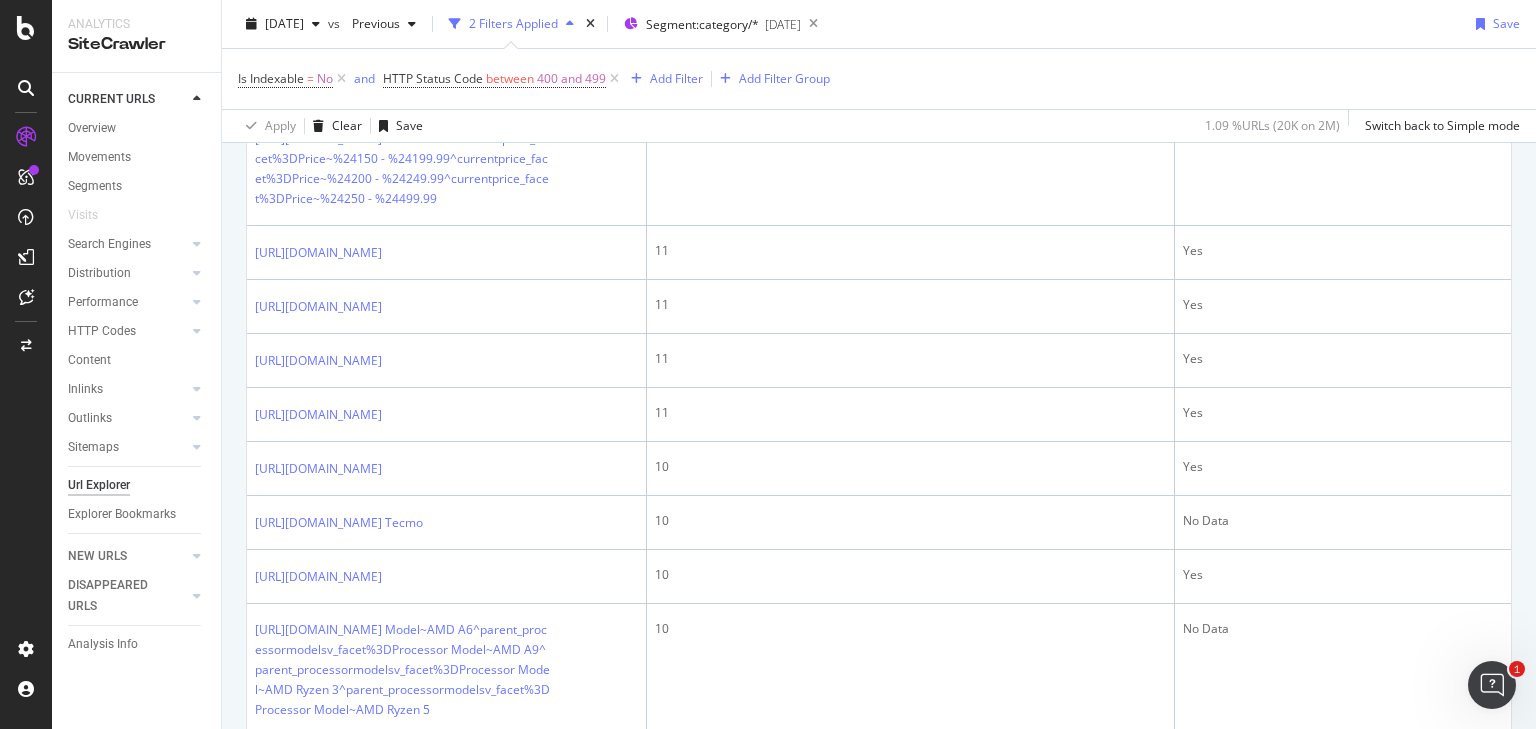scroll, scrollTop: 1760, scrollLeft: 0, axis: vertical 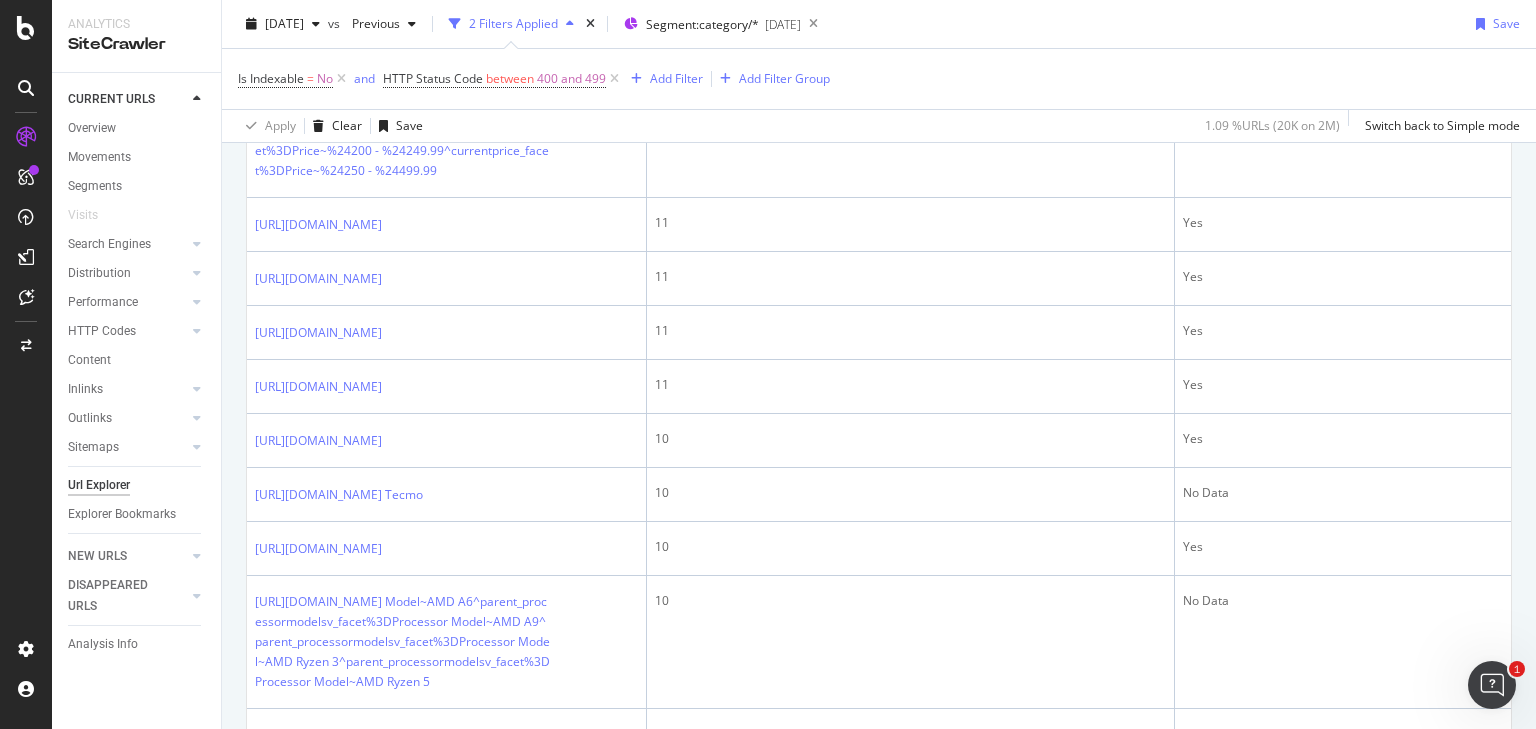 click on "https://www.bestbuy.com/site/mice-keyboards/trackball-mouse/abcat0513007.c?id=abcat0513007" at bounding box center (318, -104) 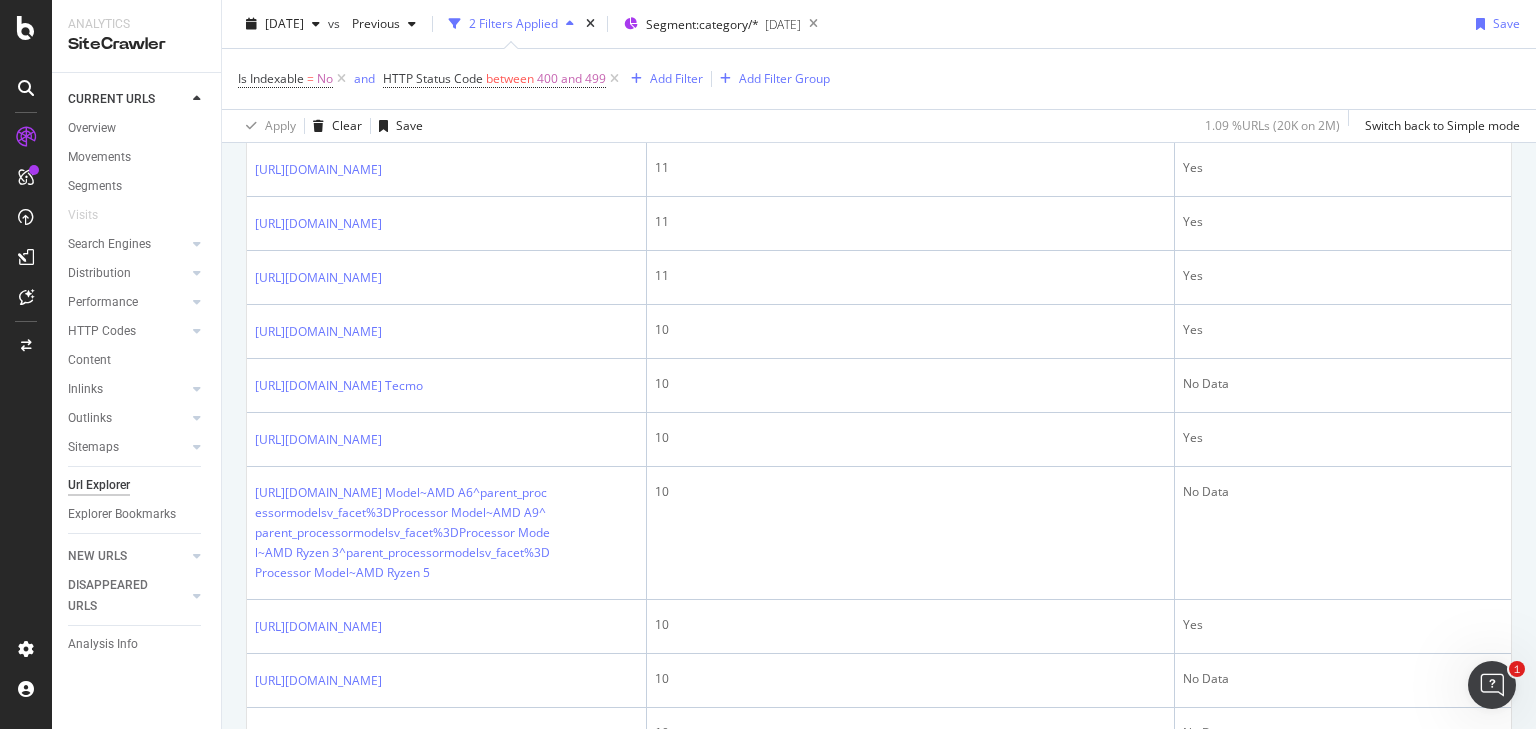 scroll, scrollTop: 2000, scrollLeft: 0, axis: vertical 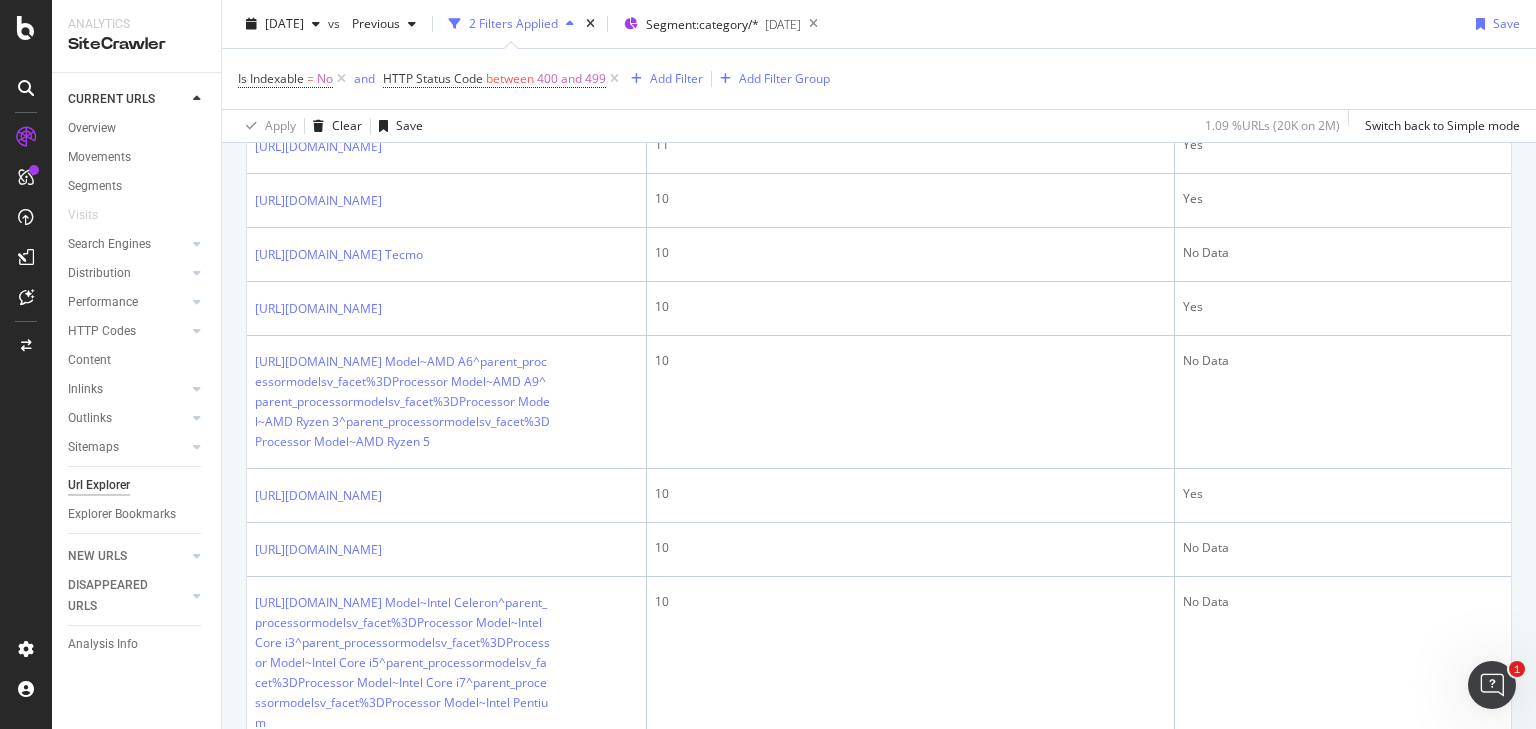 click on "https://www.bestbuy.com/site/clp-tv-home-theater/sonos-arc-ultra/pcmcat1749135219079.c?id=pcmcat1749135219079" at bounding box center [318, -290] 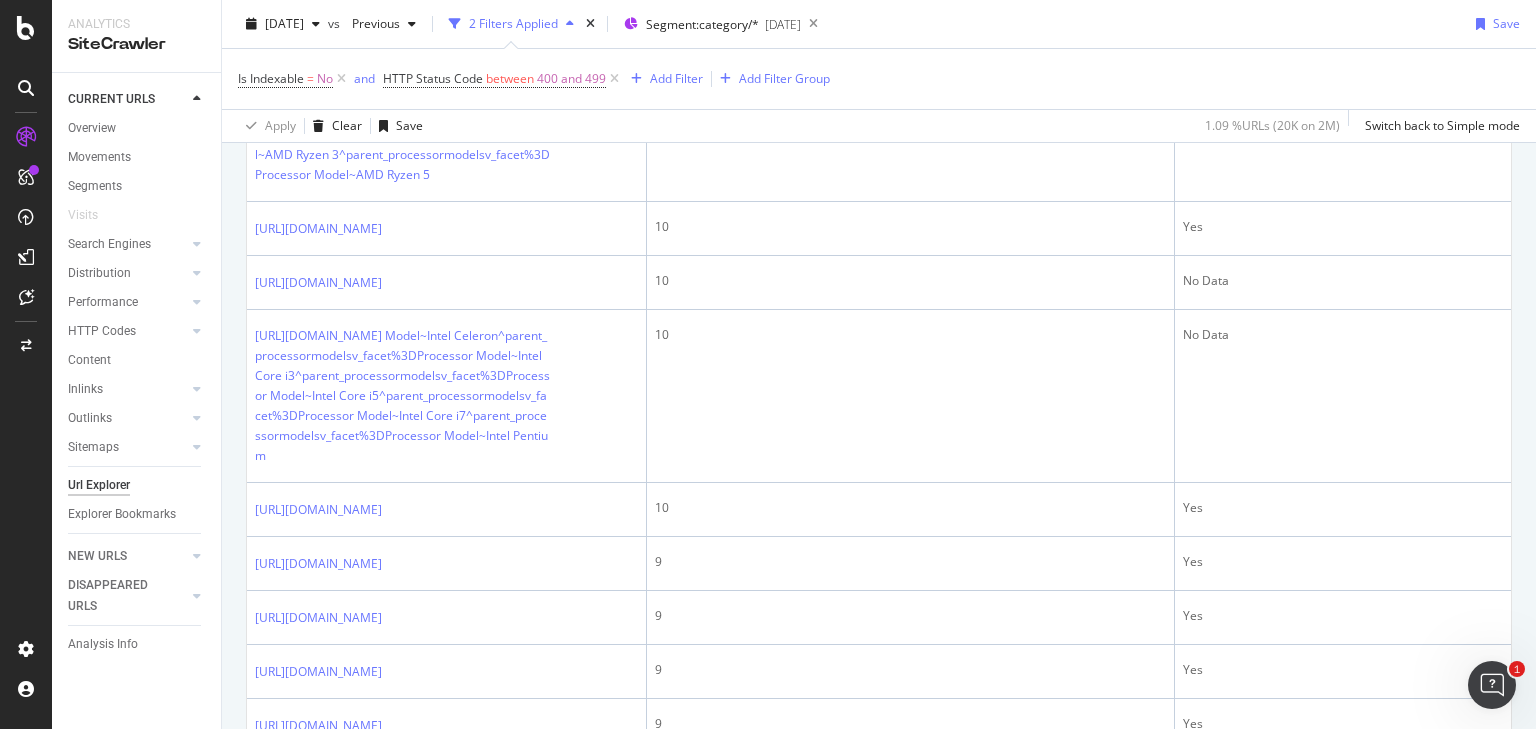 scroll, scrollTop: 2320, scrollLeft: 0, axis: vertical 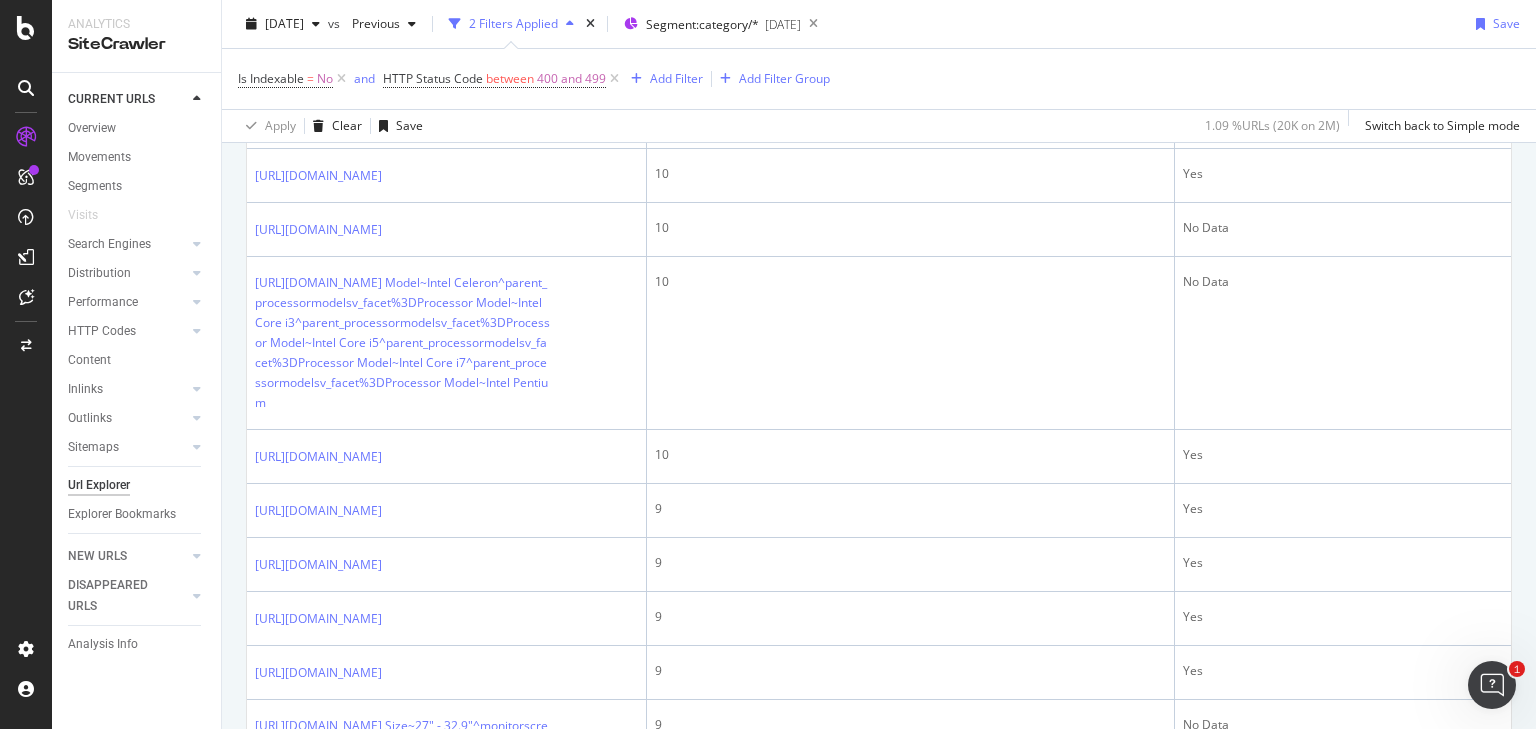 click on "https://www.bestbuy.com/site/bluetooth-hands-free-devices/bluetooth-hands-free-car-kits/pcmcat165900050048.c?id=pcmcat165900050048" at bounding box center [318, -335] 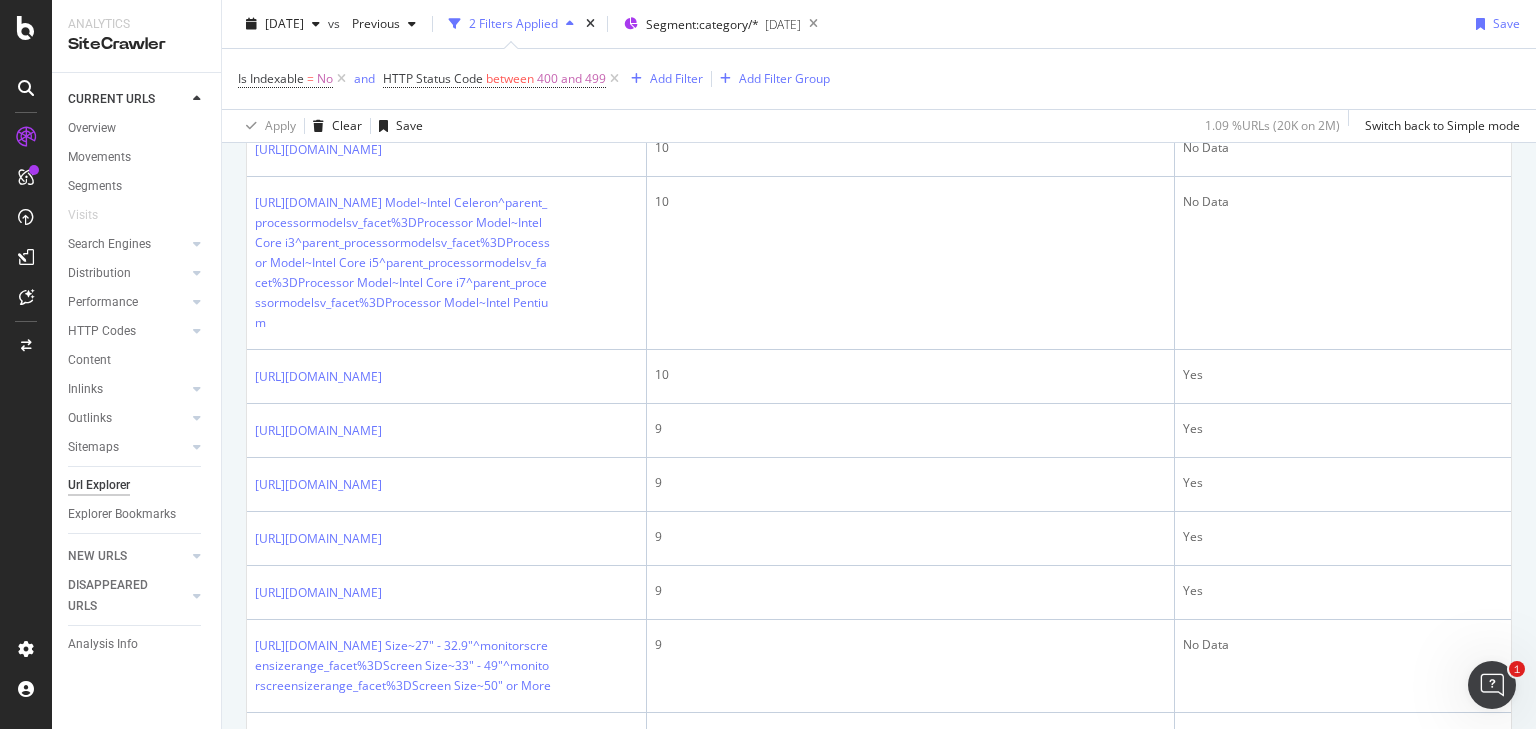 scroll, scrollTop: 2480, scrollLeft: 0, axis: vertical 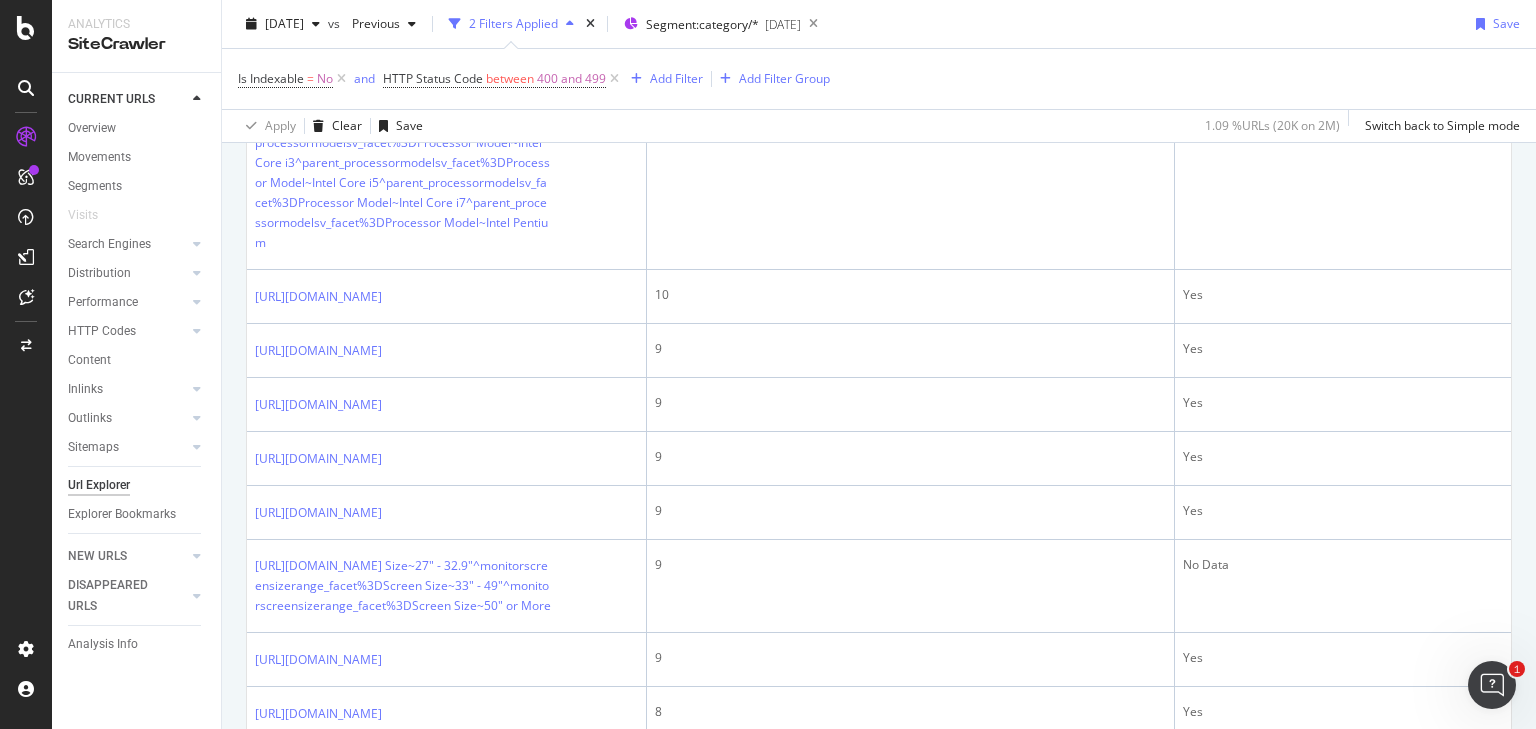 click on "[URL][DOMAIN_NAME]" at bounding box center (318, -333) 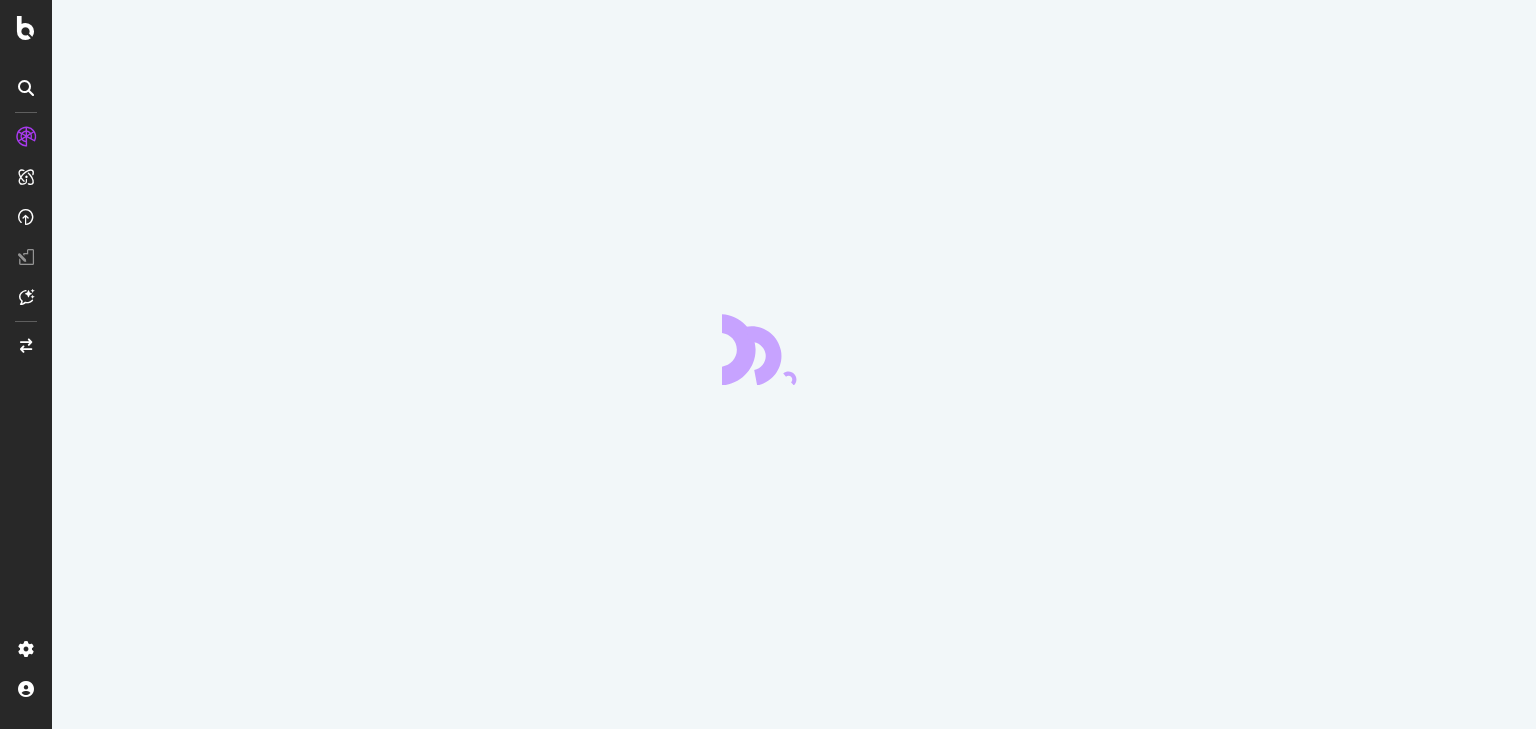 scroll, scrollTop: 0, scrollLeft: 0, axis: both 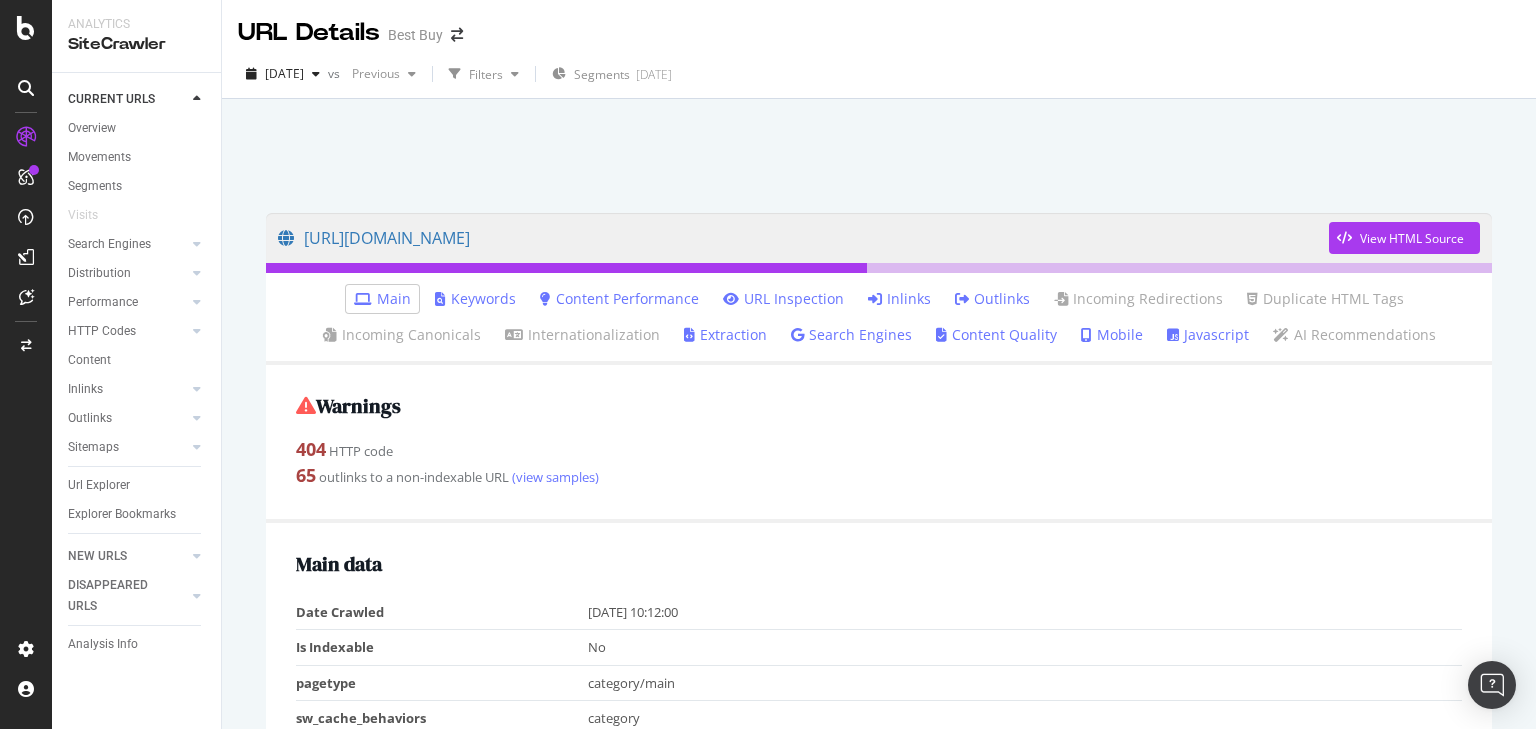 click on "Inlinks" at bounding box center (899, 299) 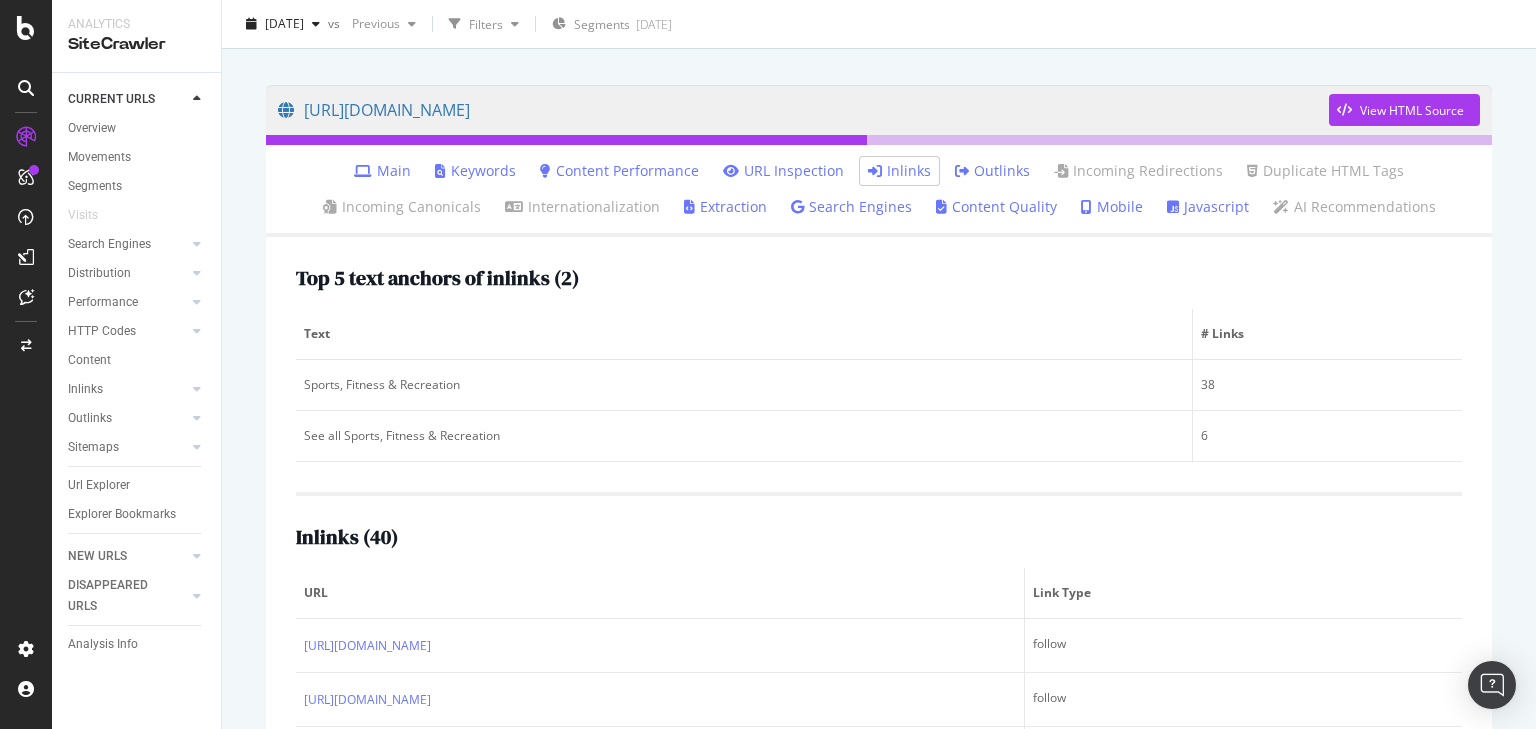 scroll, scrollTop: 320, scrollLeft: 0, axis: vertical 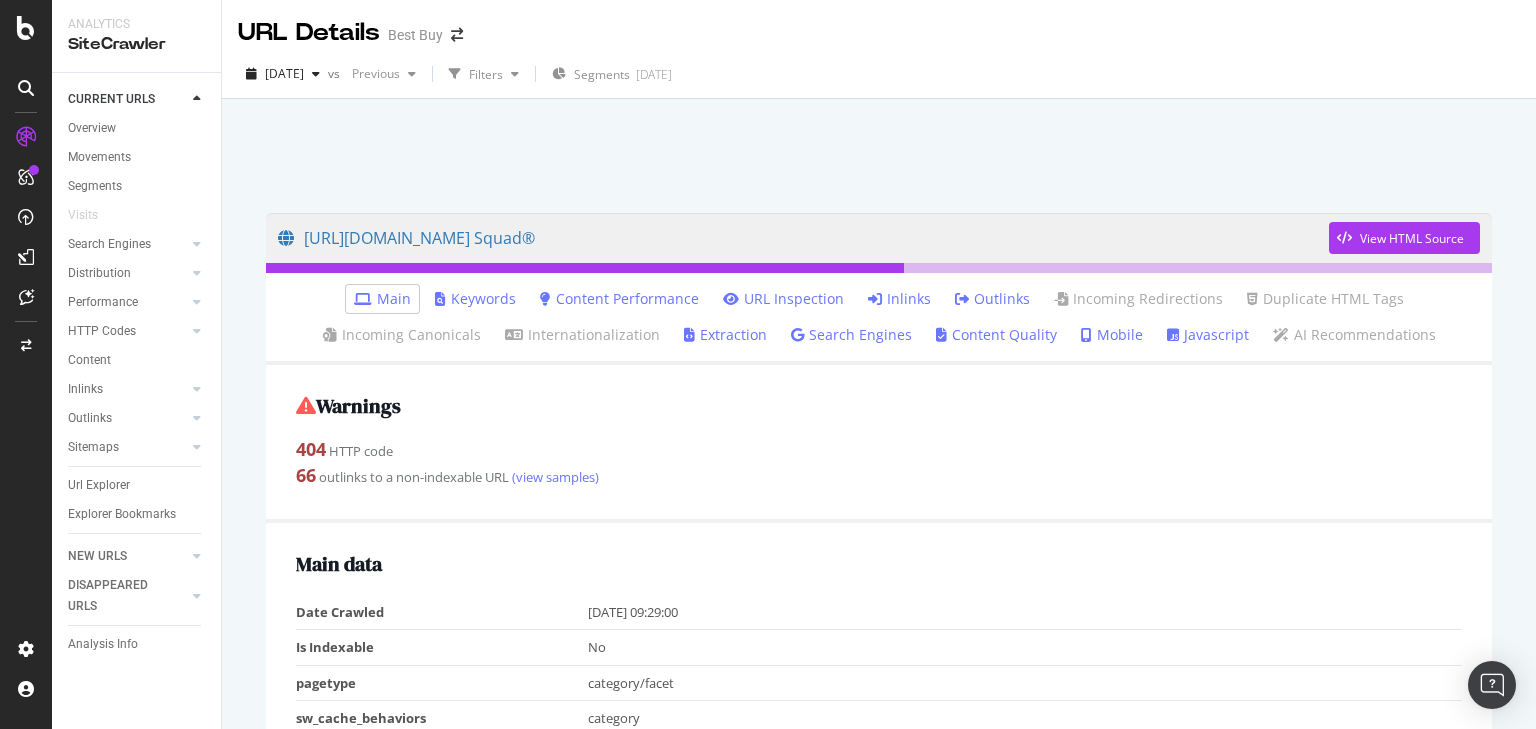 click on "Inlinks" at bounding box center [899, 299] 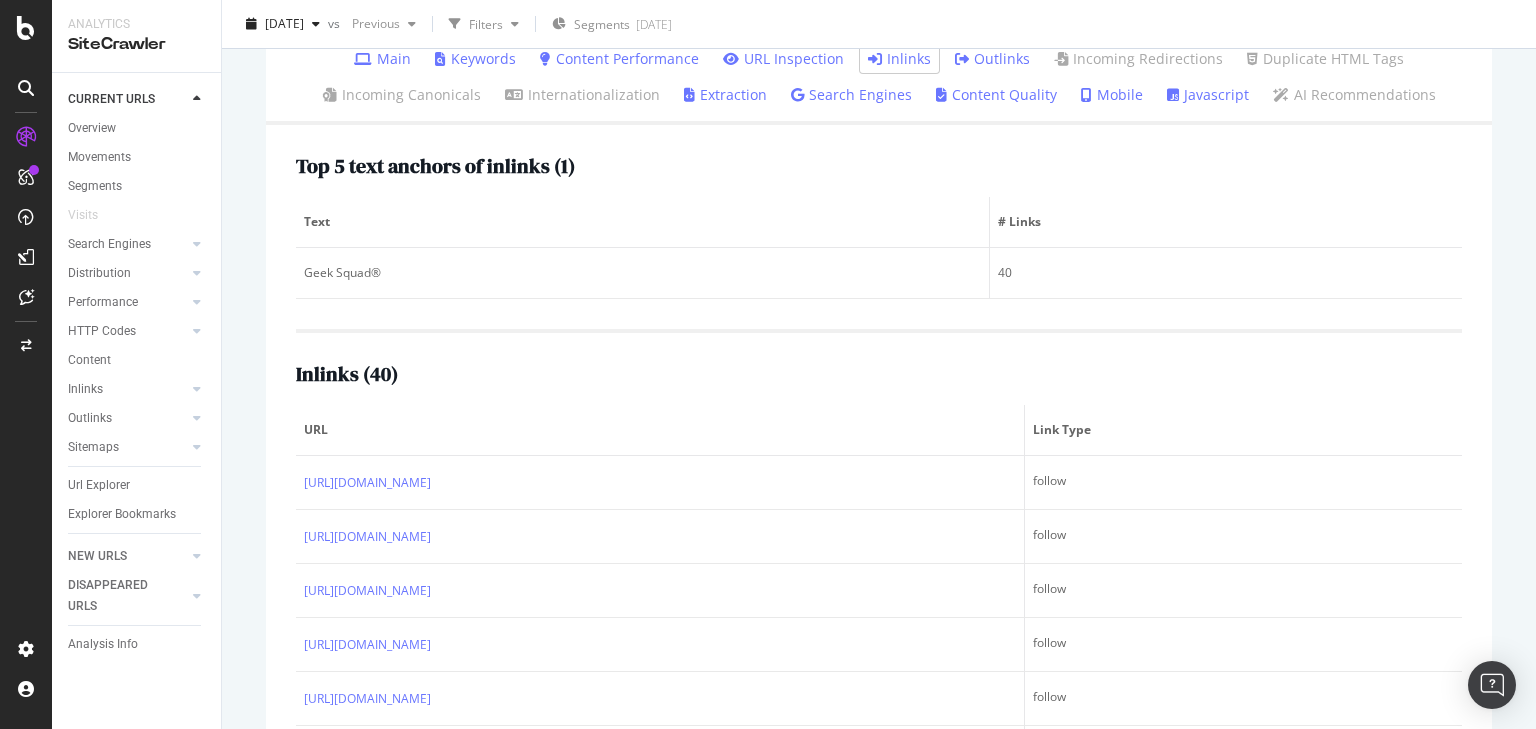 scroll, scrollTop: 320, scrollLeft: 0, axis: vertical 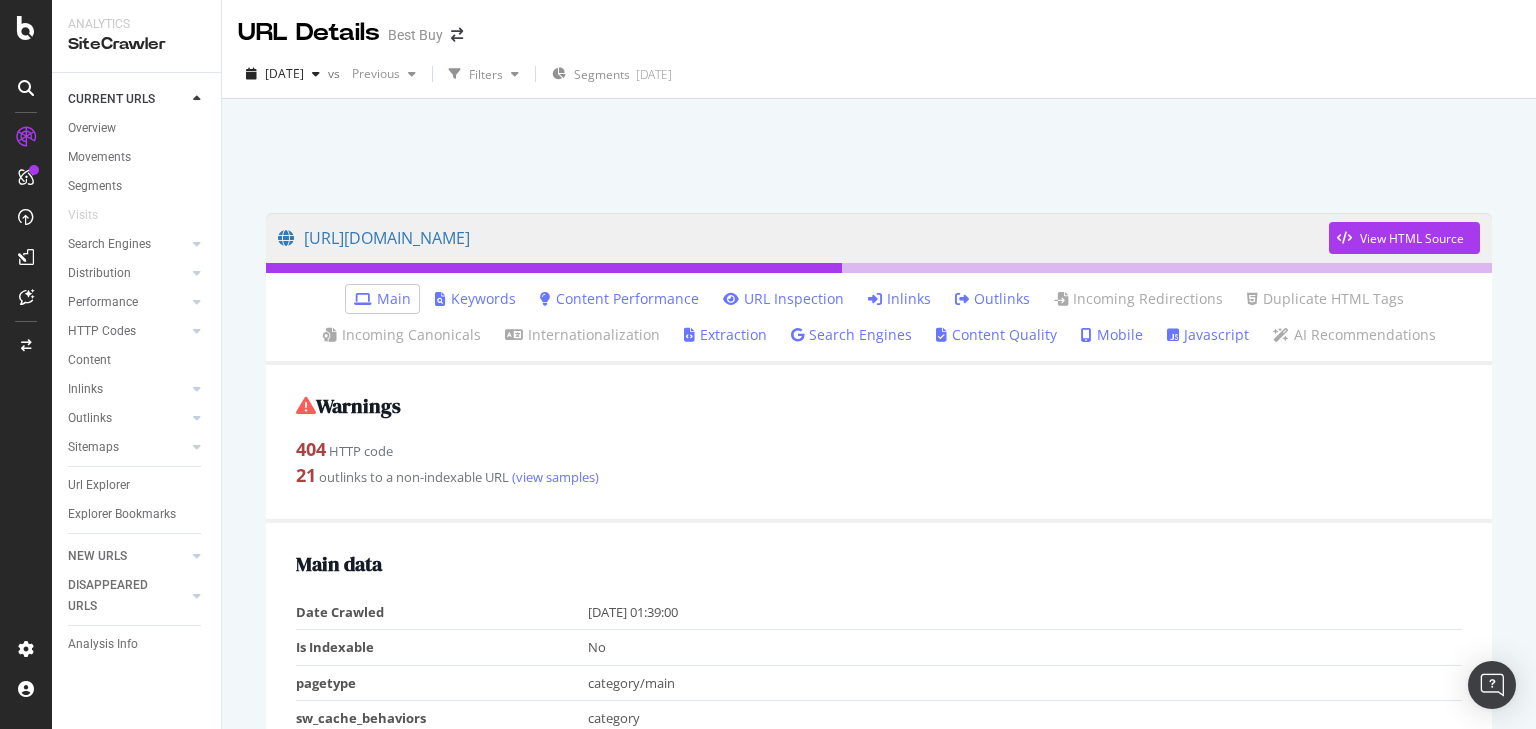 click on "Inlinks" at bounding box center (899, 299) 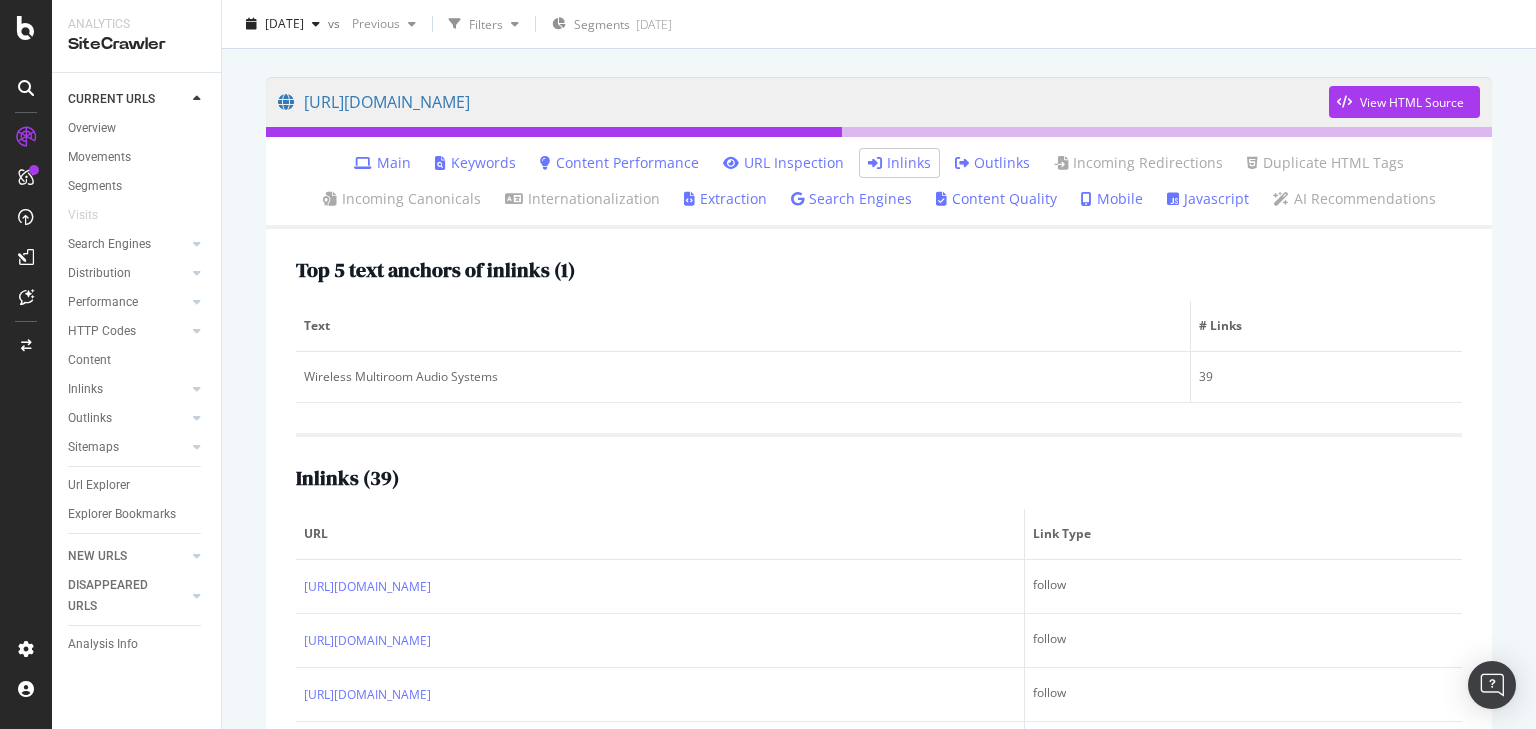 scroll, scrollTop: 160, scrollLeft: 0, axis: vertical 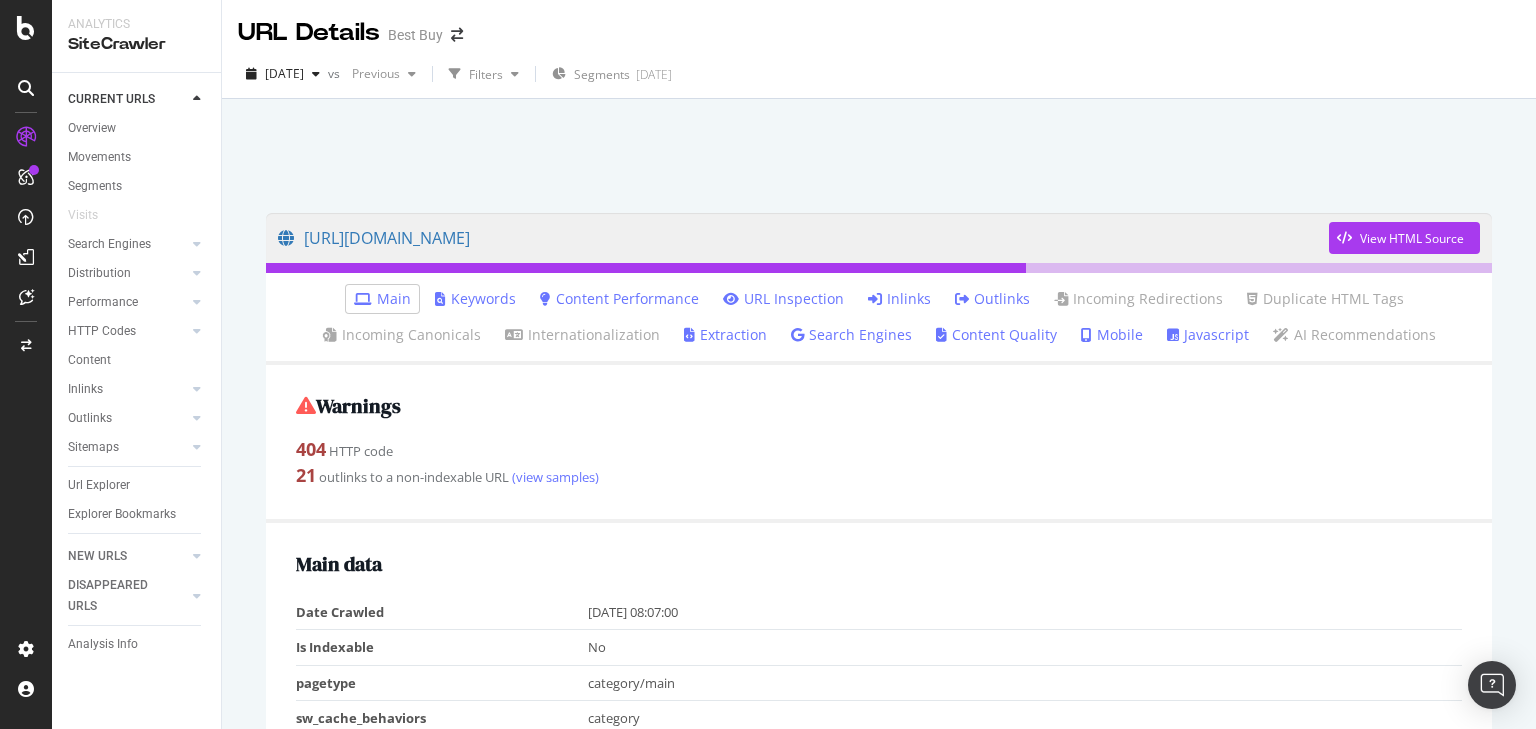 click on "Inlinks" at bounding box center (899, 299) 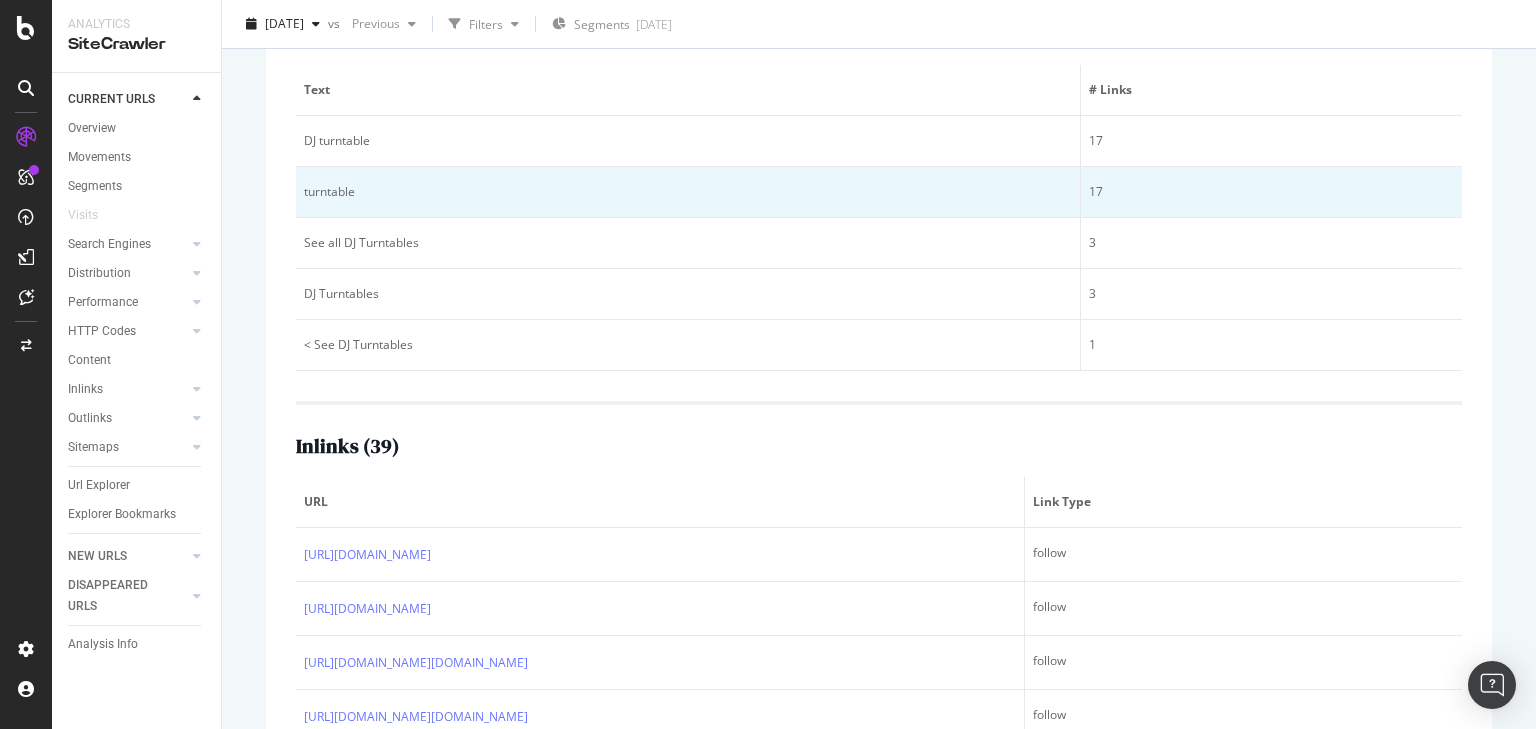 scroll, scrollTop: 400, scrollLeft: 0, axis: vertical 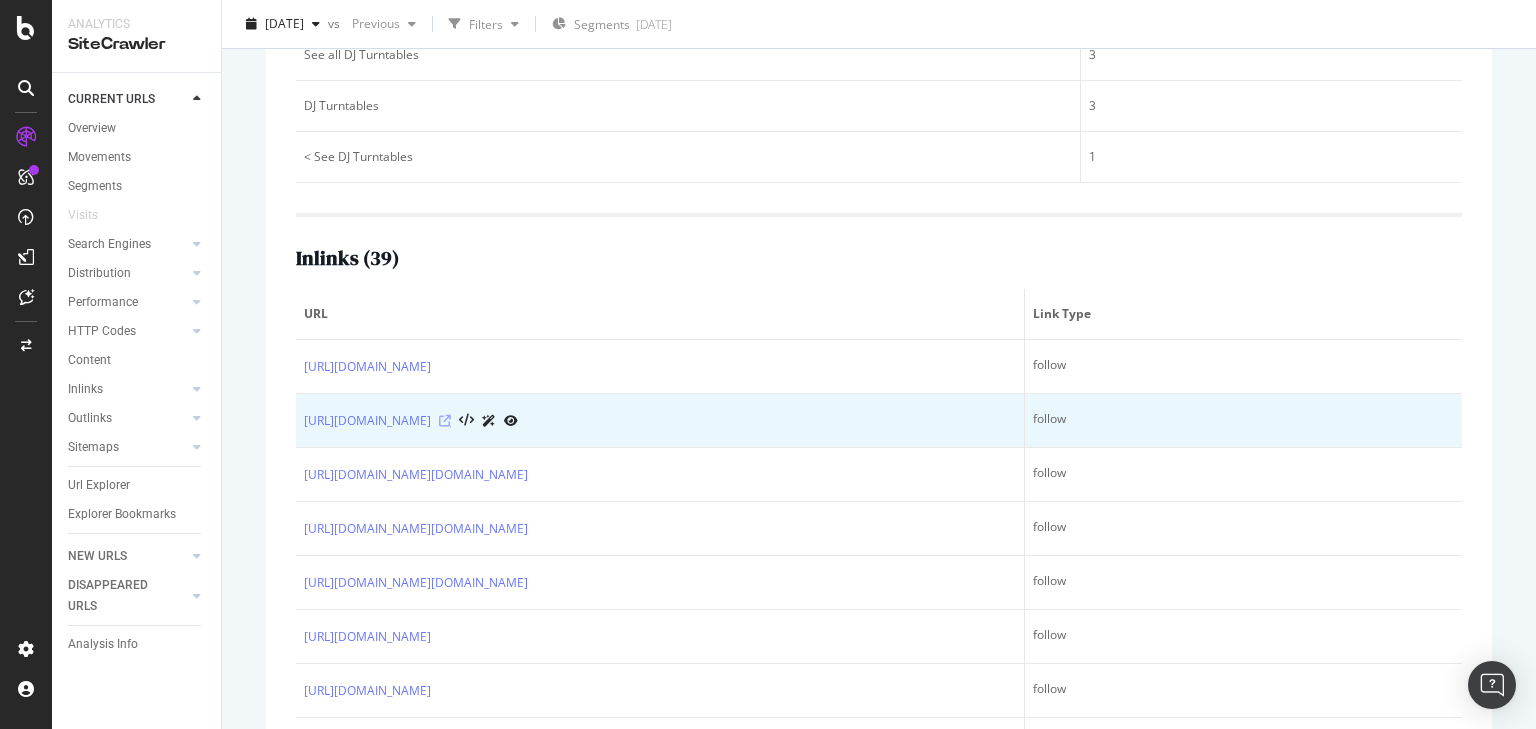 click at bounding box center [445, 421] 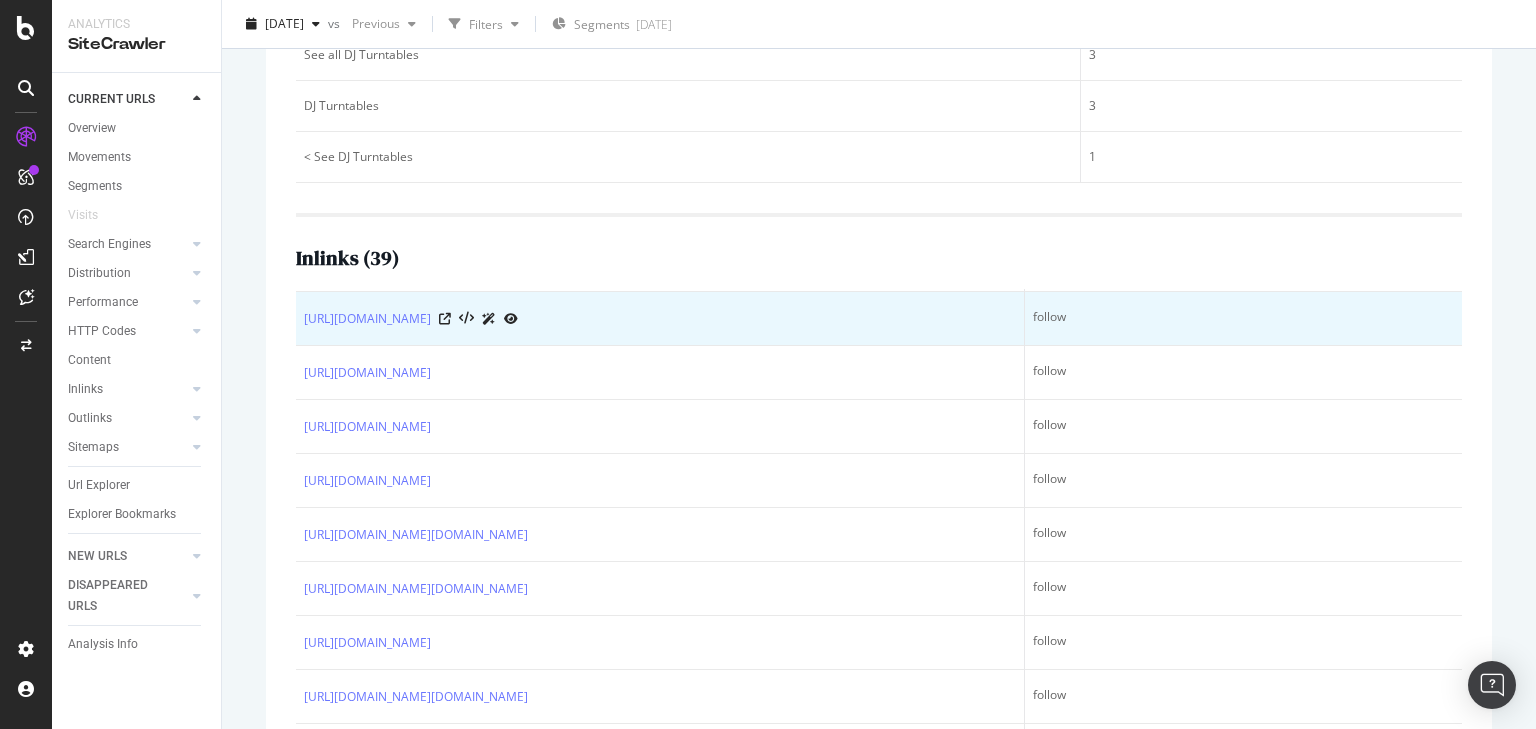 scroll, scrollTop: 320, scrollLeft: 0, axis: vertical 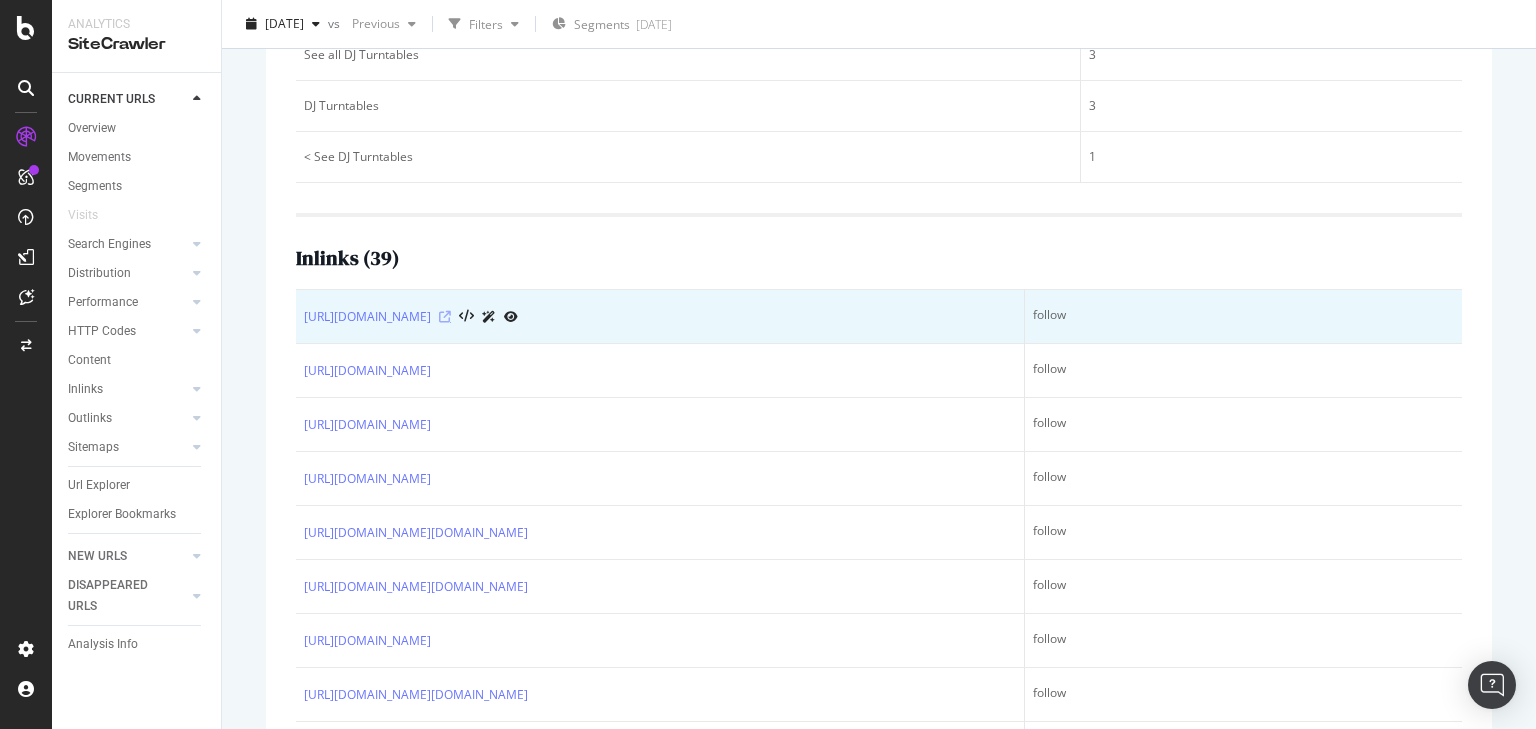 click at bounding box center (445, 317) 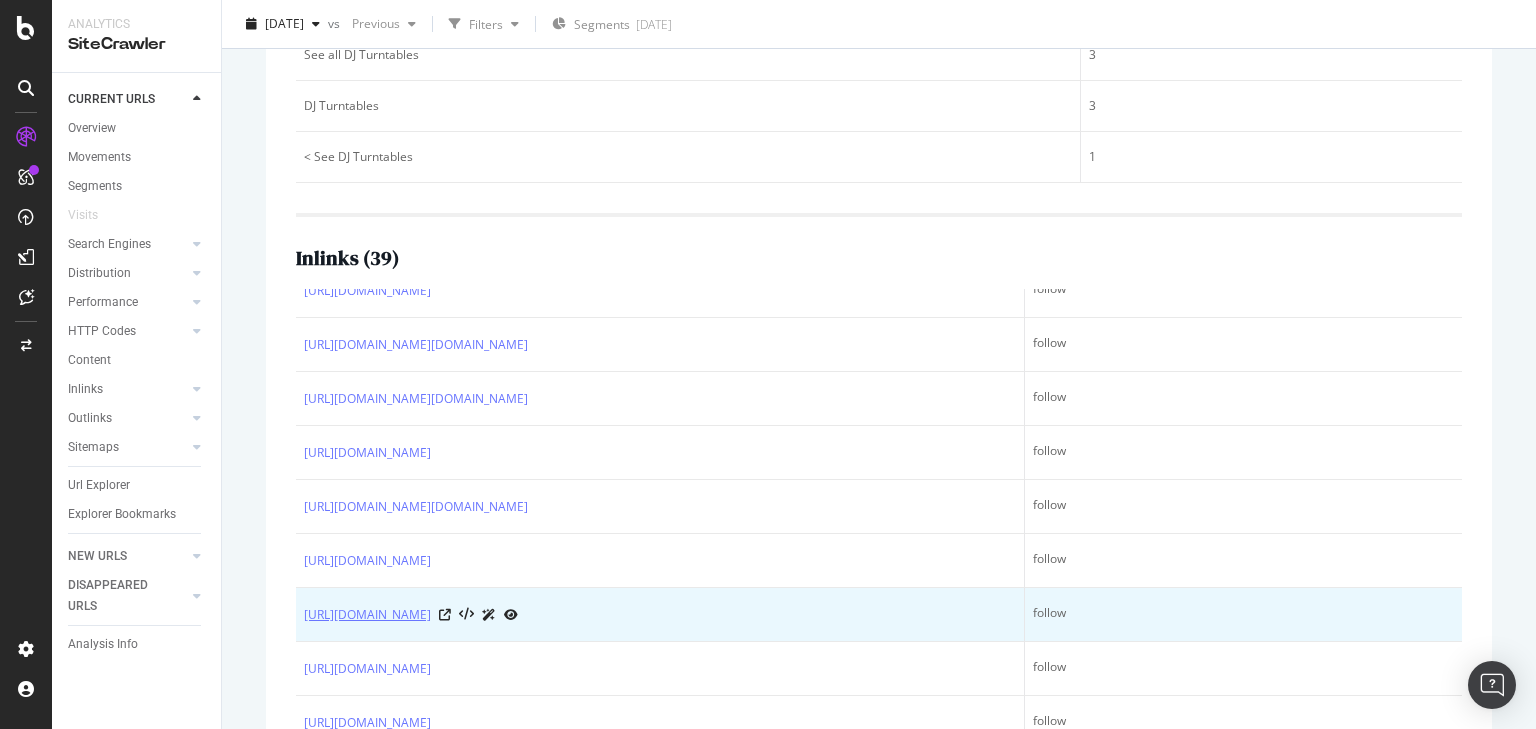 scroll, scrollTop: 480, scrollLeft: 0, axis: vertical 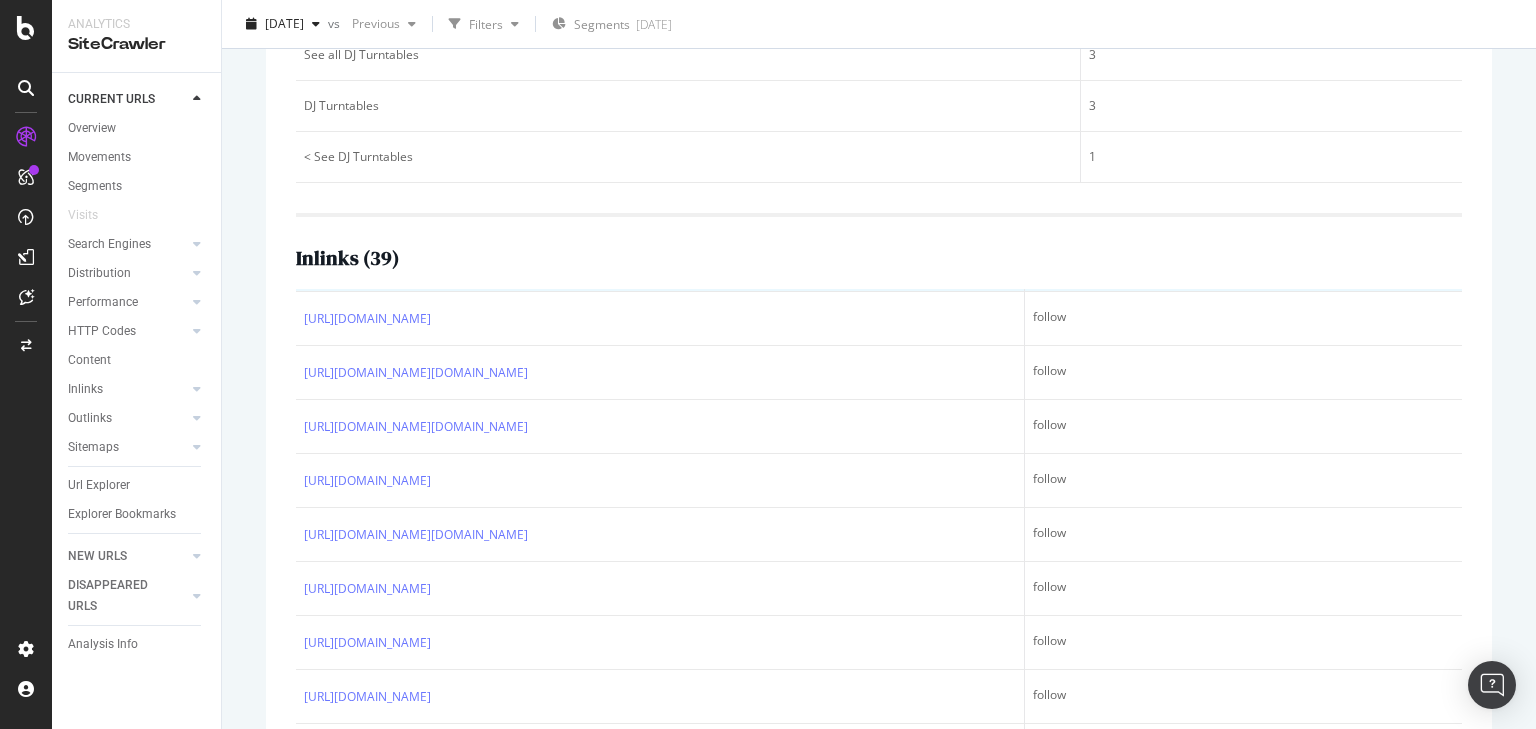click at bounding box center (445, 265) 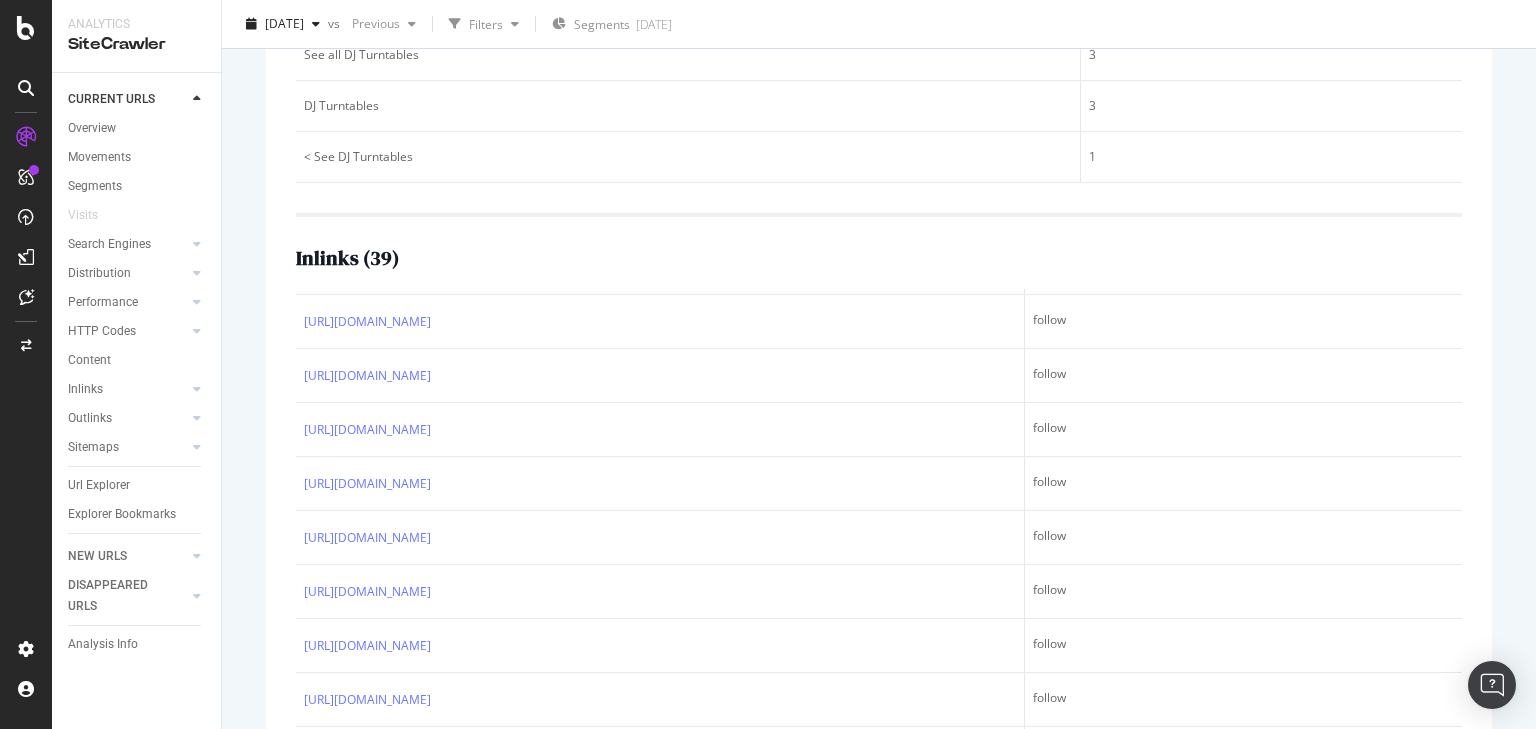 scroll, scrollTop: 880, scrollLeft: 0, axis: vertical 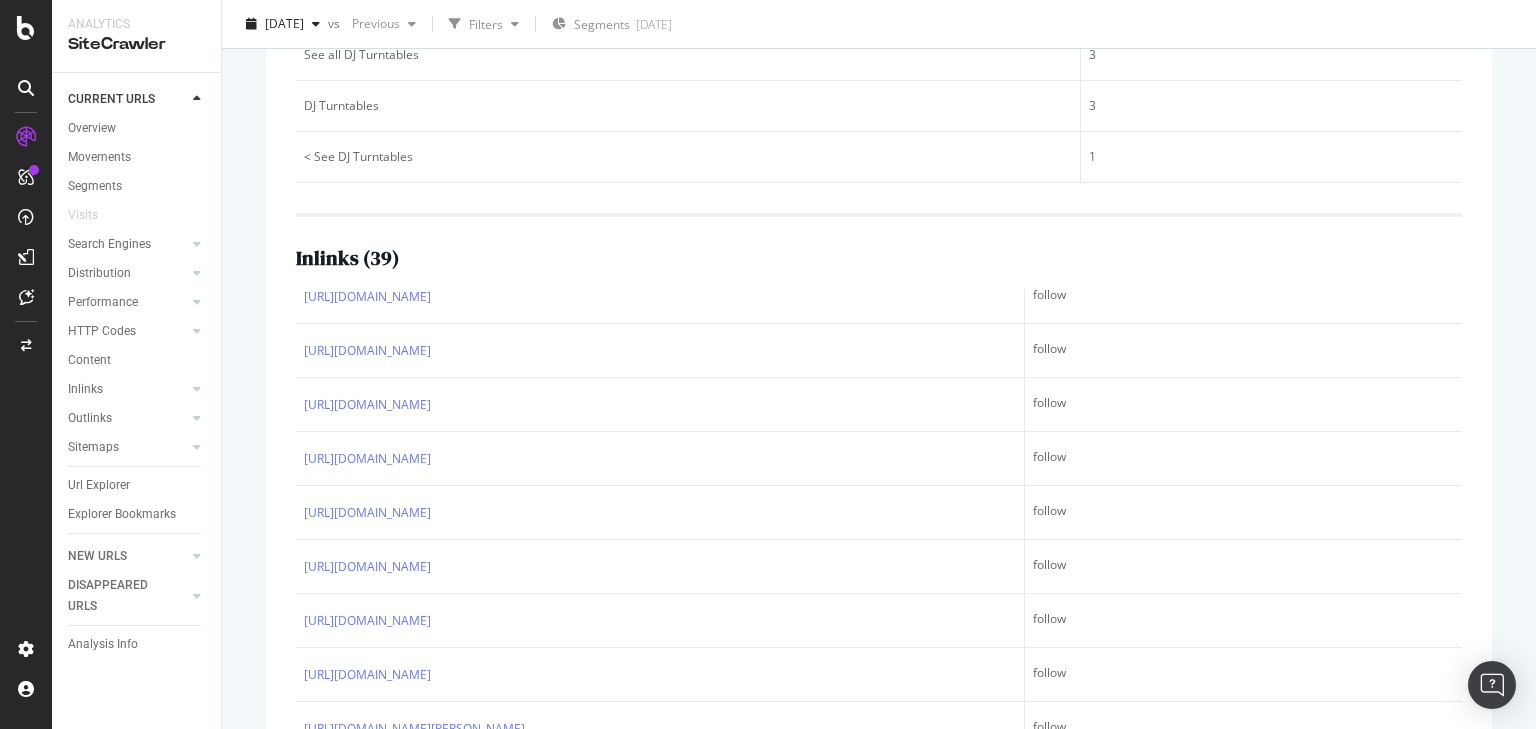 click at bounding box center (445, 243) 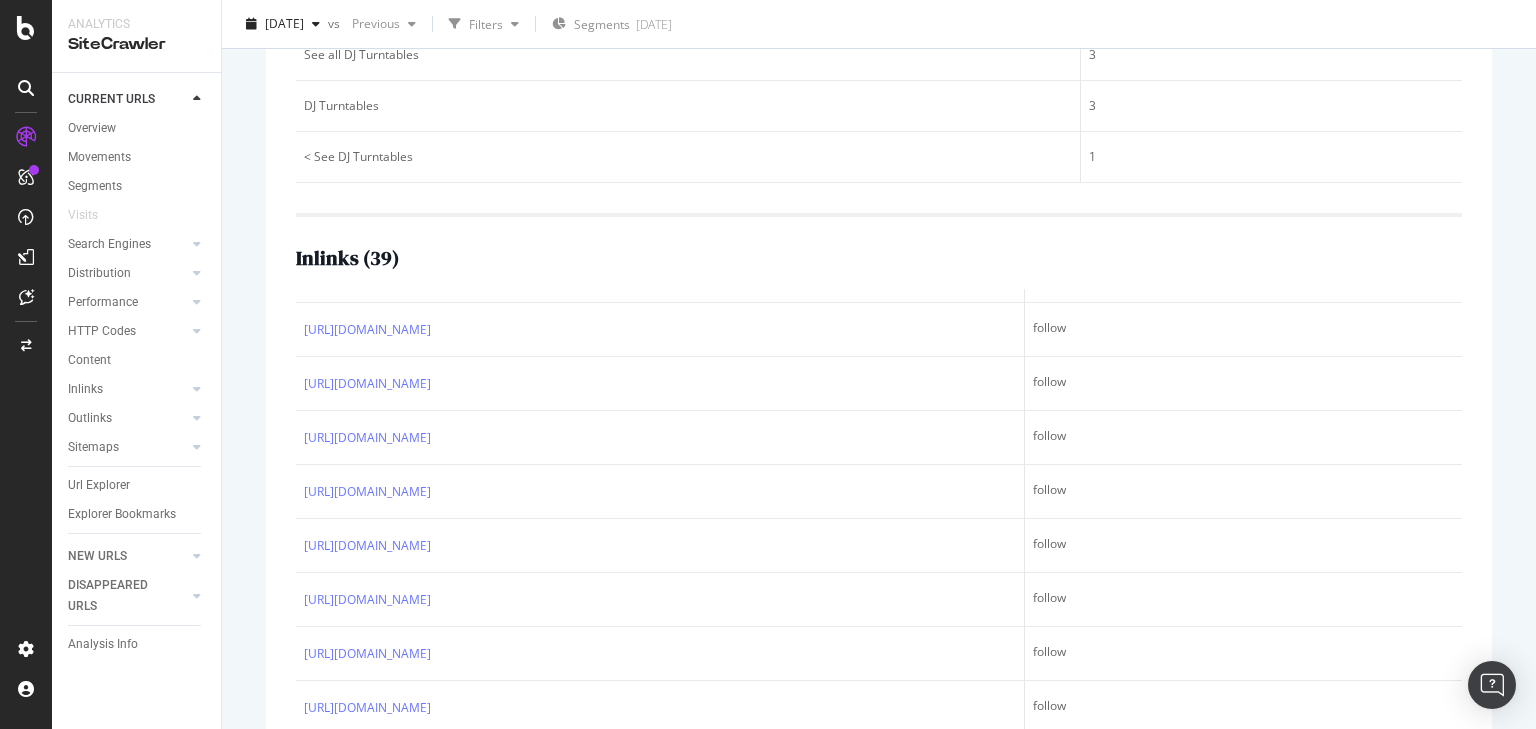 scroll, scrollTop: 2320, scrollLeft: 0, axis: vertical 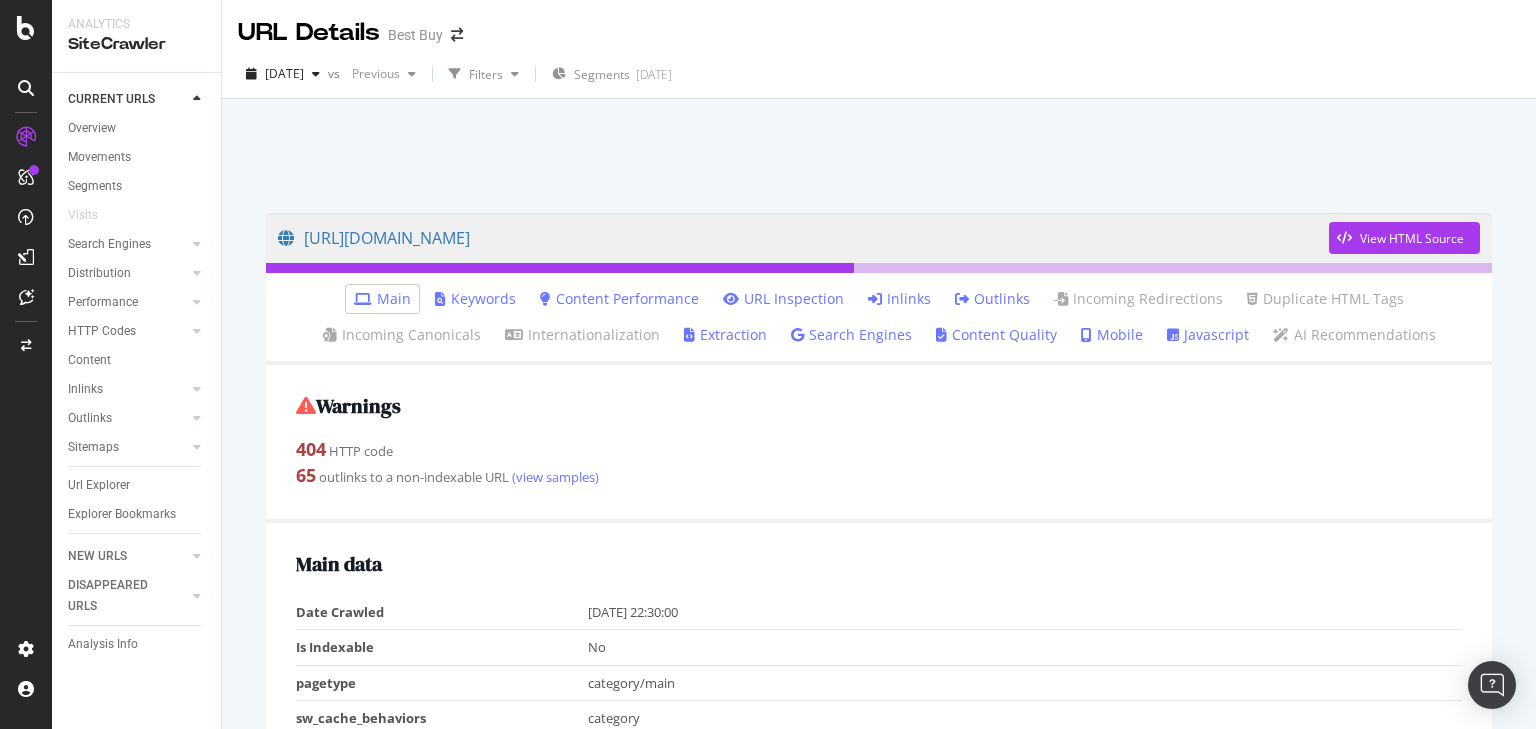 click on "Inlinks" at bounding box center [899, 299] 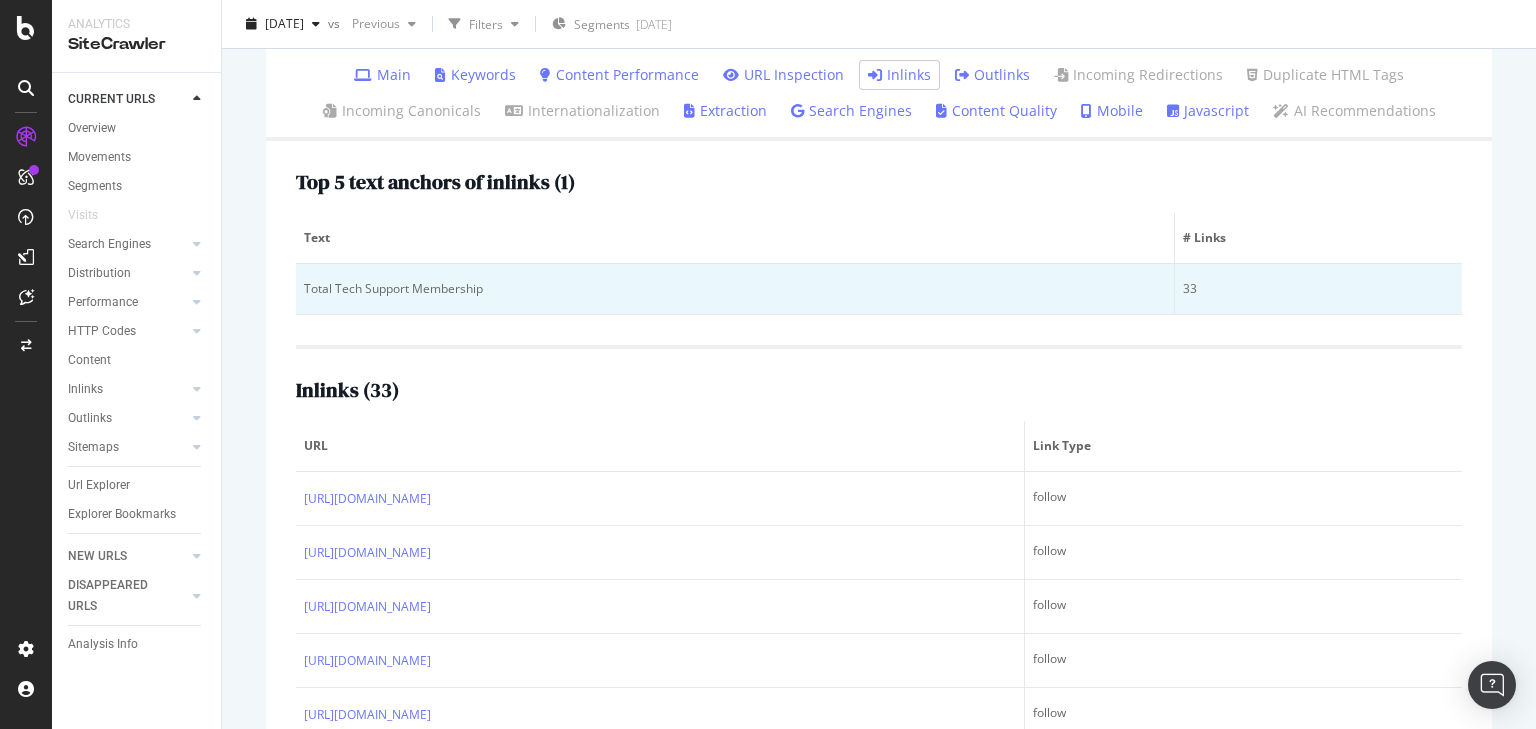 scroll, scrollTop: 240, scrollLeft: 0, axis: vertical 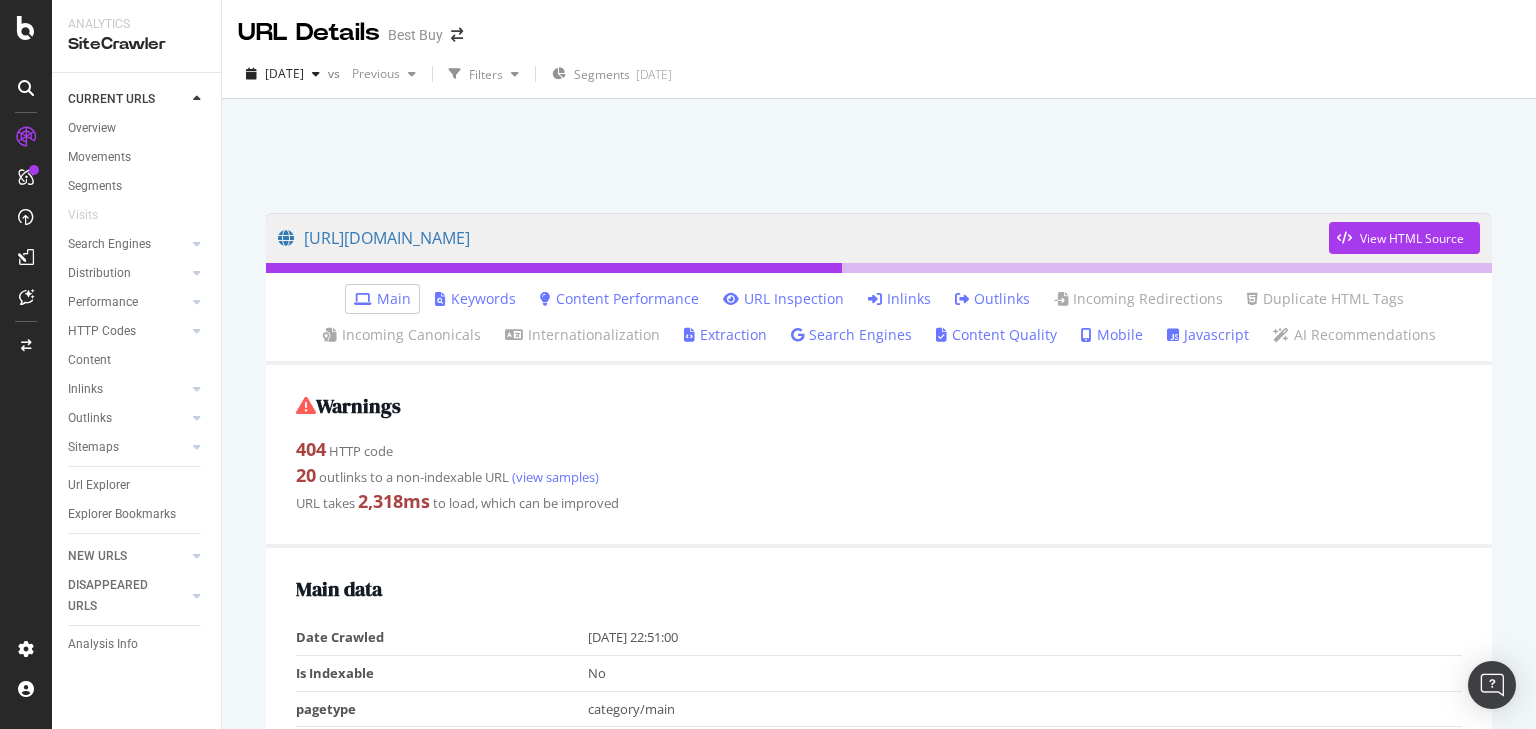 click on "Inlinks" at bounding box center [899, 299] 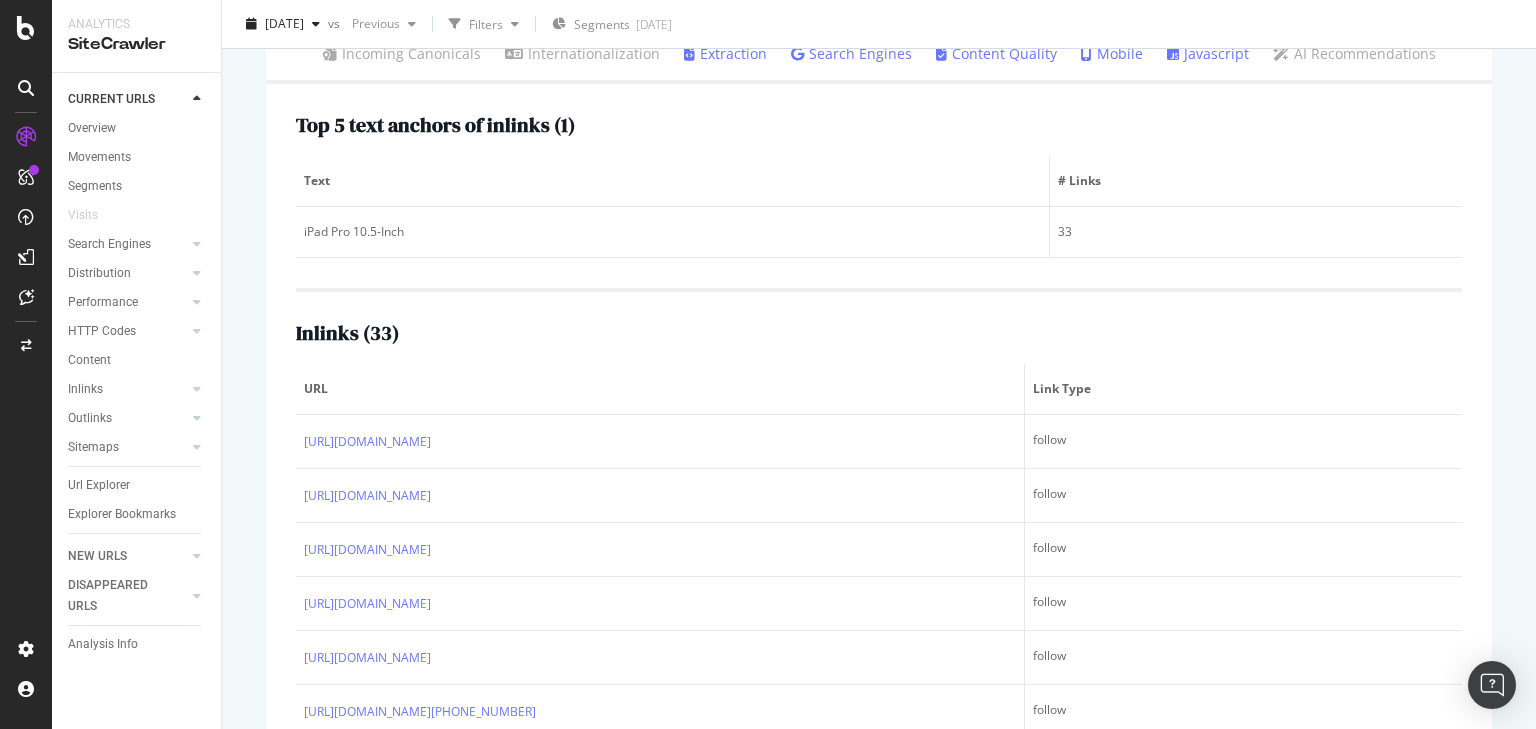 scroll, scrollTop: 320, scrollLeft: 0, axis: vertical 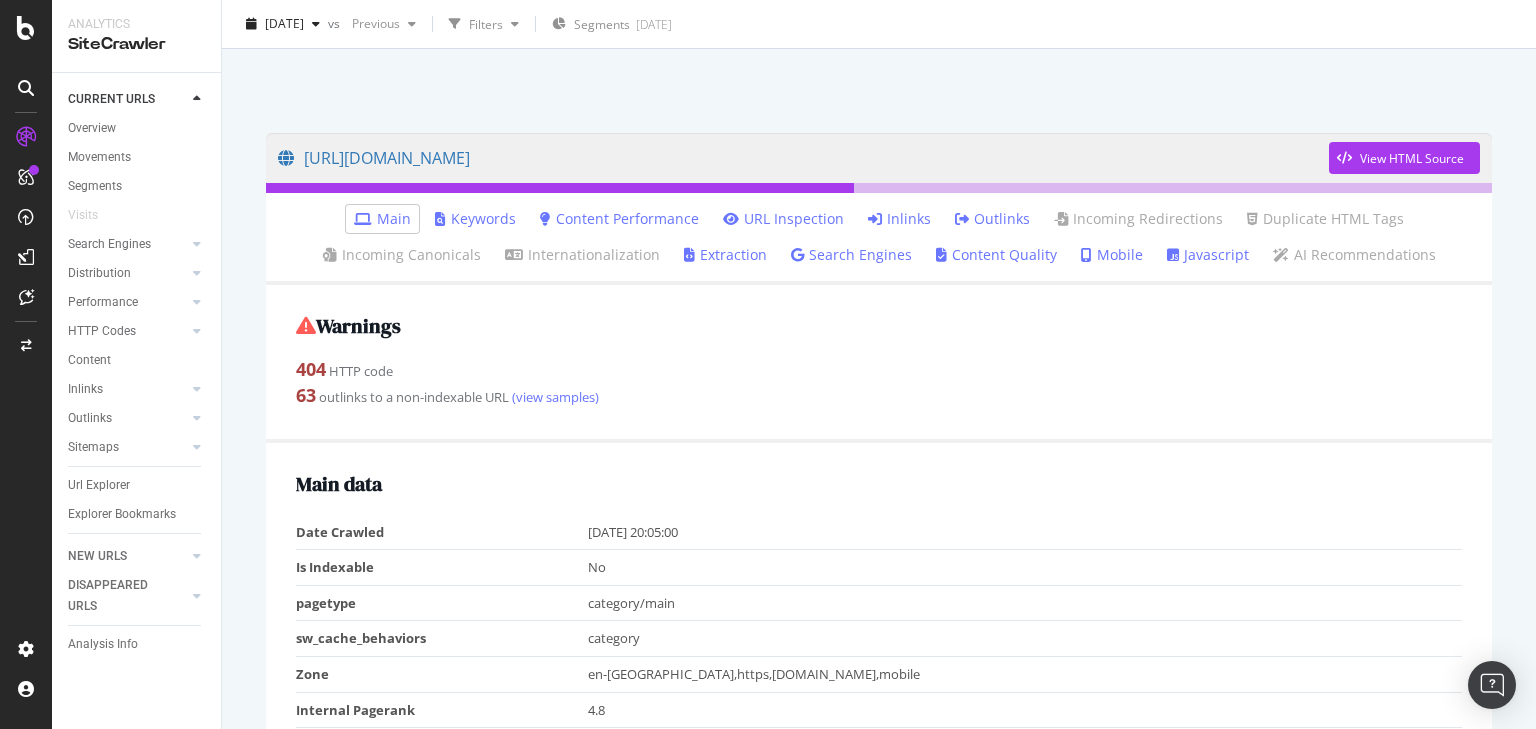 click on "Inlinks" at bounding box center [899, 219] 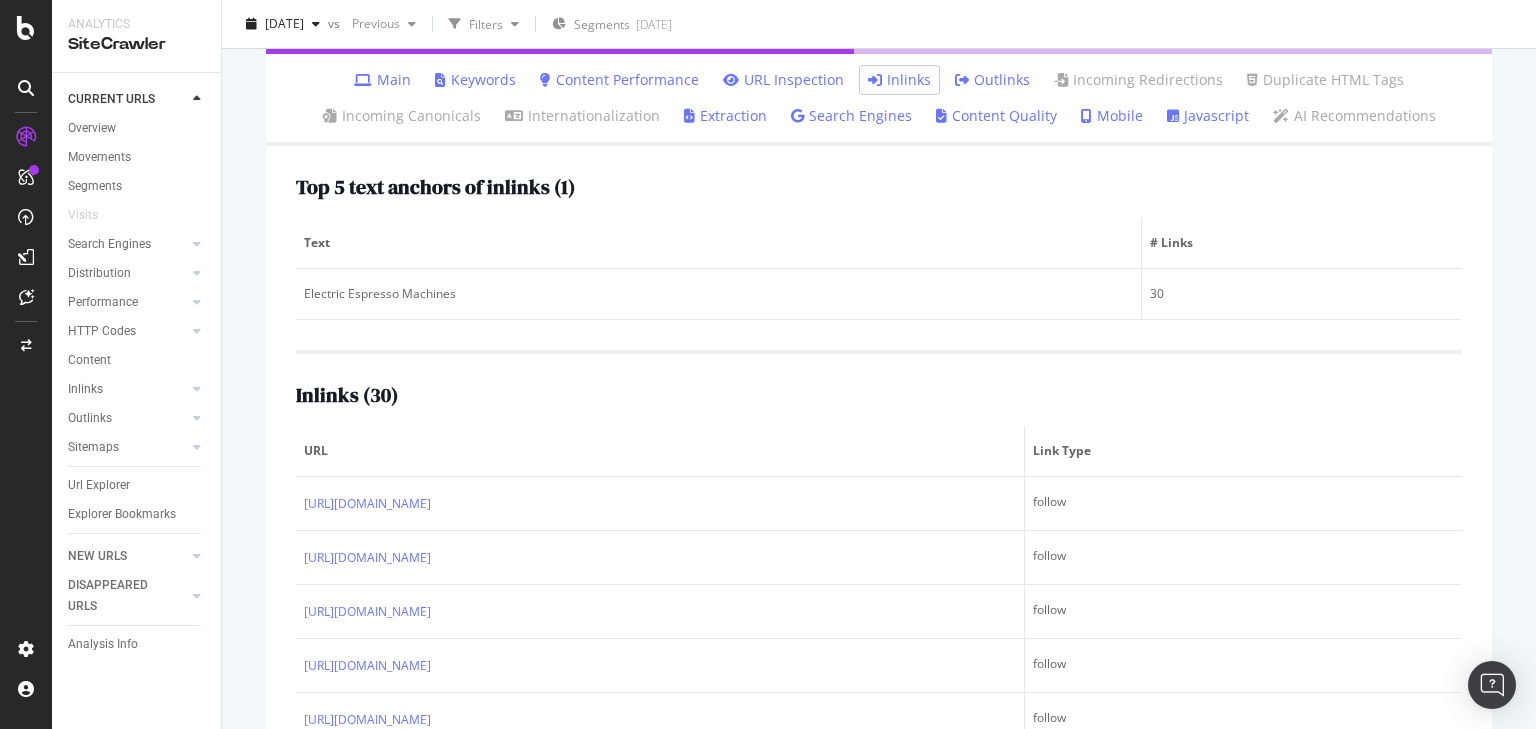 scroll, scrollTop: 240, scrollLeft: 0, axis: vertical 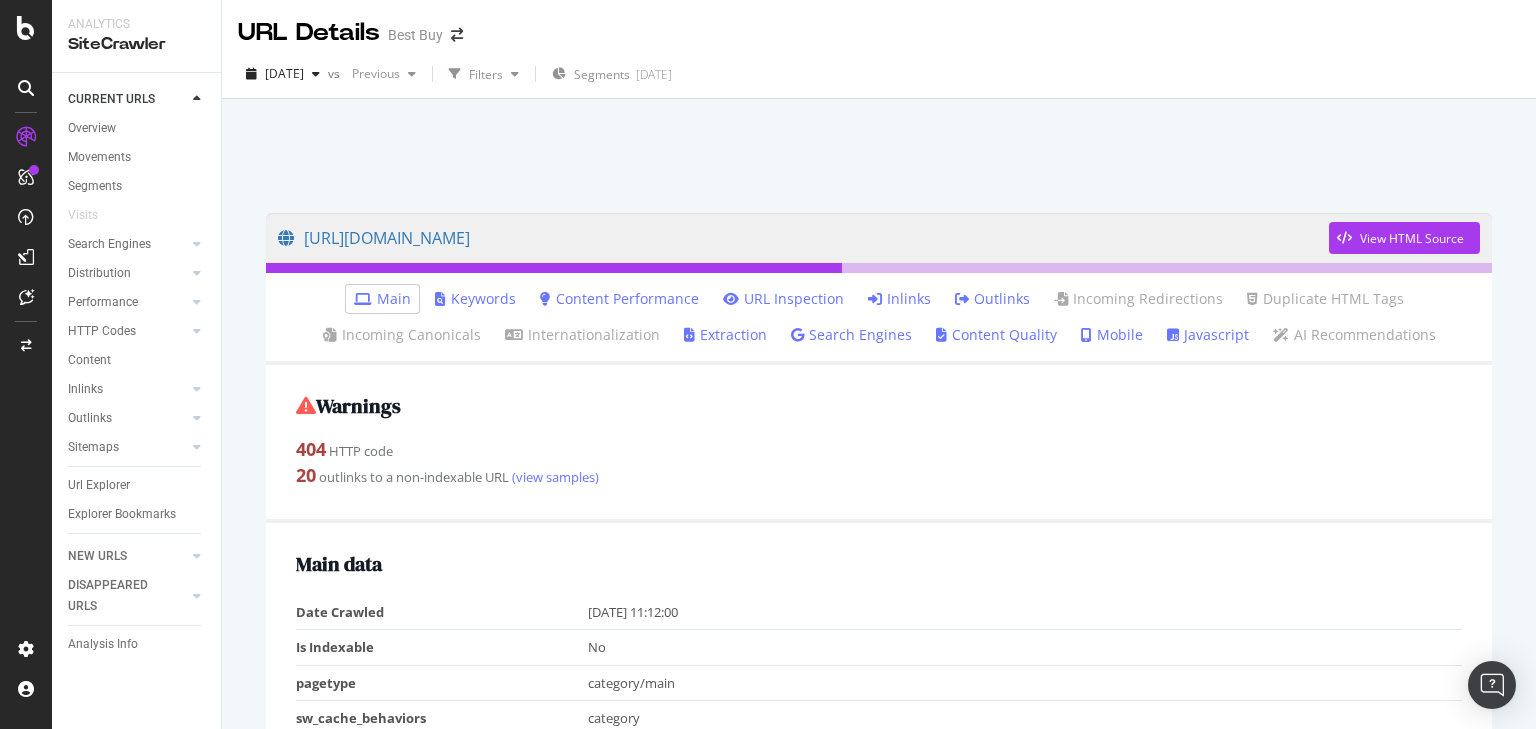 click on "Inlinks" at bounding box center [899, 299] 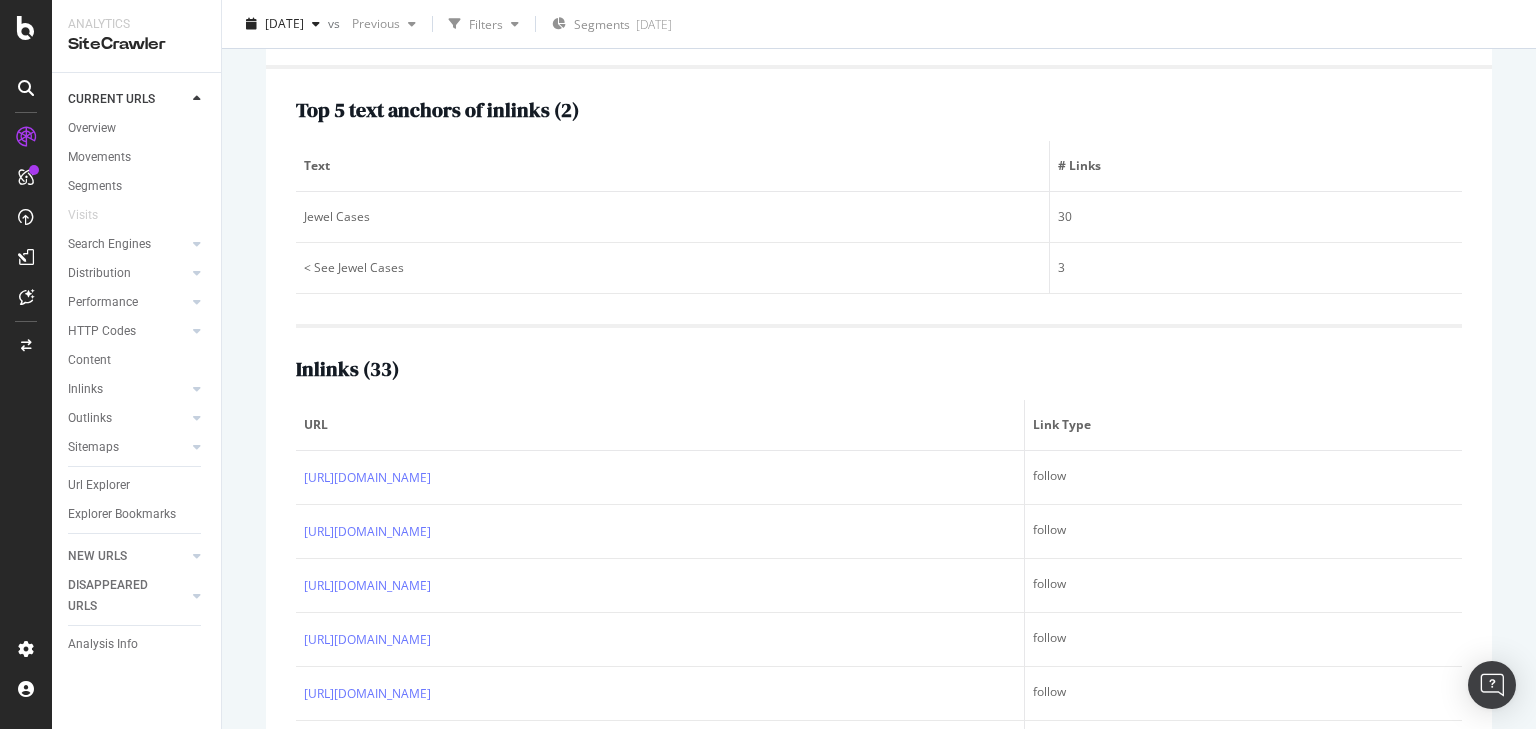 scroll, scrollTop: 320, scrollLeft: 0, axis: vertical 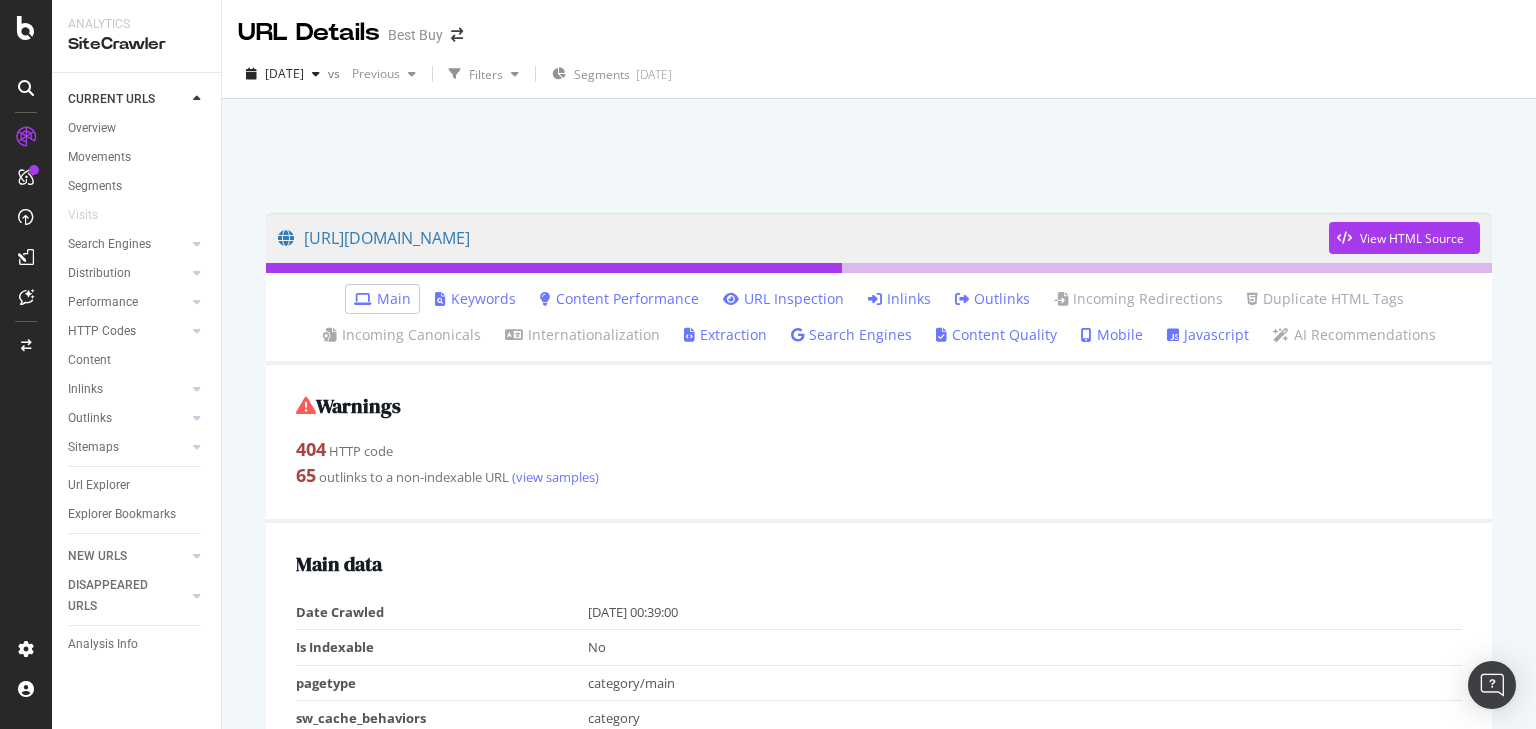 click on "Inlinks" at bounding box center [899, 299] 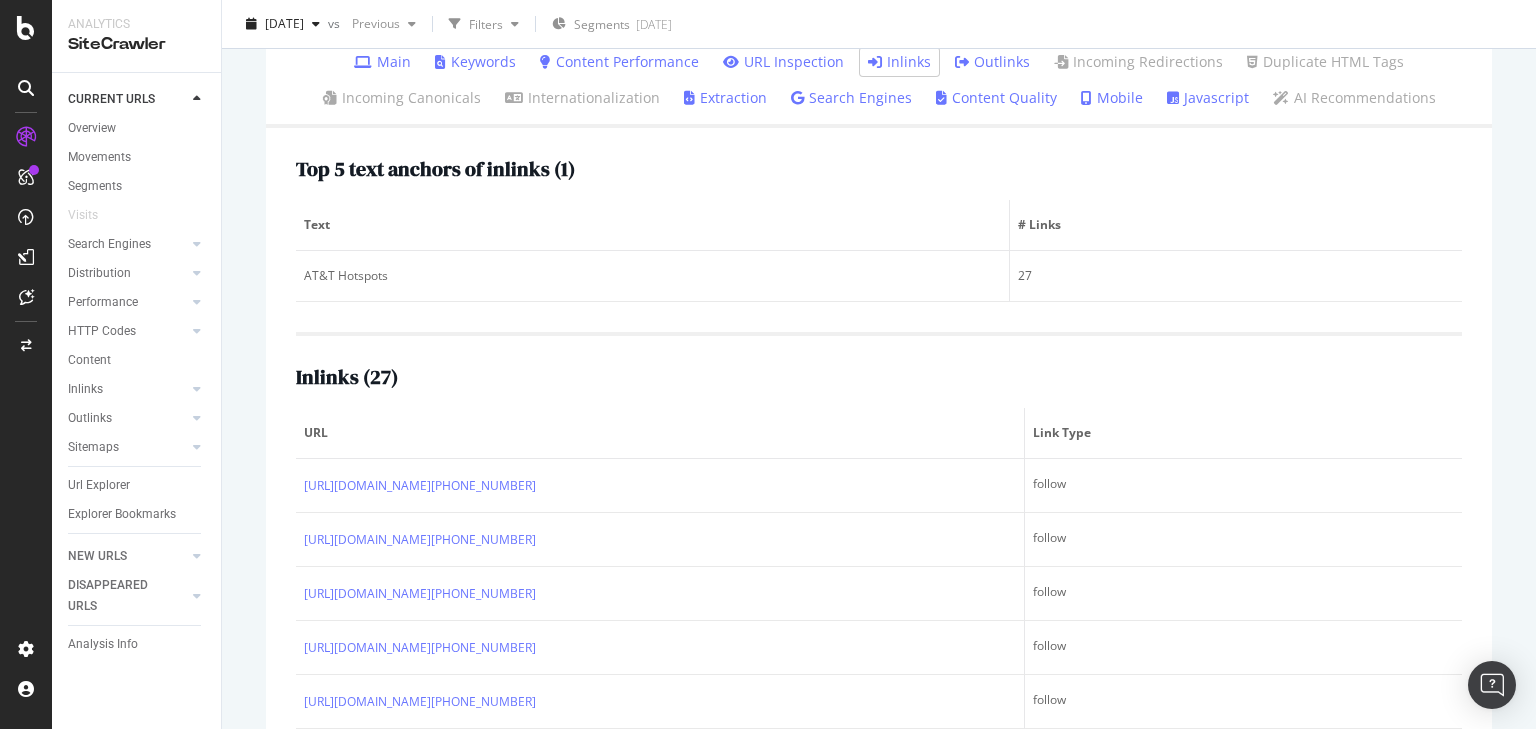 scroll, scrollTop: 240, scrollLeft: 0, axis: vertical 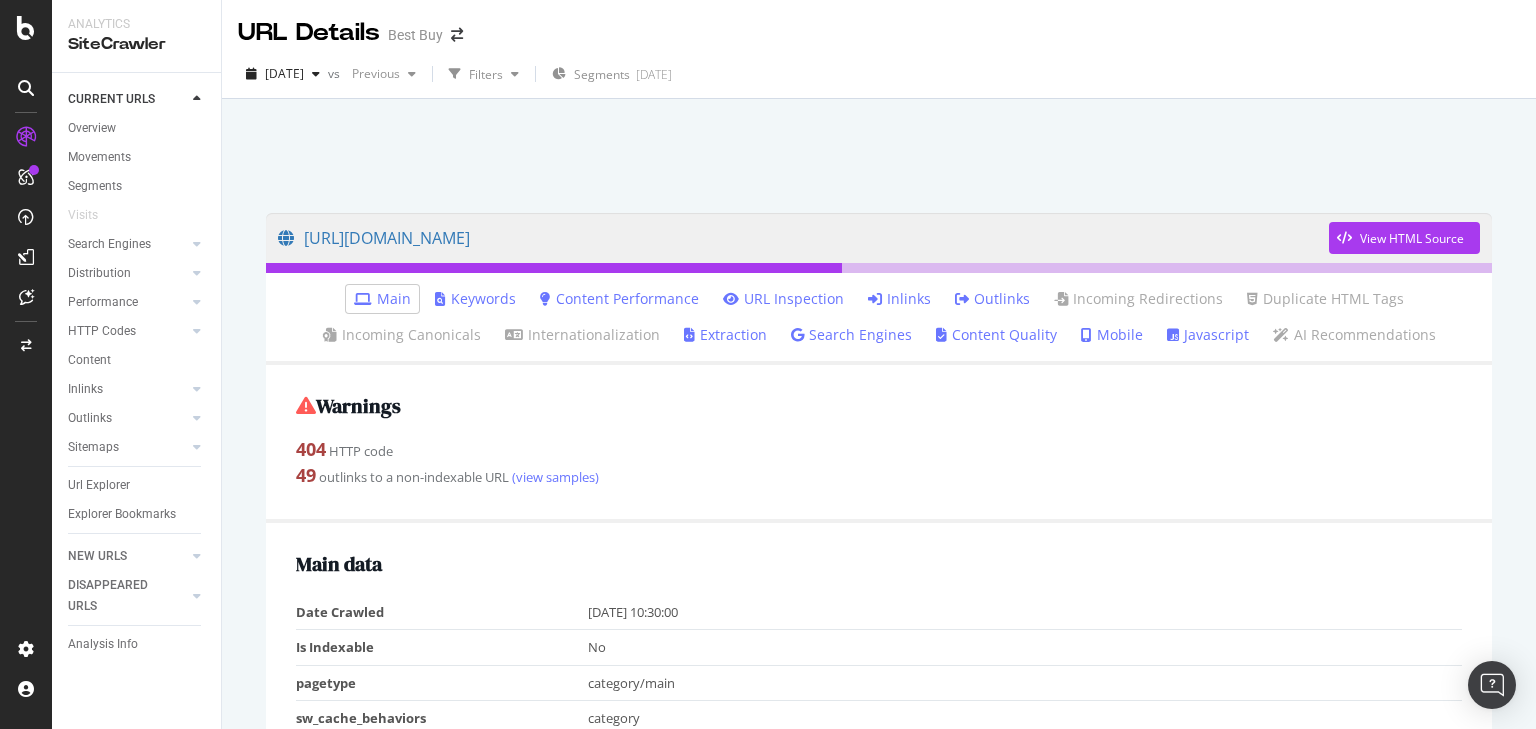 click on "Inlinks" at bounding box center [899, 299] 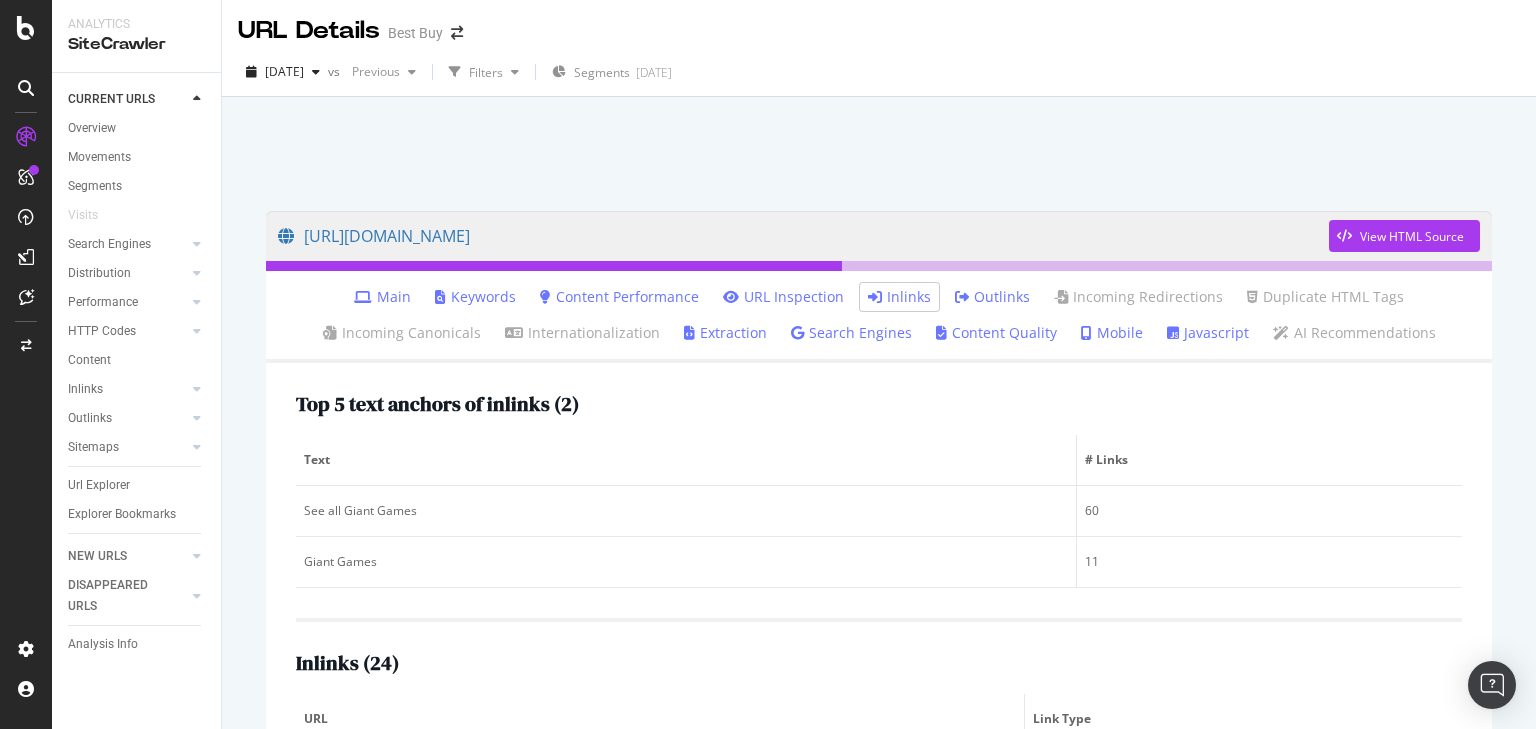scroll, scrollTop: 0, scrollLeft: 0, axis: both 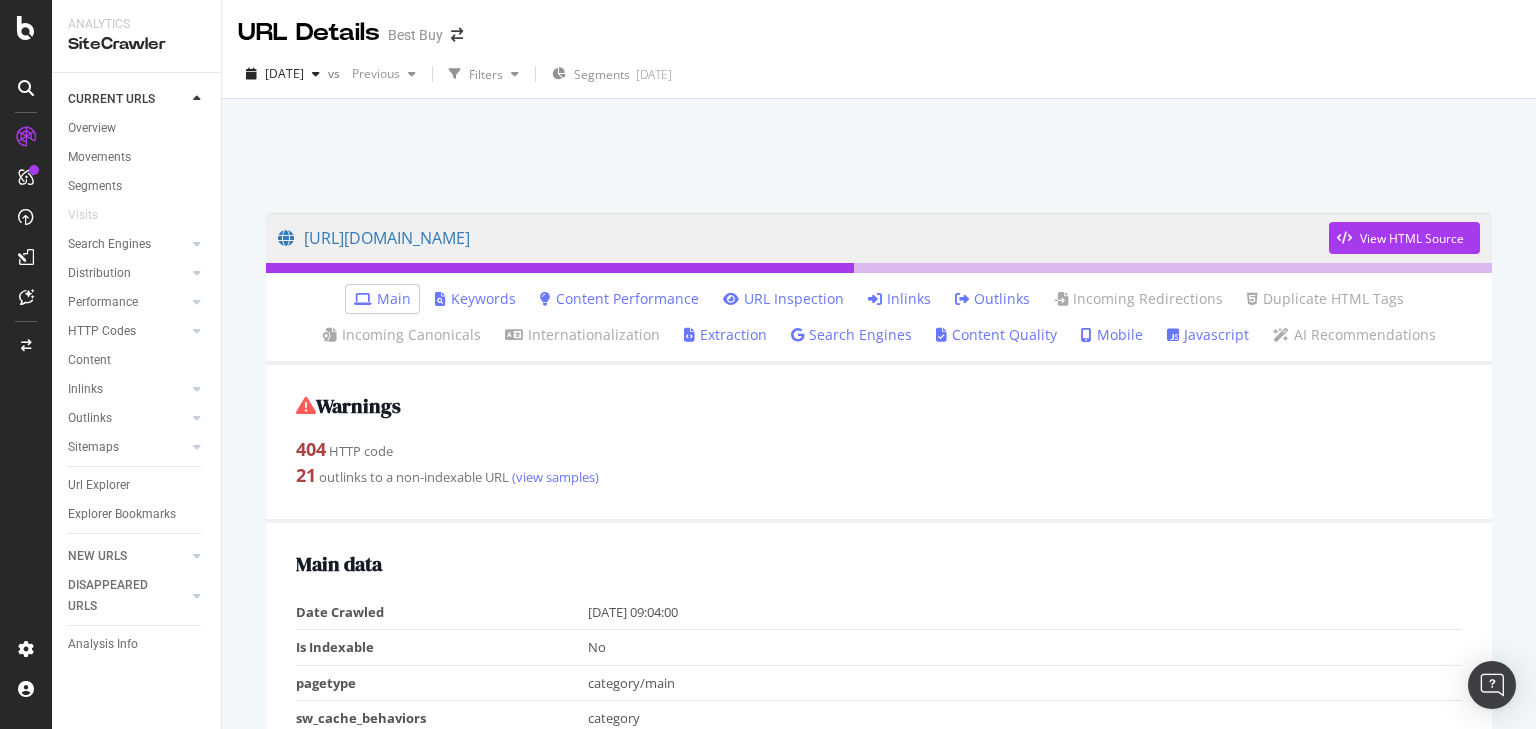 click on "Inlinks" at bounding box center (899, 299) 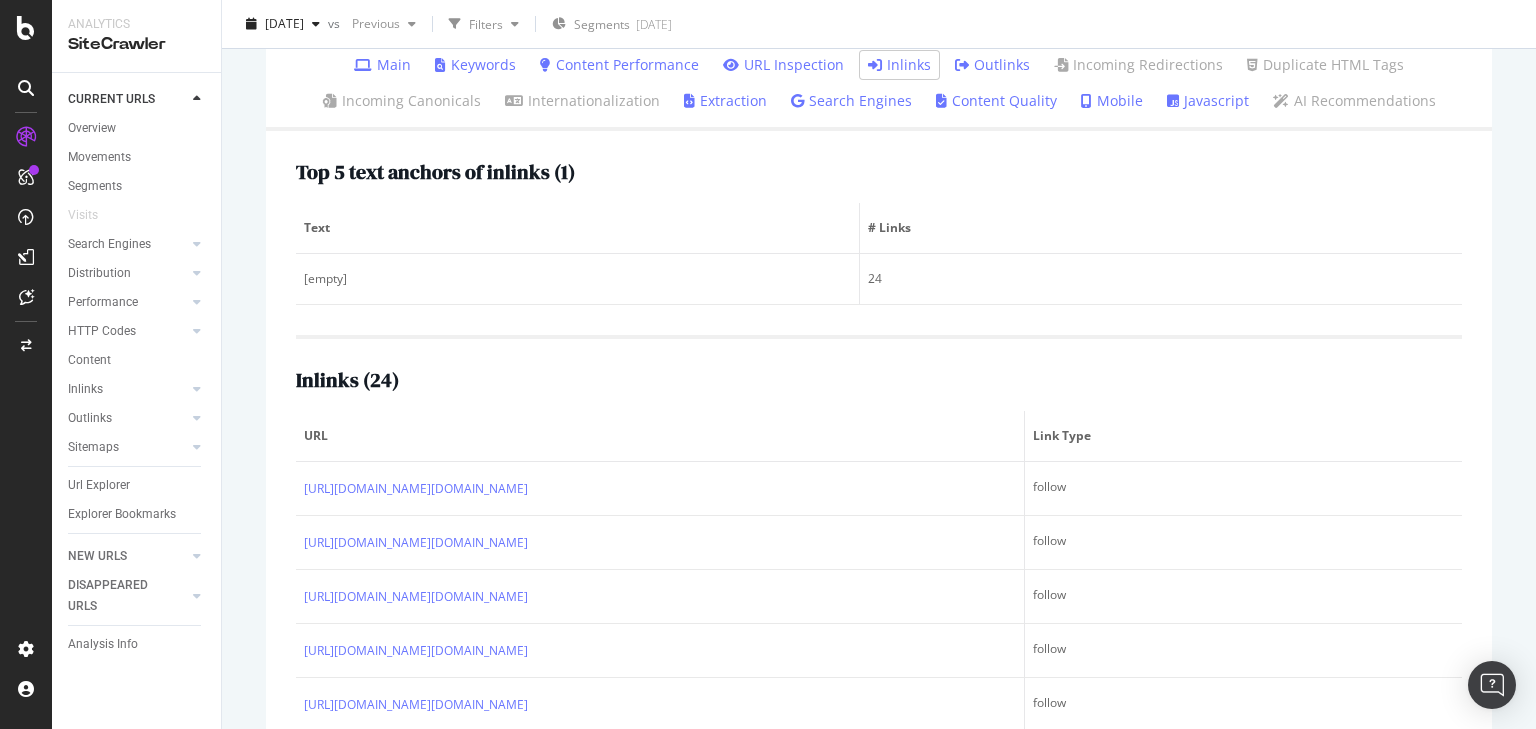 scroll, scrollTop: 240, scrollLeft: 0, axis: vertical 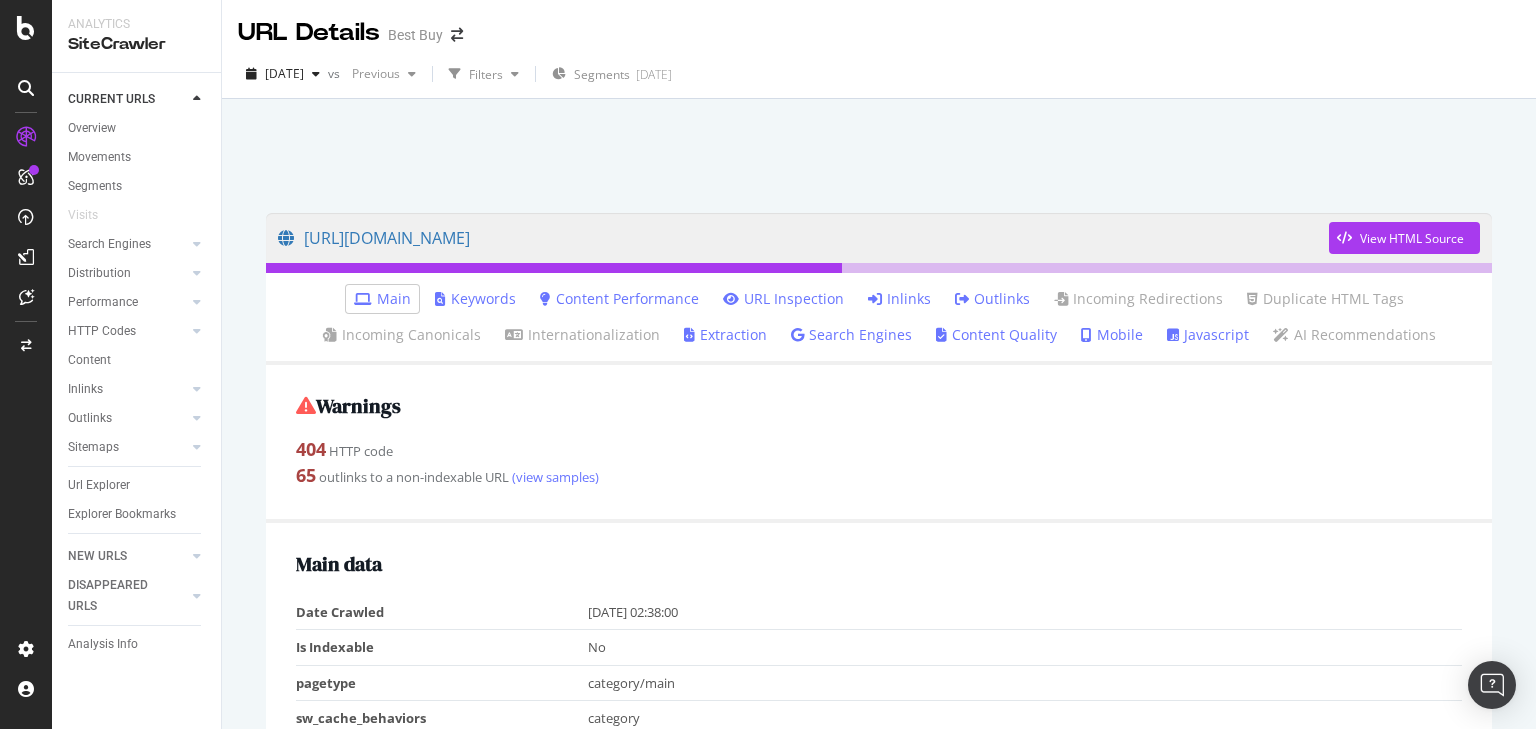click on "Inlinks" at bounding box center [899, 299] 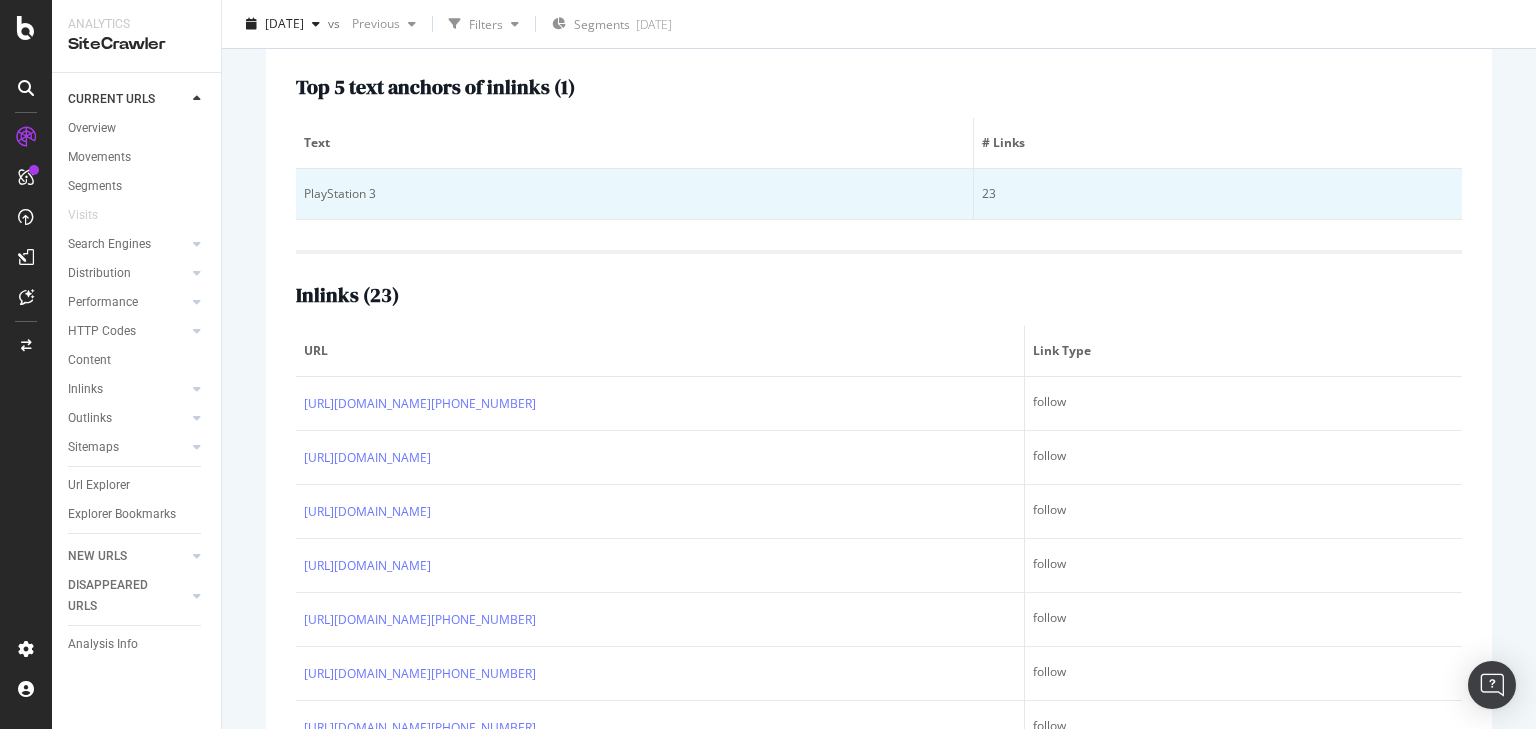 scroll, scrollTop: 320, scrollLeft: 0, axis: vertical 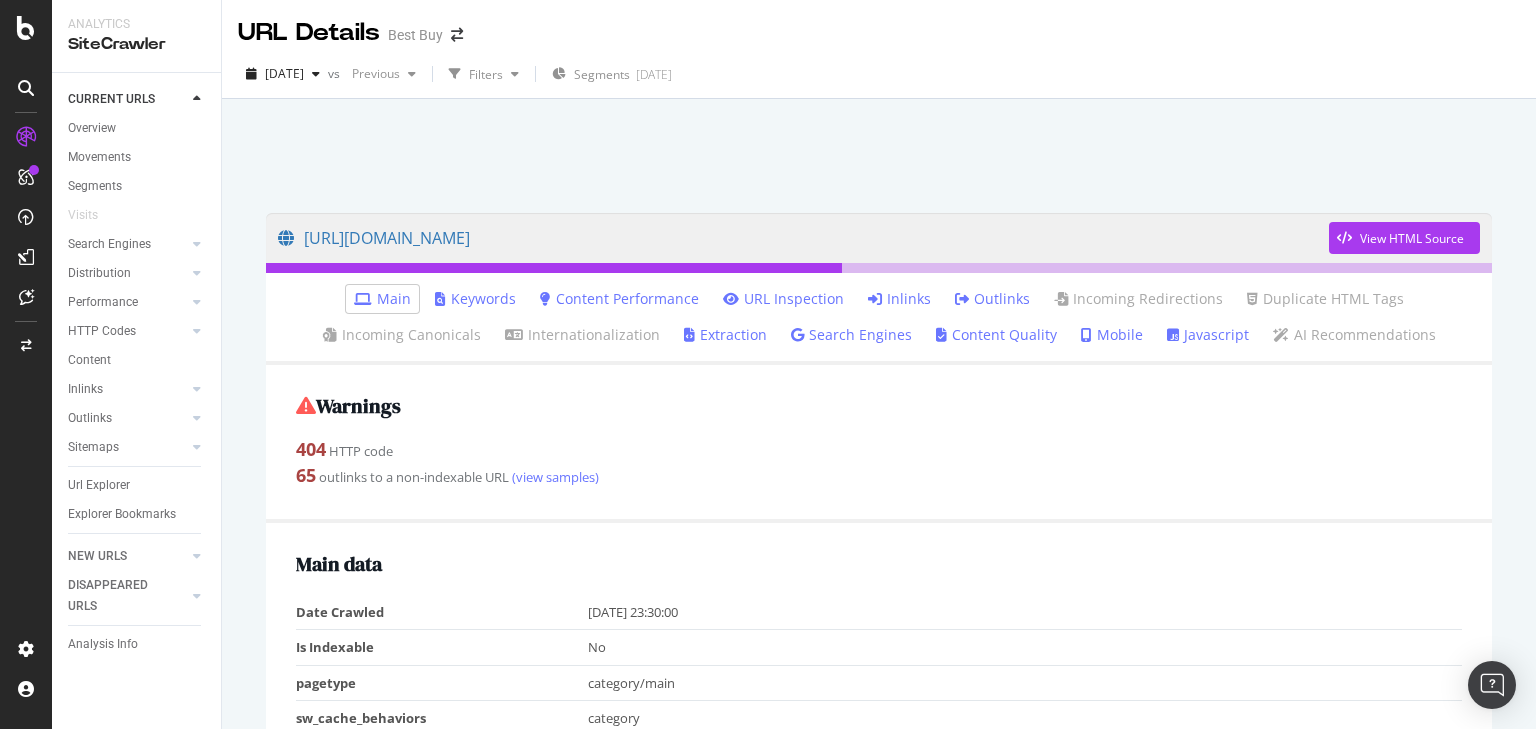 click on "Inlinks" at bounding box center (899, 299) 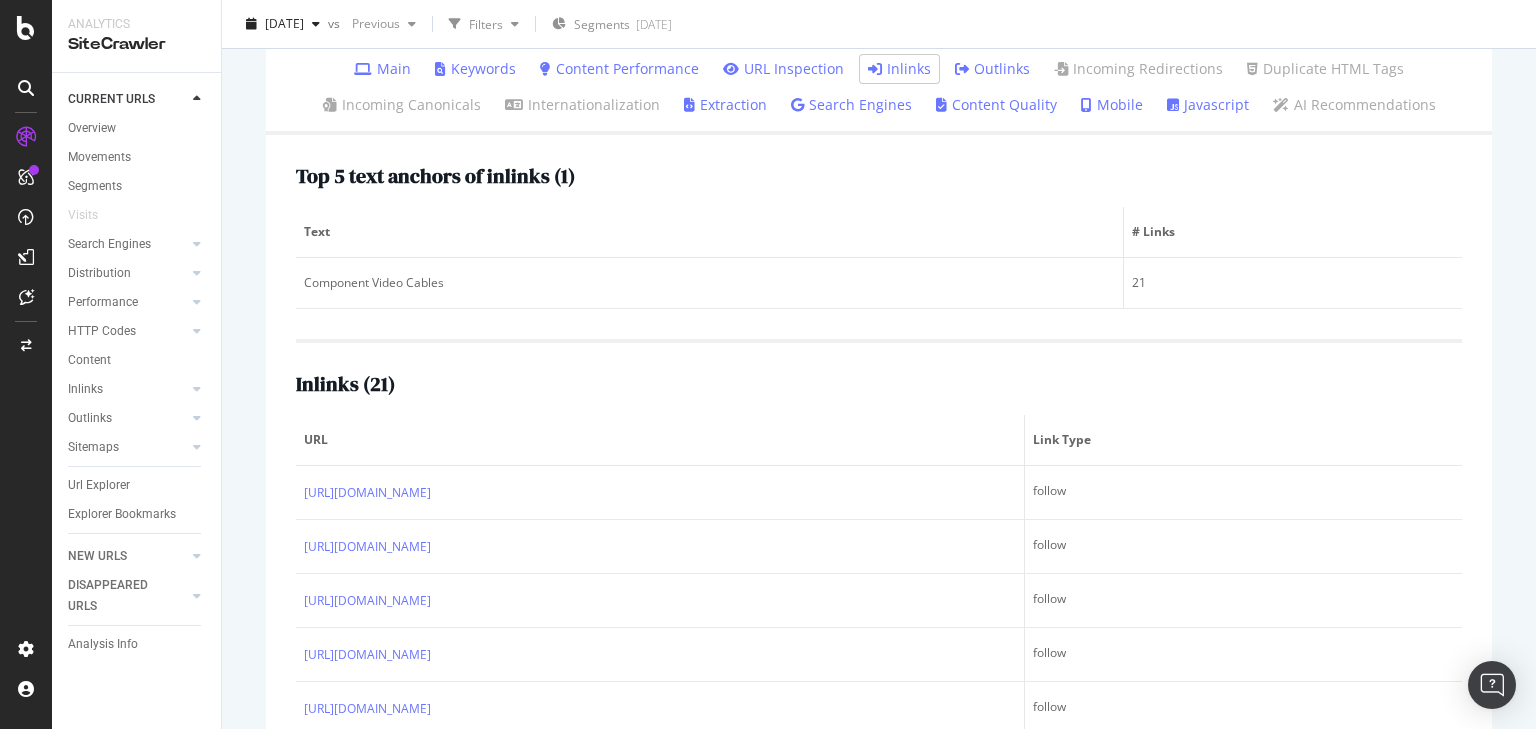 scroll, scrollTop: 240, scrollLeft: 0, axis: vertical 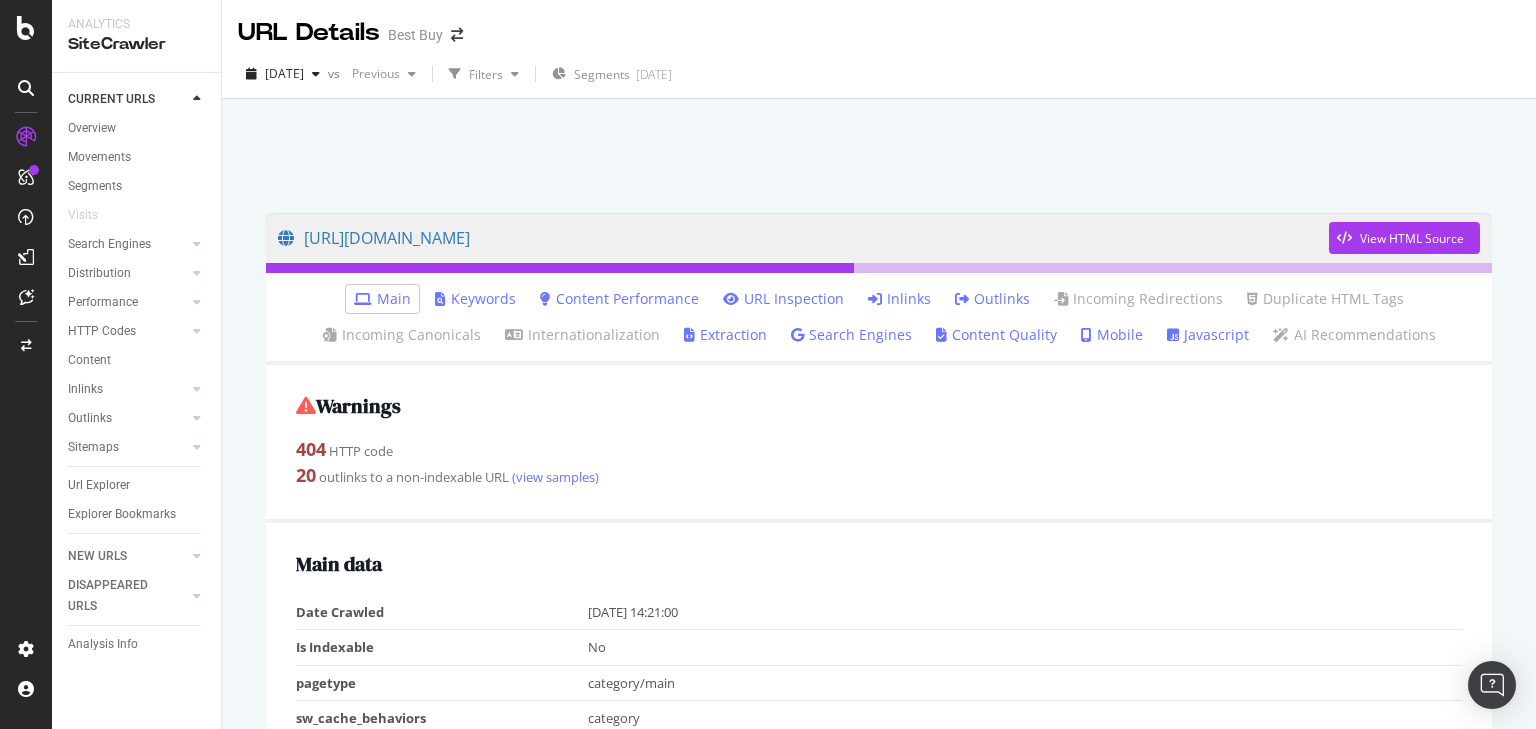 click on "Inlinks" at bounding box center [899, 299] 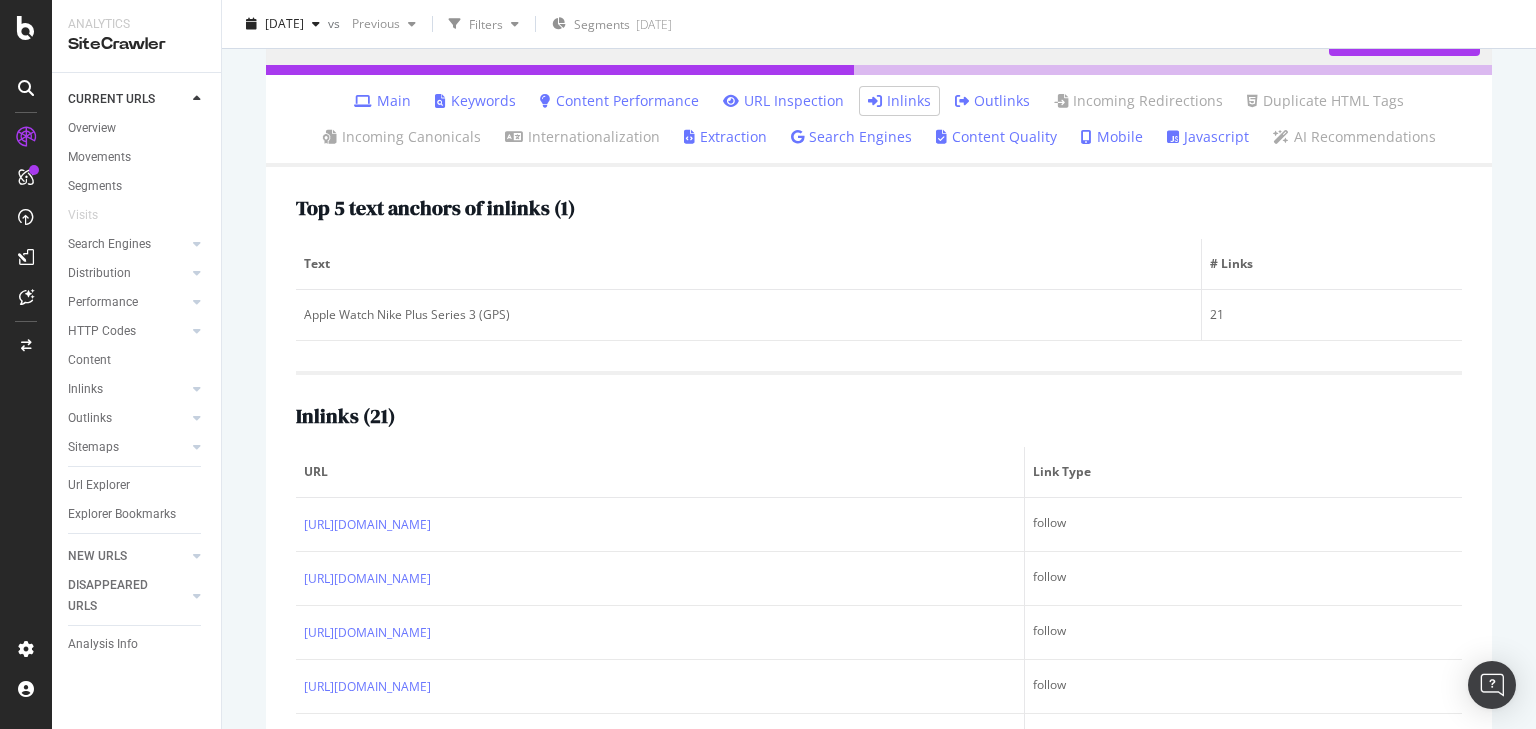 scroll, scrollTop: 240, scrollLeft: 0, axis: vertical 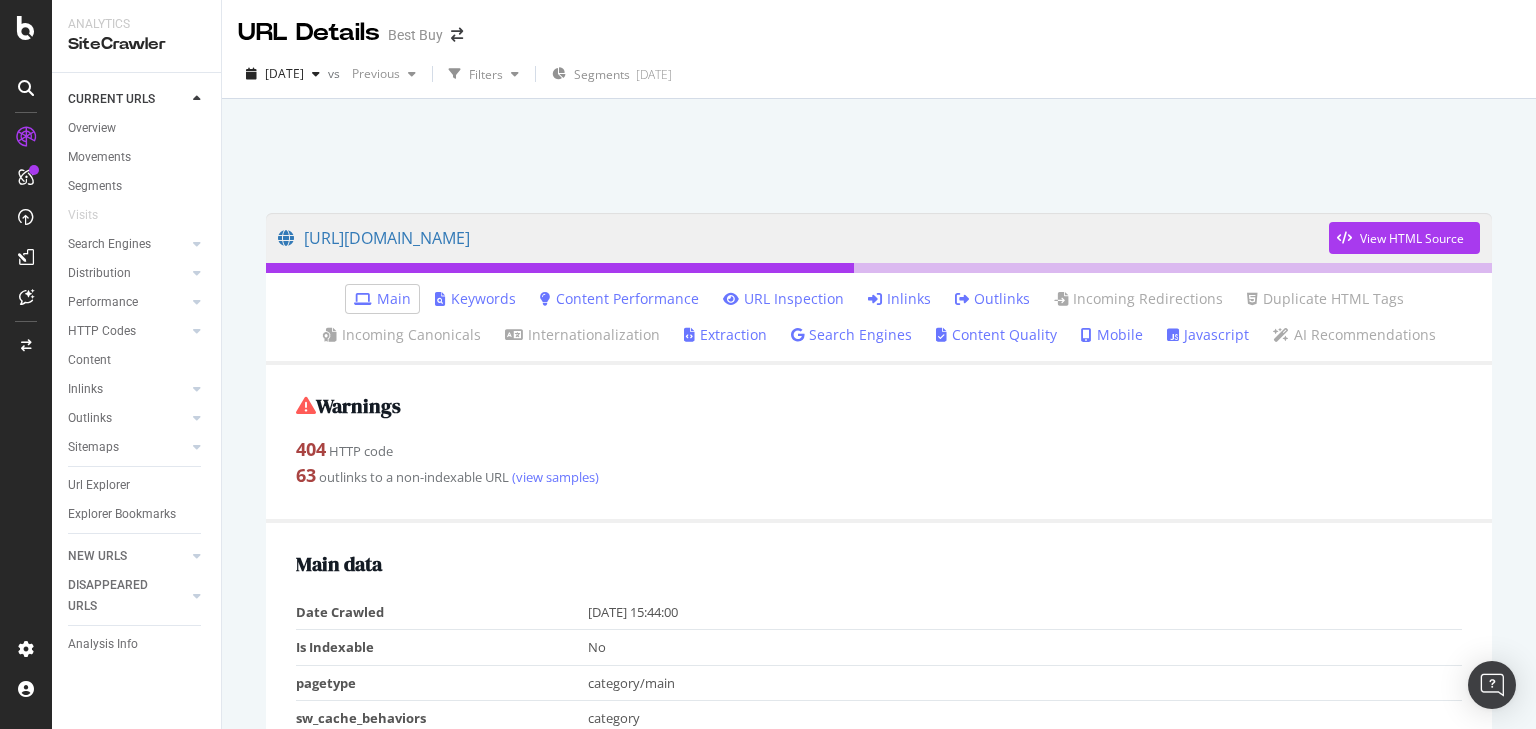 click on "Inlinks" at bounding box center [899, 299] 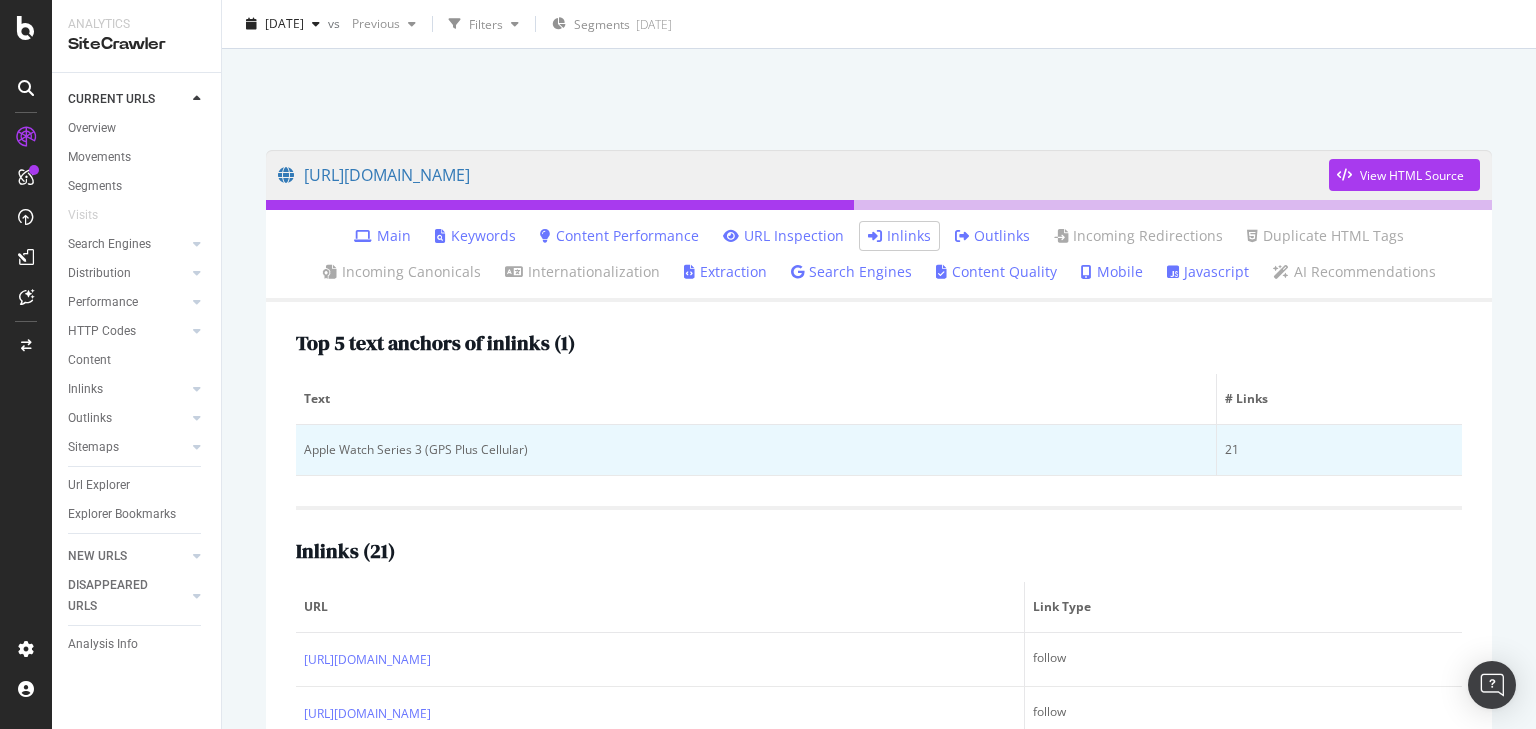 scroll, scrollTop: 320, scrollLeft: 0, axis: vertical 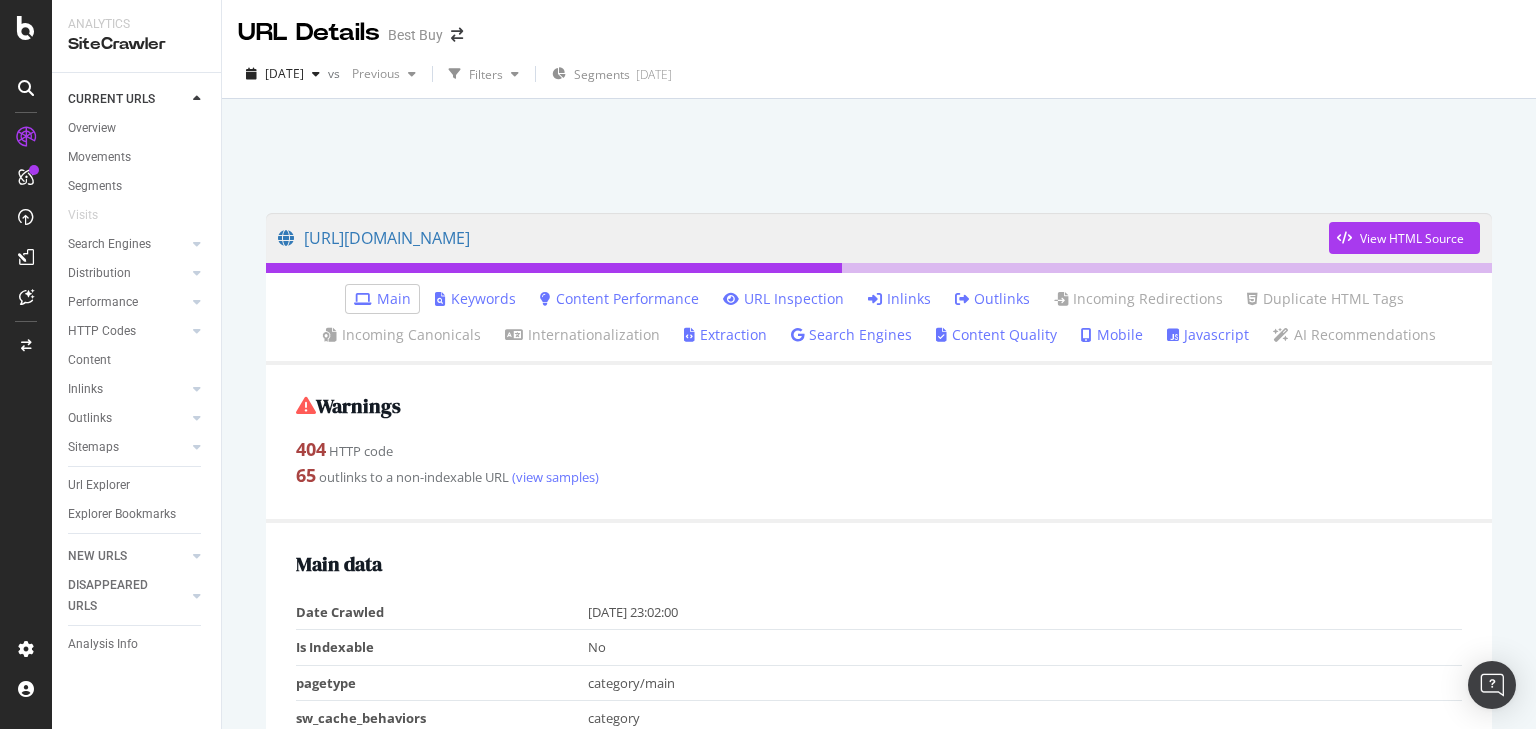 click on "Inlinks" at bounding box center (899, 299) 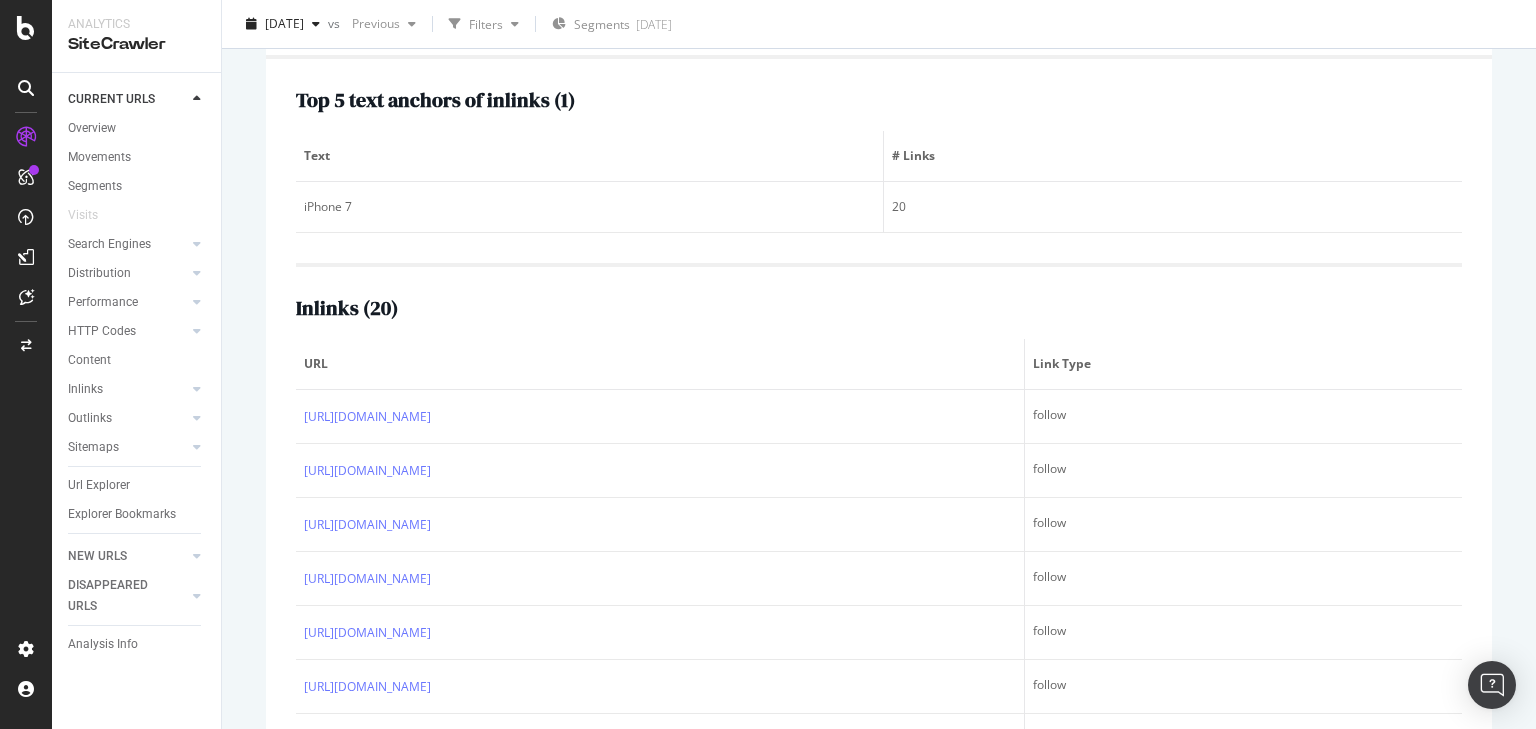 scroll, scrollTop: 320, scrollLeft: 0, axis: vertical 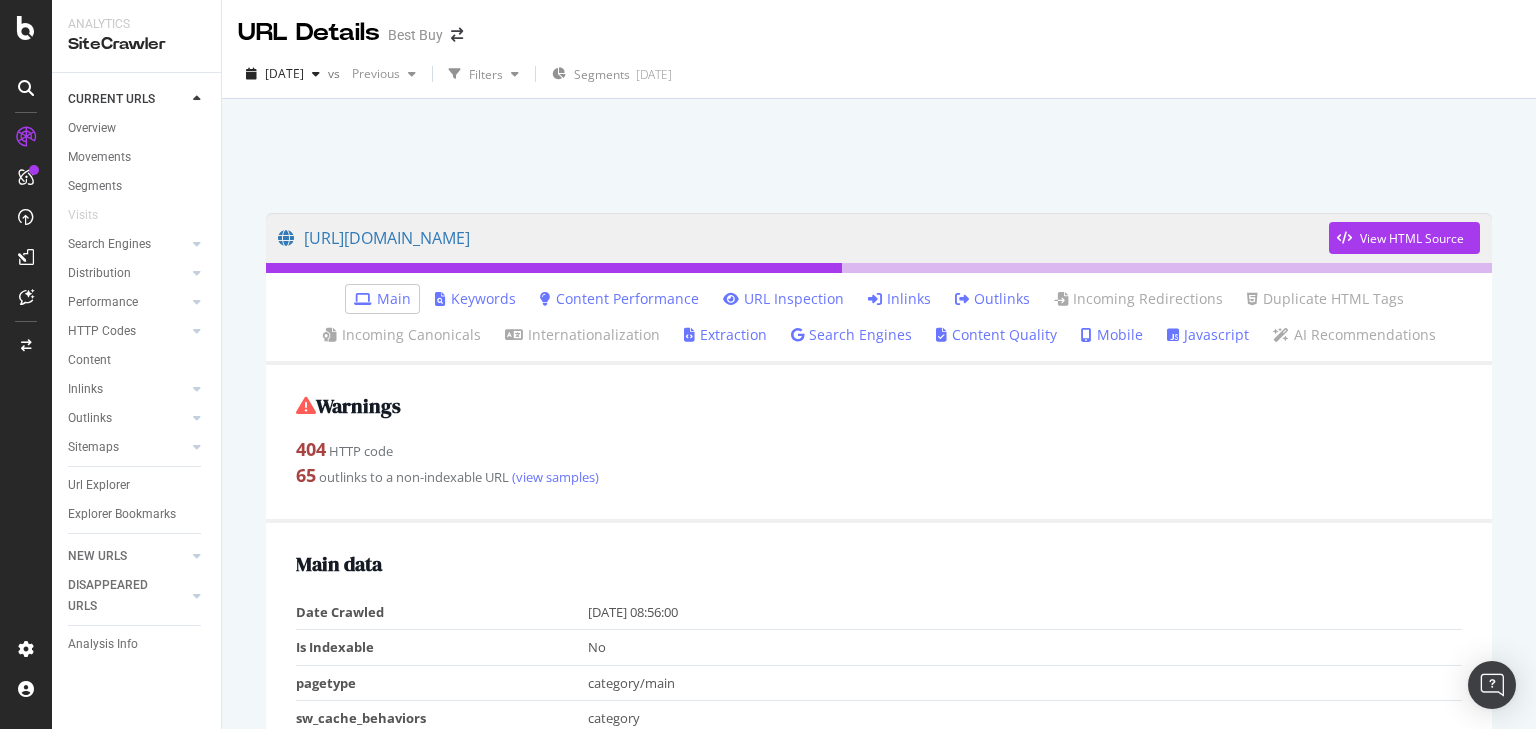 click on "Inlinks" at bounding box center (899, 299) 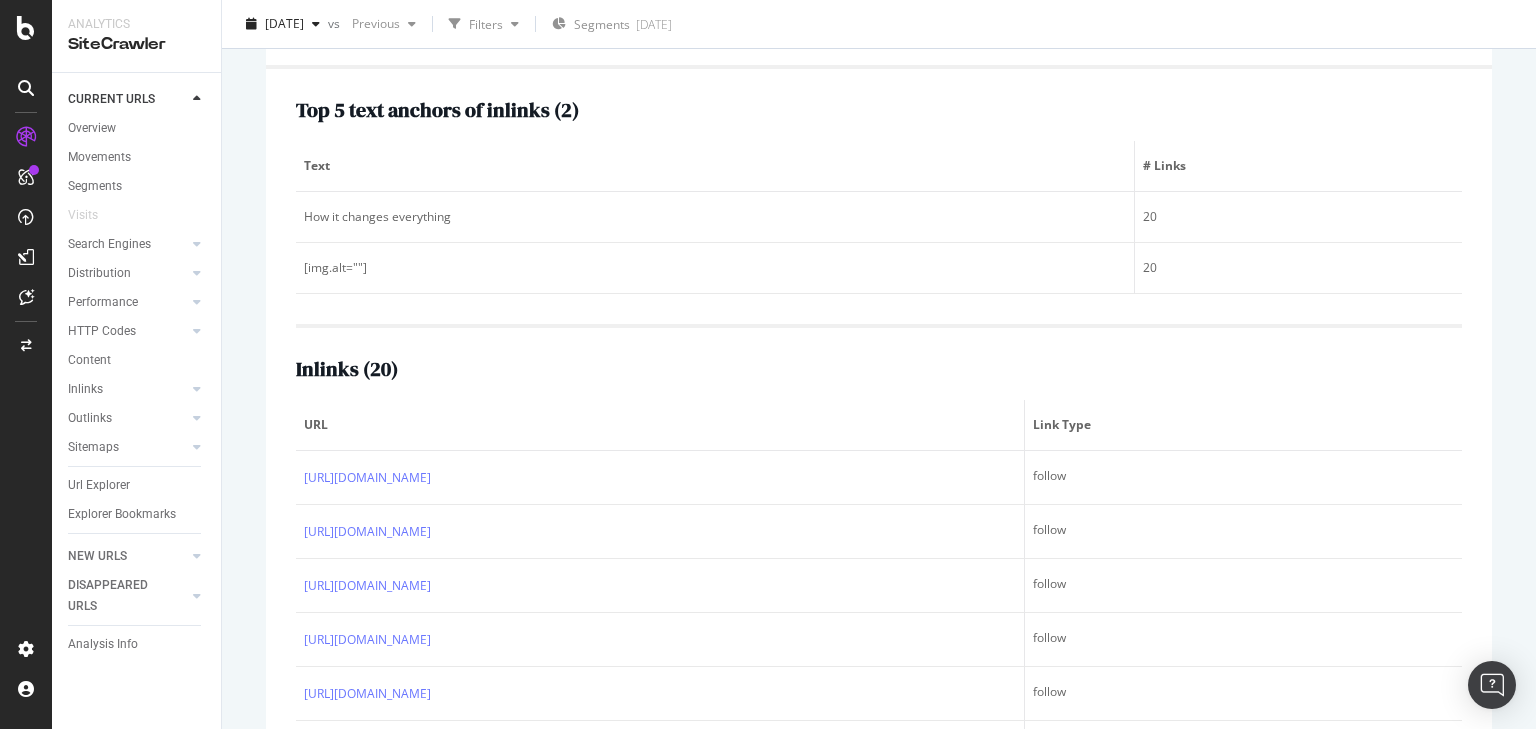 scroll, scrollTop: 320, scrollLeft: 0, axis: vertical 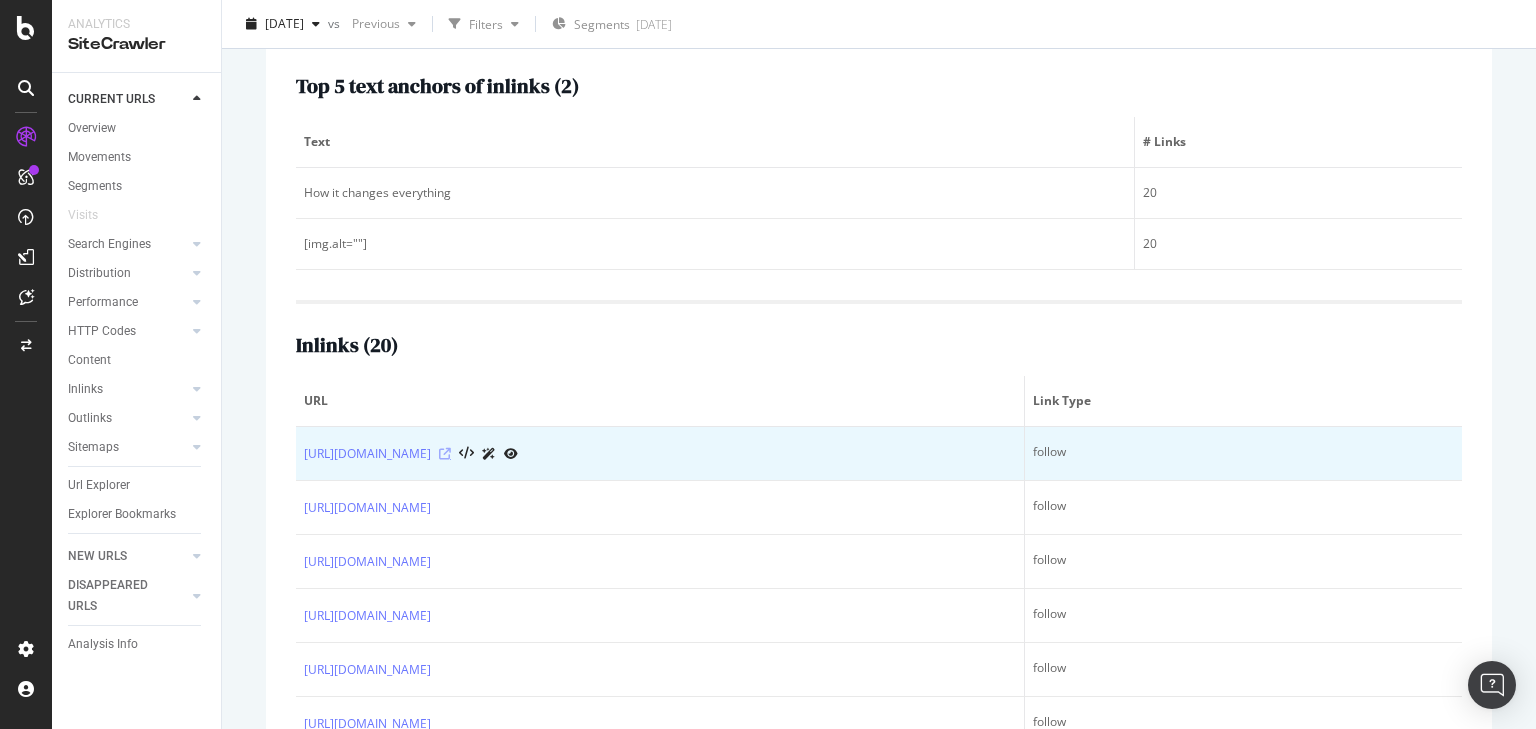 click at bounding box center (445, 454) 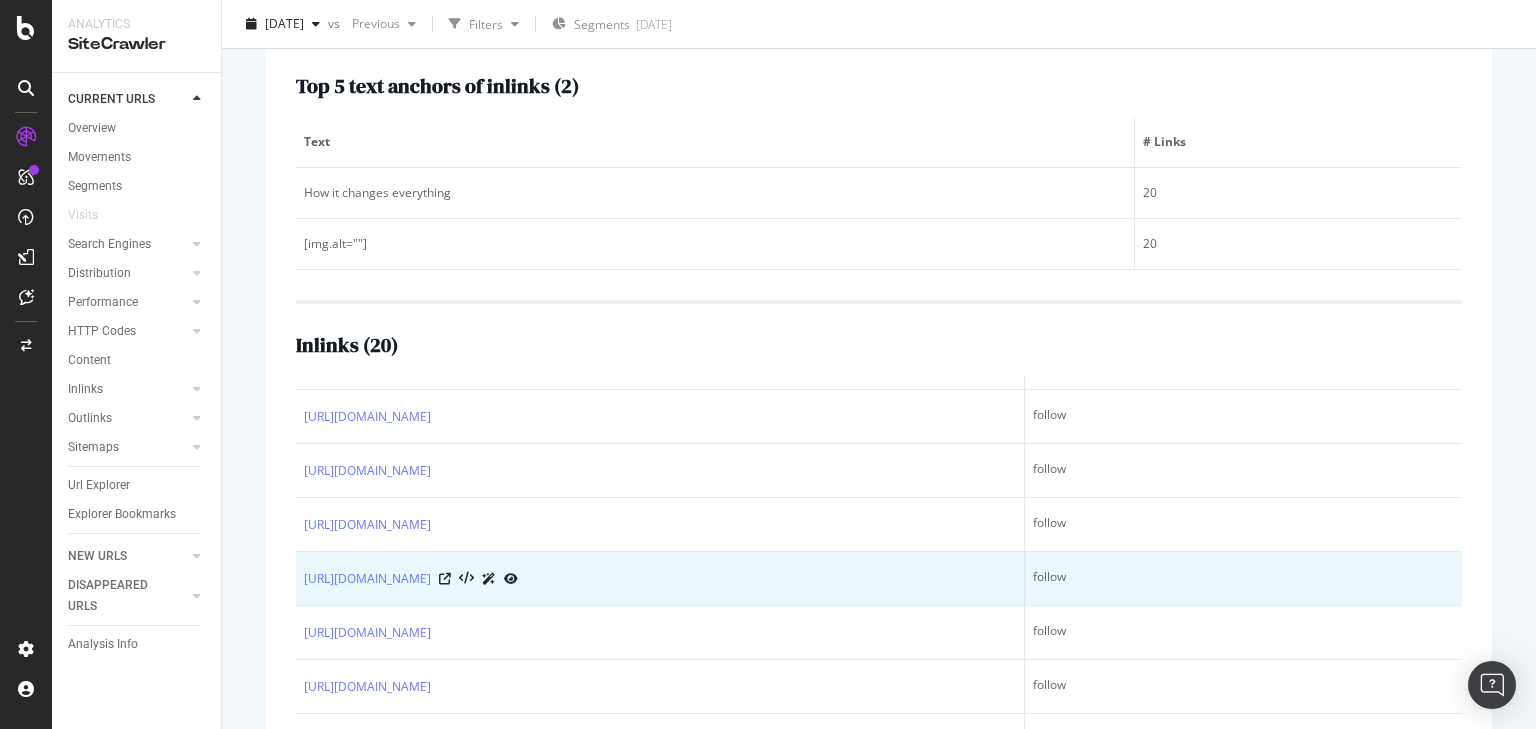 scroll, scrollTop: 1006, scrollLeft: 0, axis: vertical 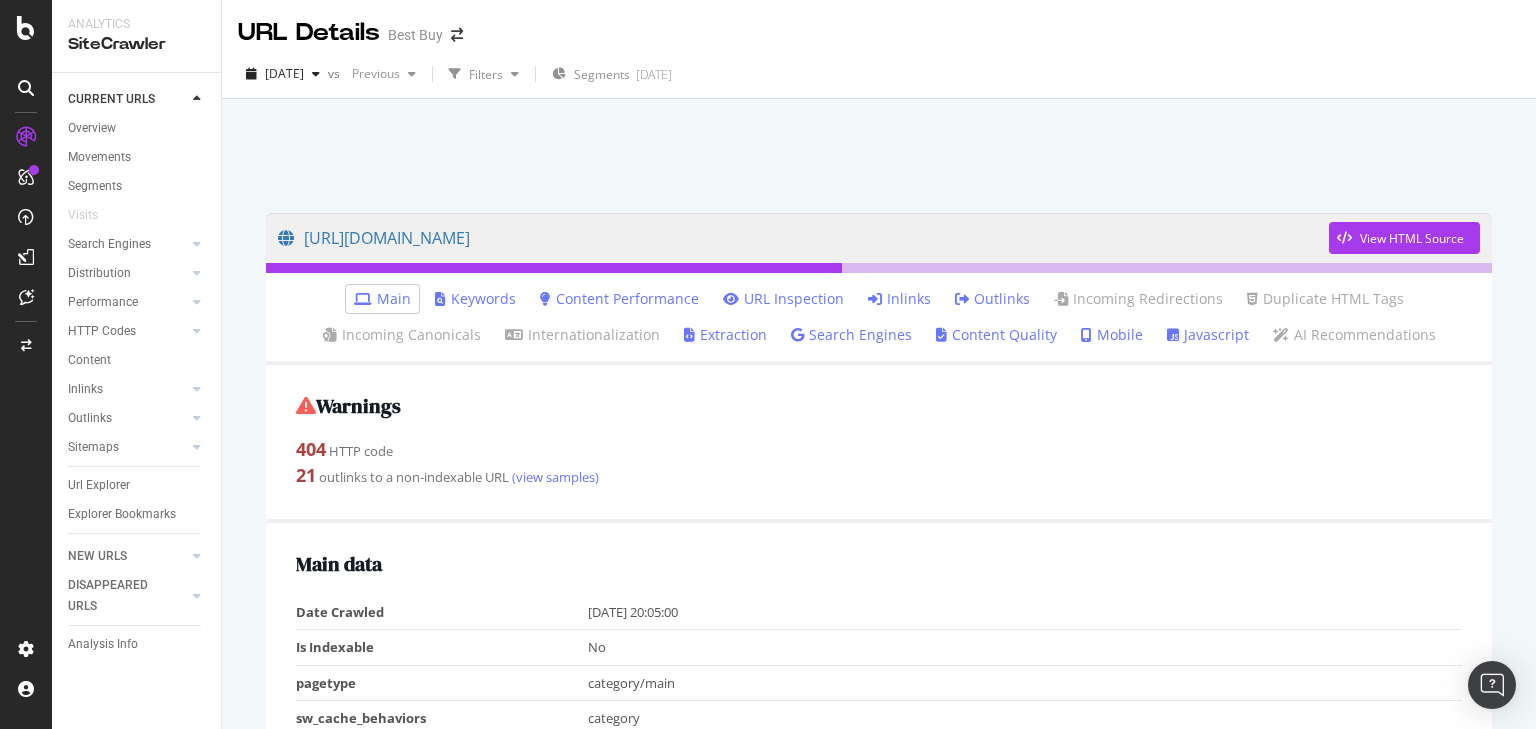 click on "Inlinks" at bounding box center [899, 299] 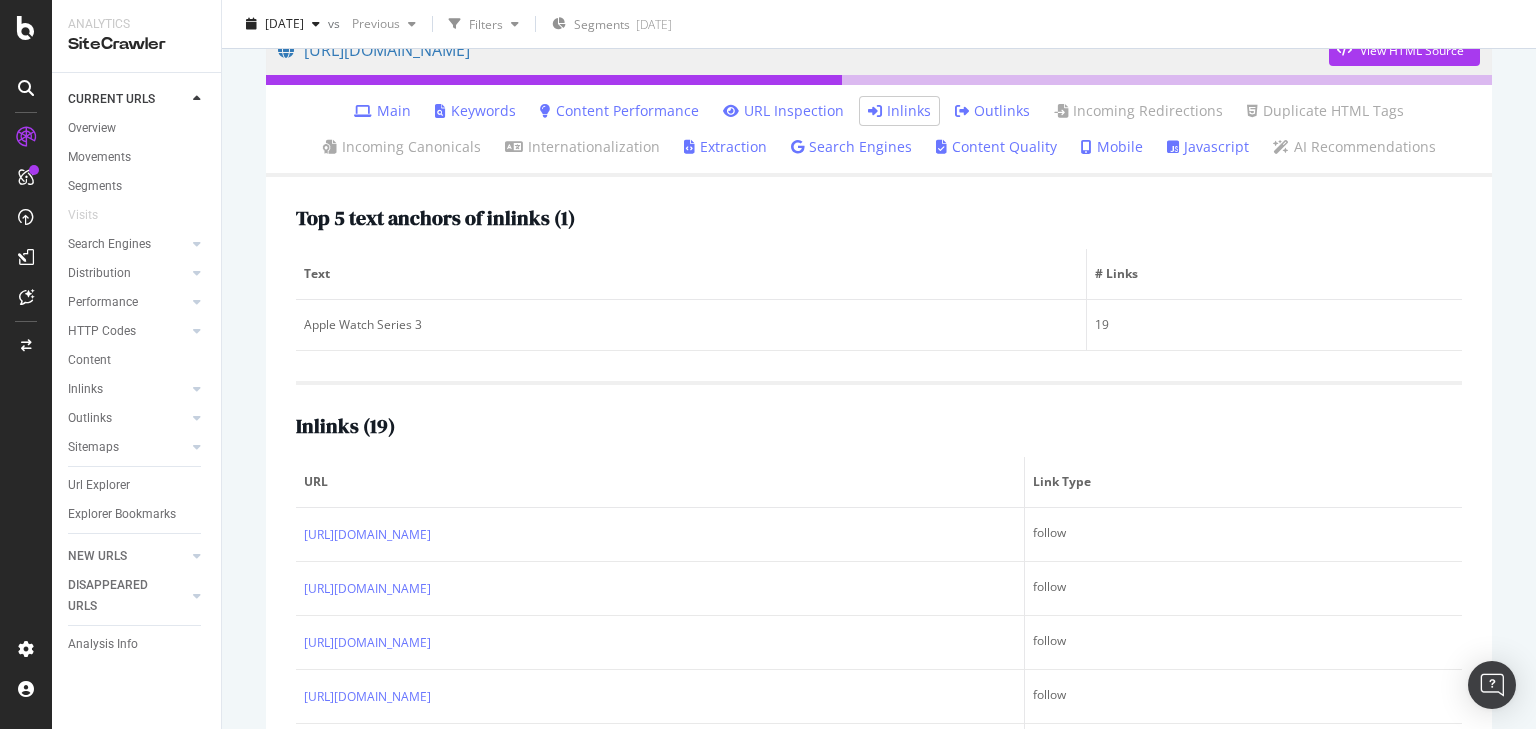 scroll, scrollTop: 240, scrollLeft: 0, axis: vertical 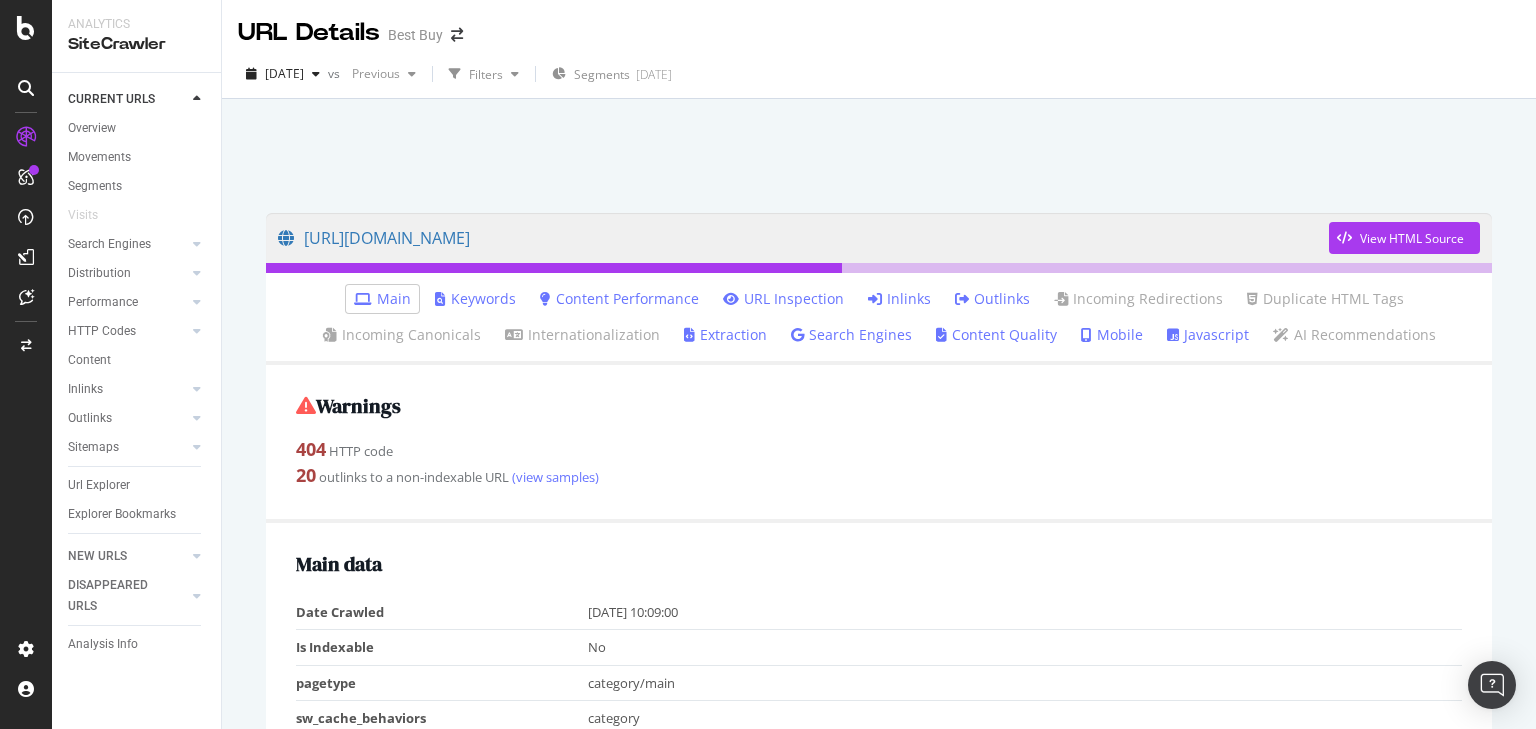 click on "Inlinks" at bounding box center (899, 299) 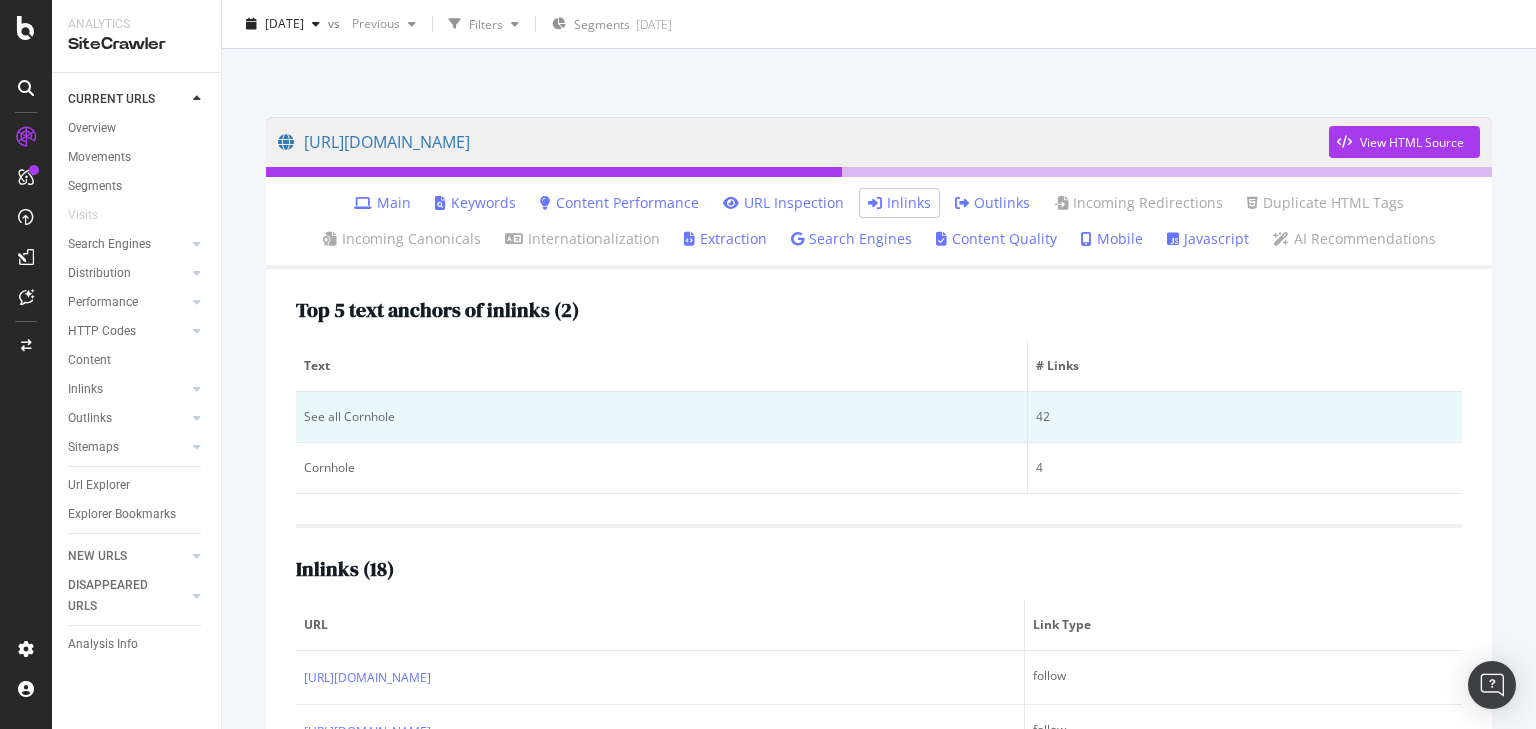 scroll, scrollTop: 320, scrollLeft: 0, axis: vertical 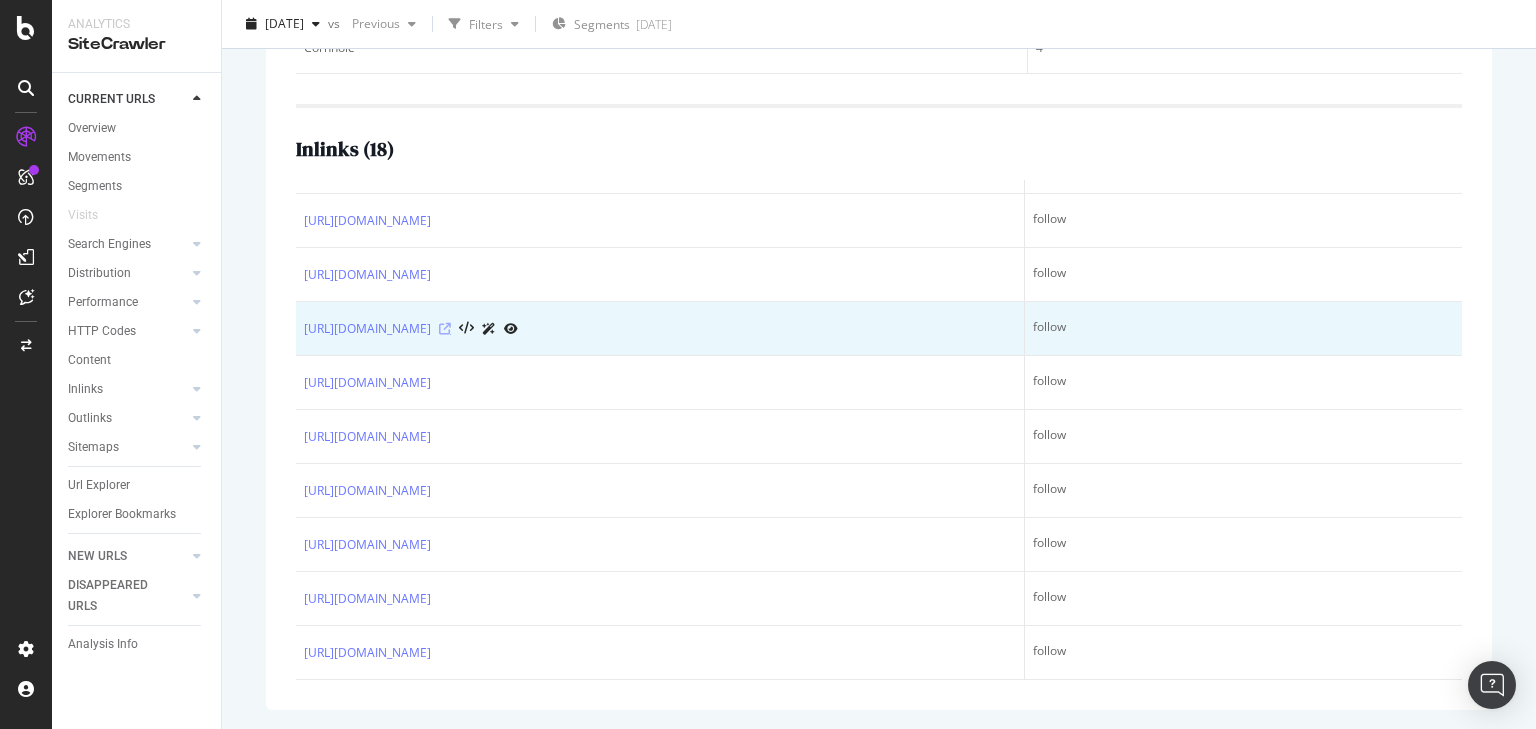 click at bounding box center (445, 329) 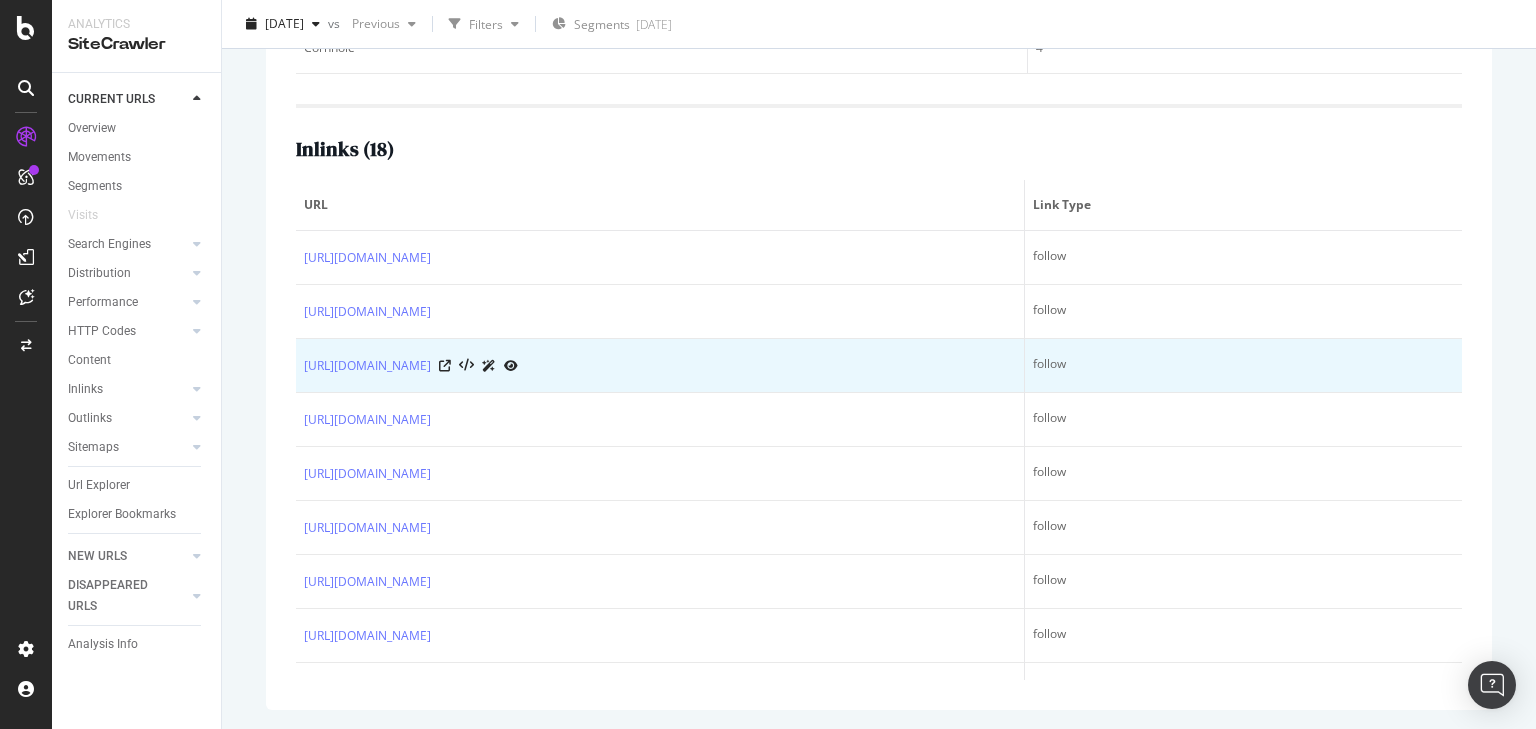 scroll, scrollTop: 0, scrollLeft: 0, axis: both 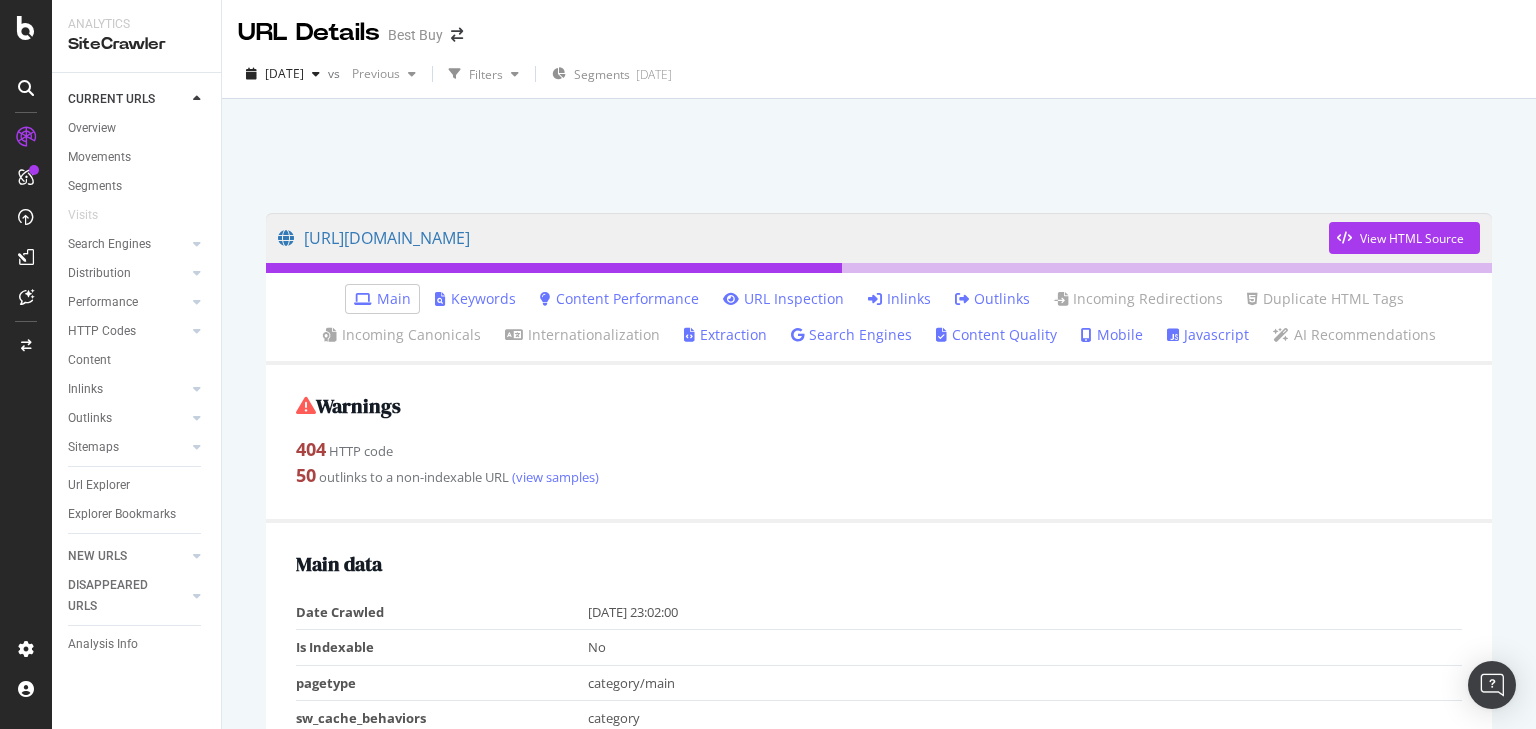 click on "Inlinks" at bounding box center [899, 299] 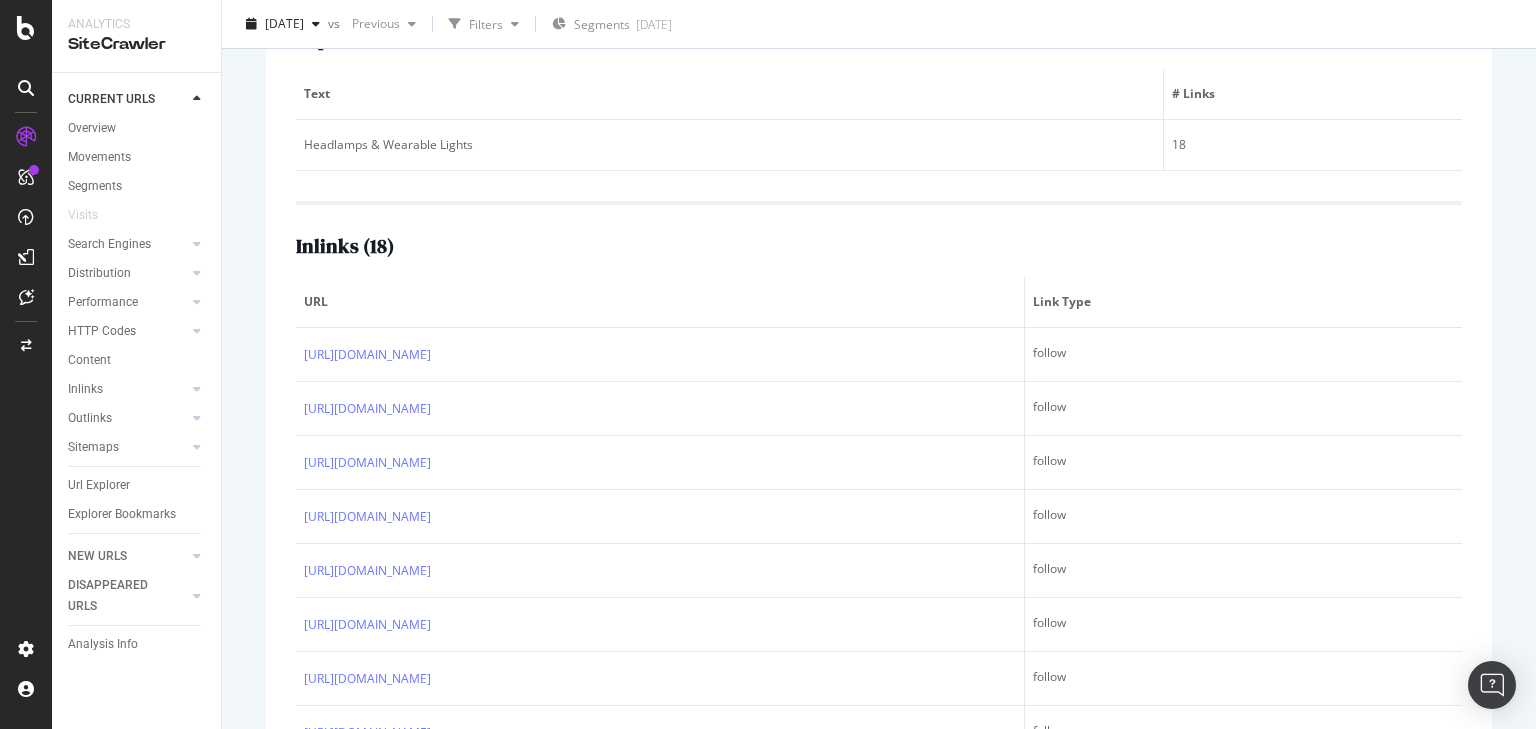 scroll, scrollTop: 400, scrollLeft: 0, axis: vertical 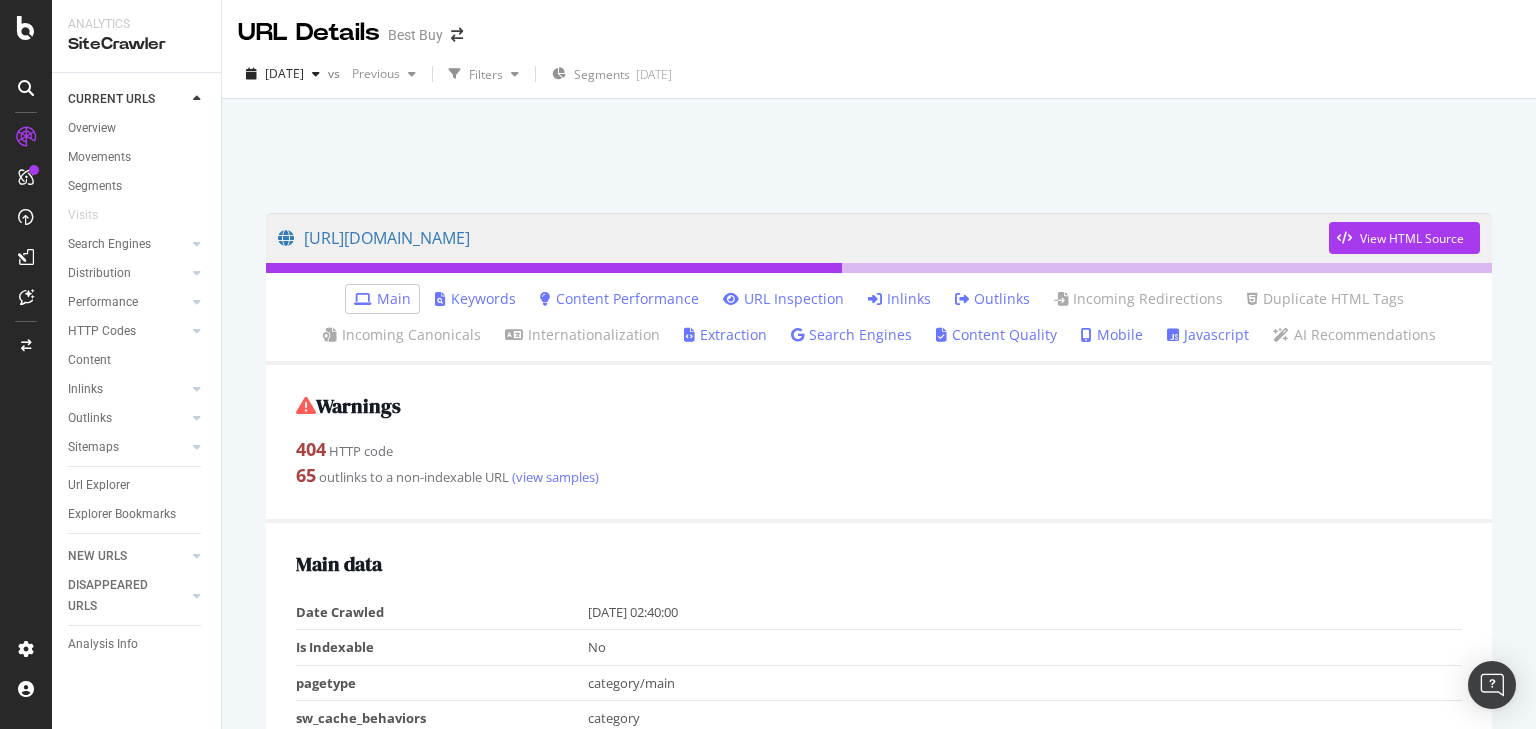 click on "Inlinks" at bounding box center [899, 299] 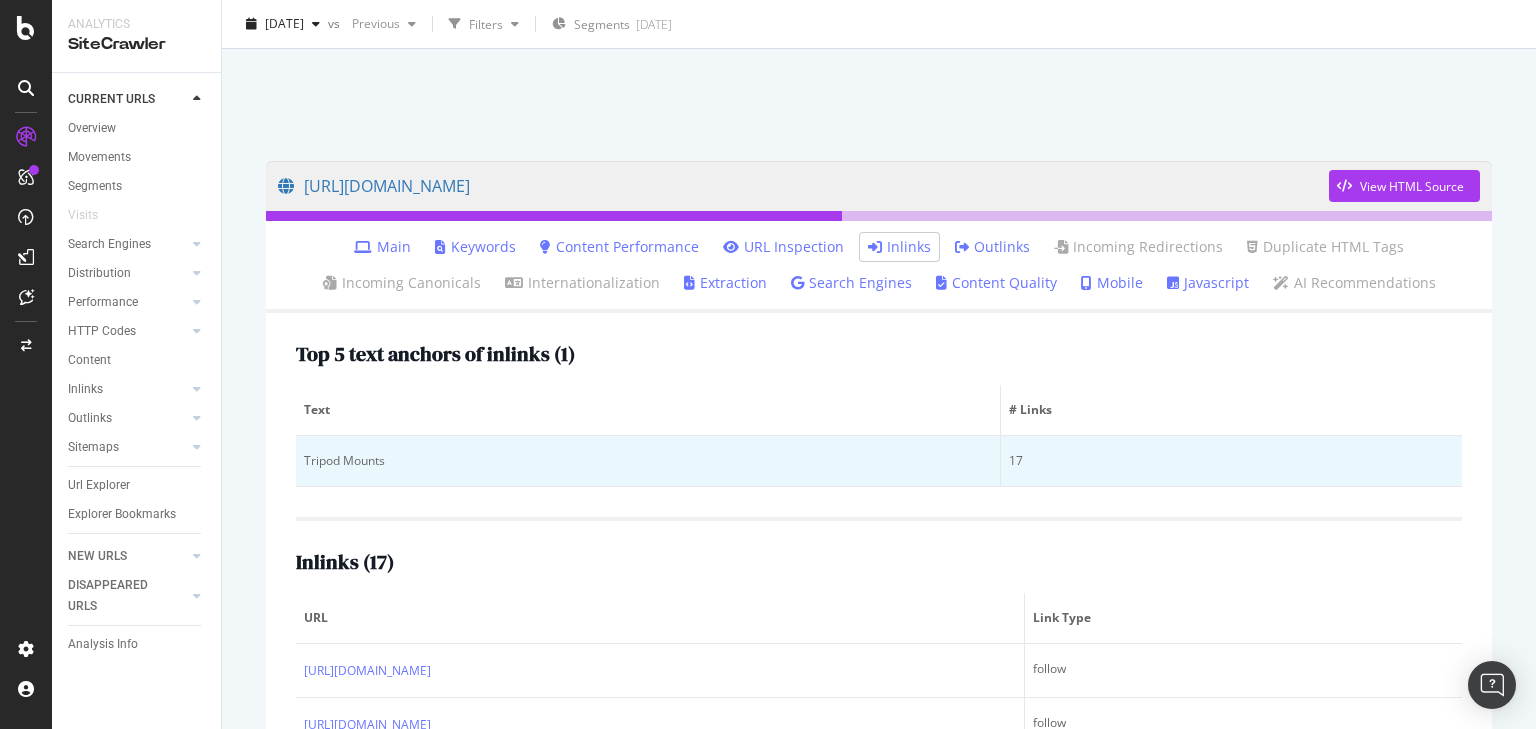 scroll, scrollTop: 160, scrollLeft: 0, axis: vertical 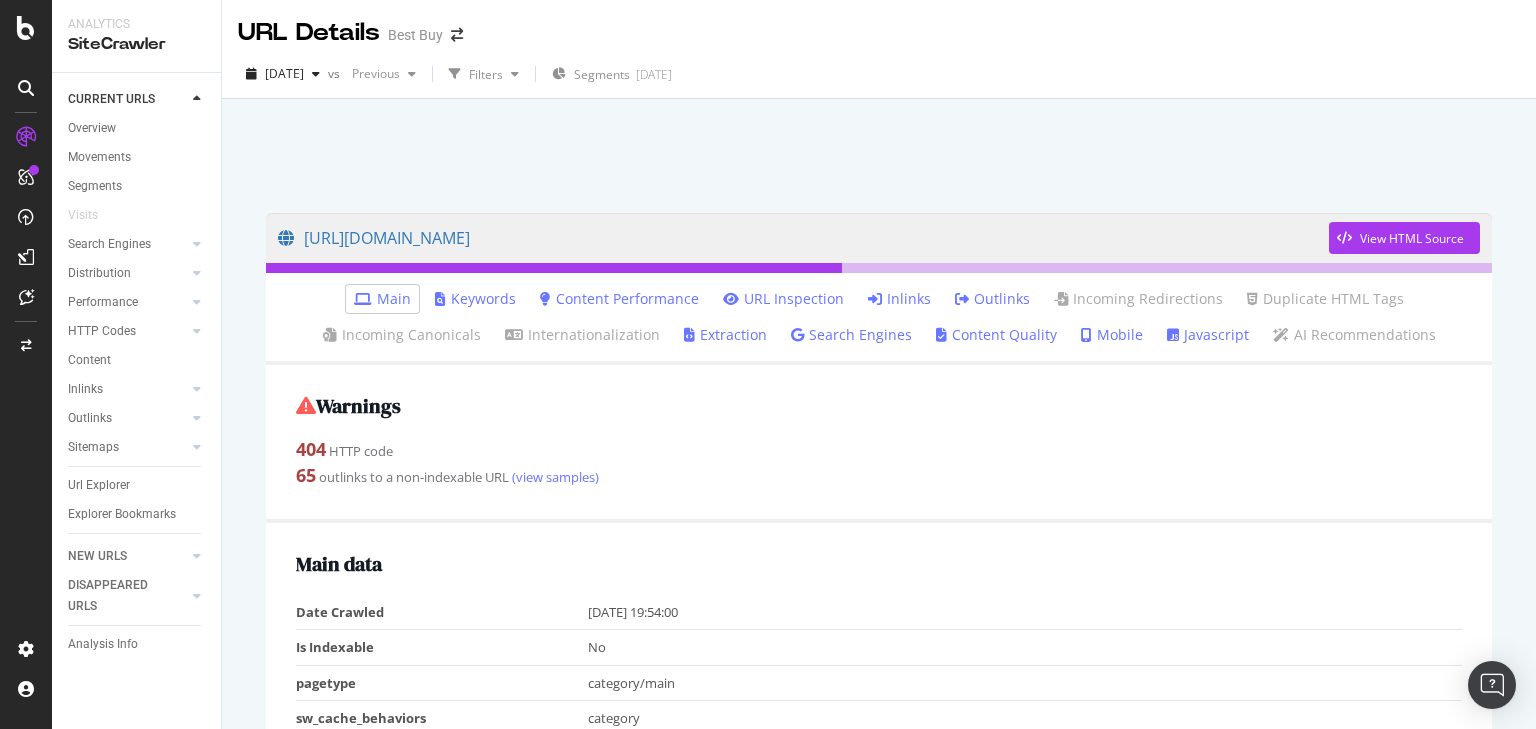 click on "Inlinks" at bounding box center (899, 299) 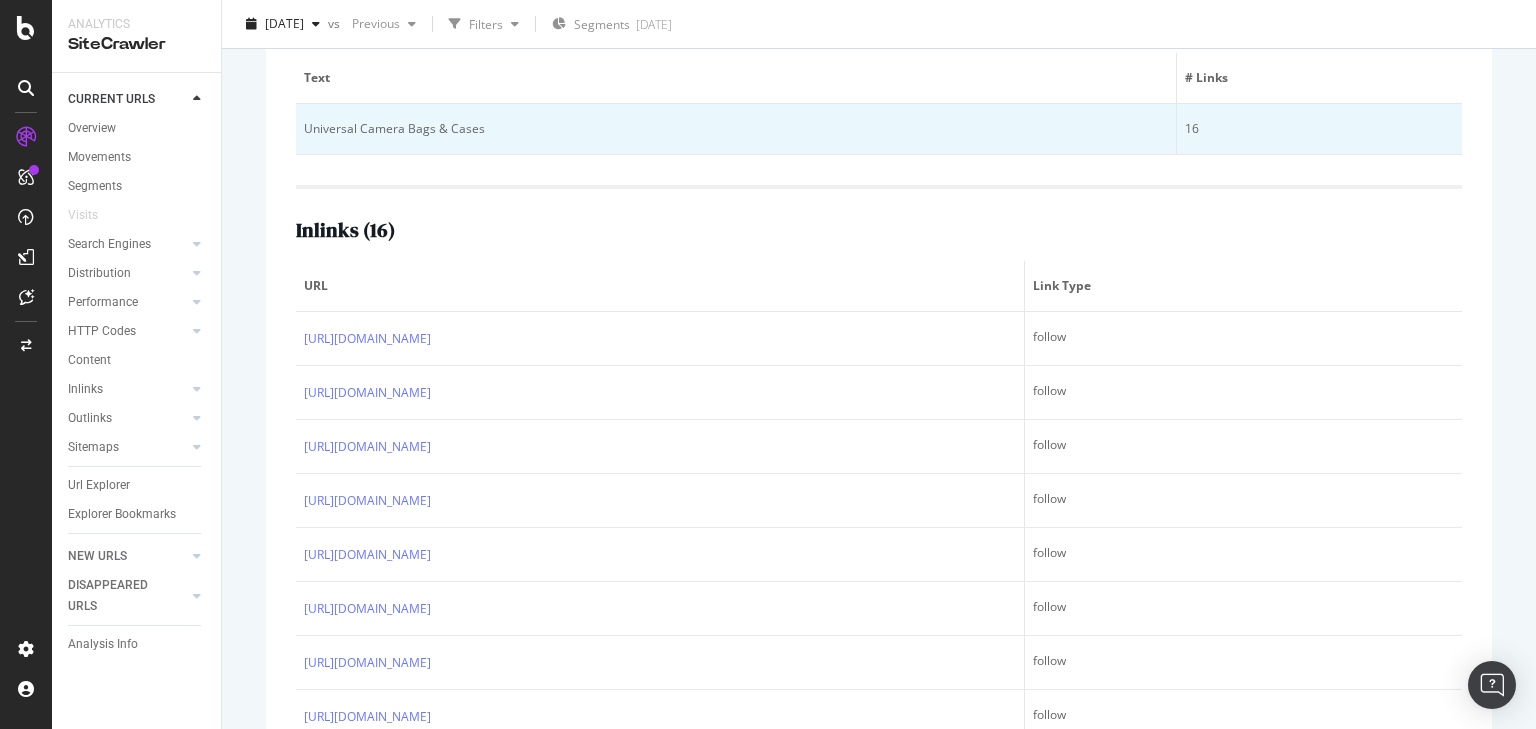 scroll, scrollTop: 466, scrollLeft: 0, axis: vertical 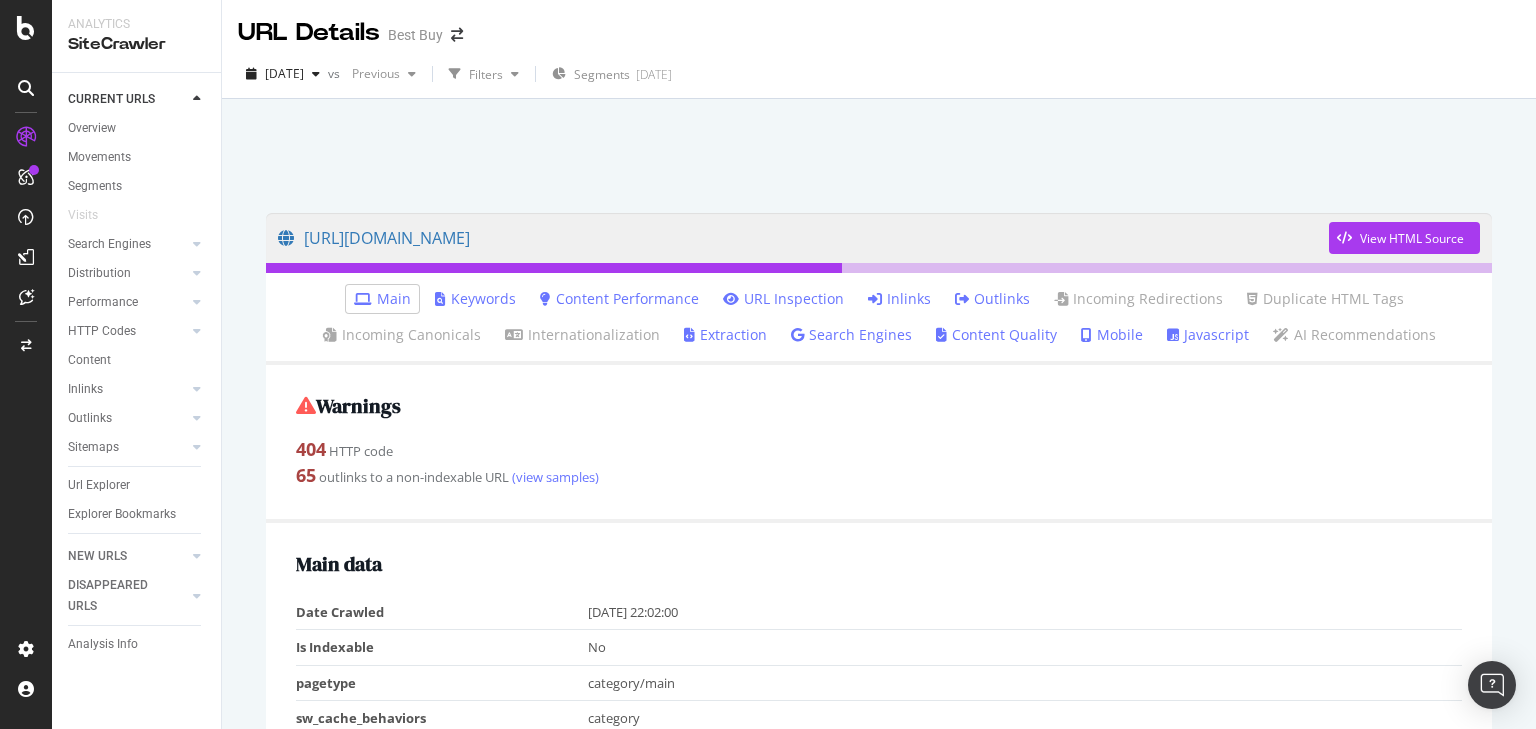 click on "Inlinks" at bounding box center [899, 299] 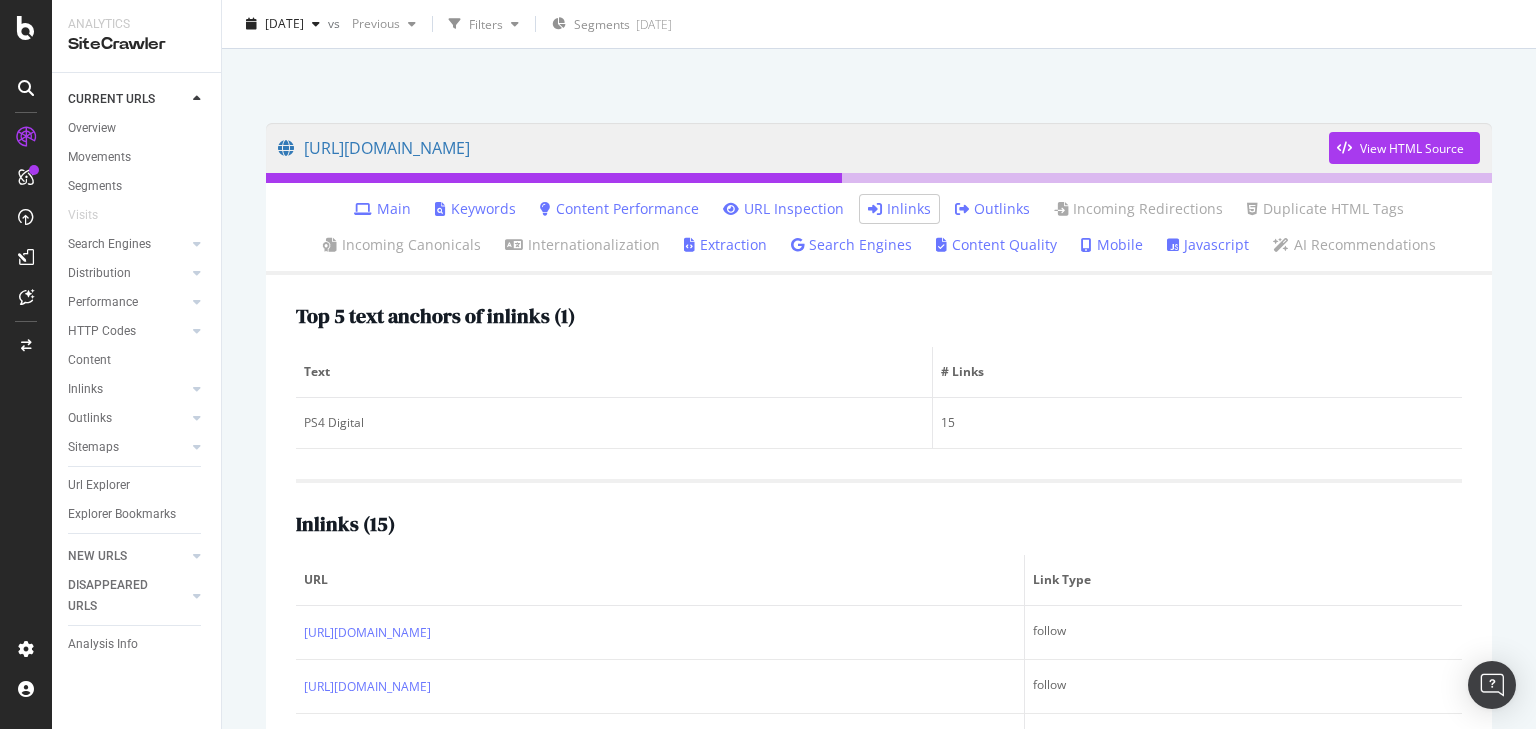 scroll, scrollTop: 160, scrollLeft: 0, axis: vertical 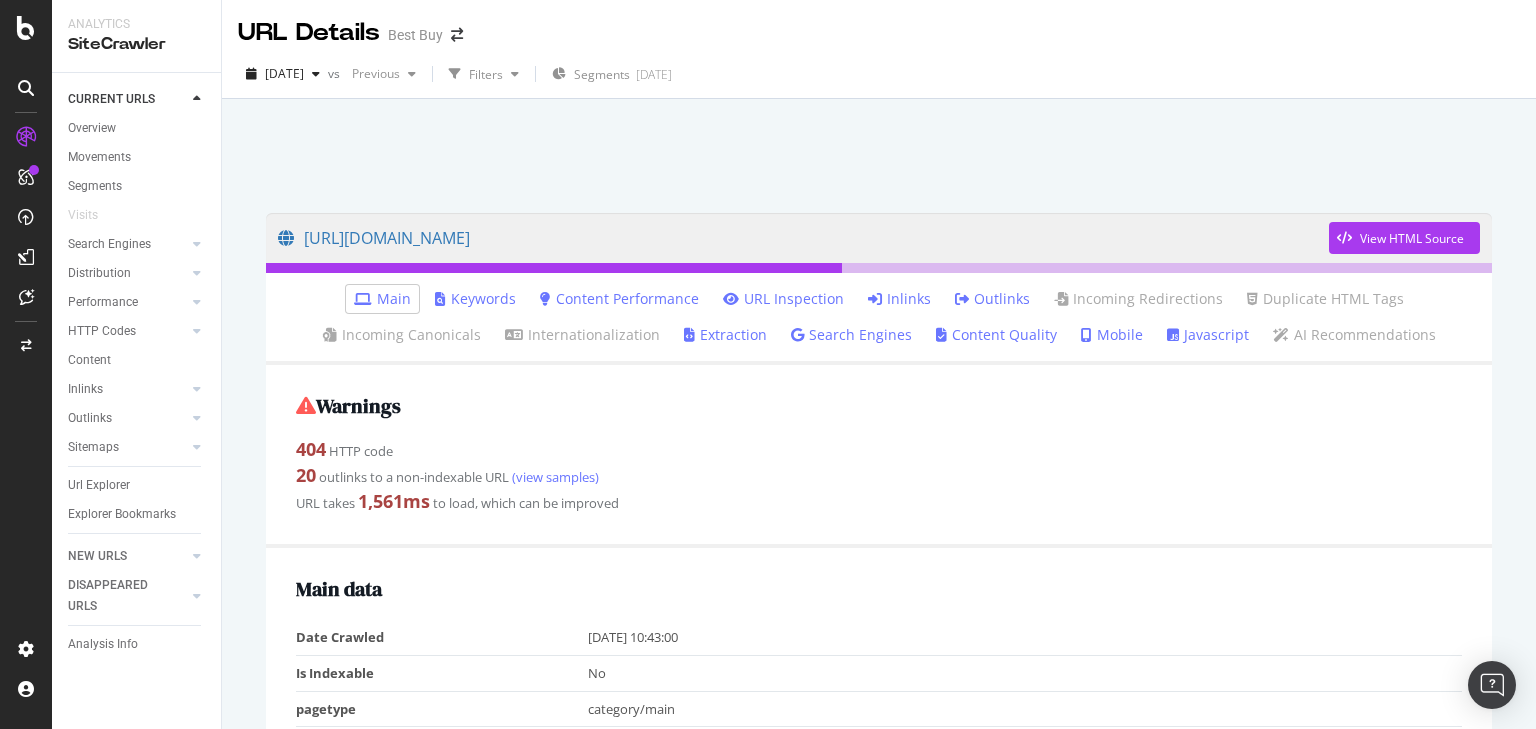 click on "Inlinks" at bounding box center [899, 299] 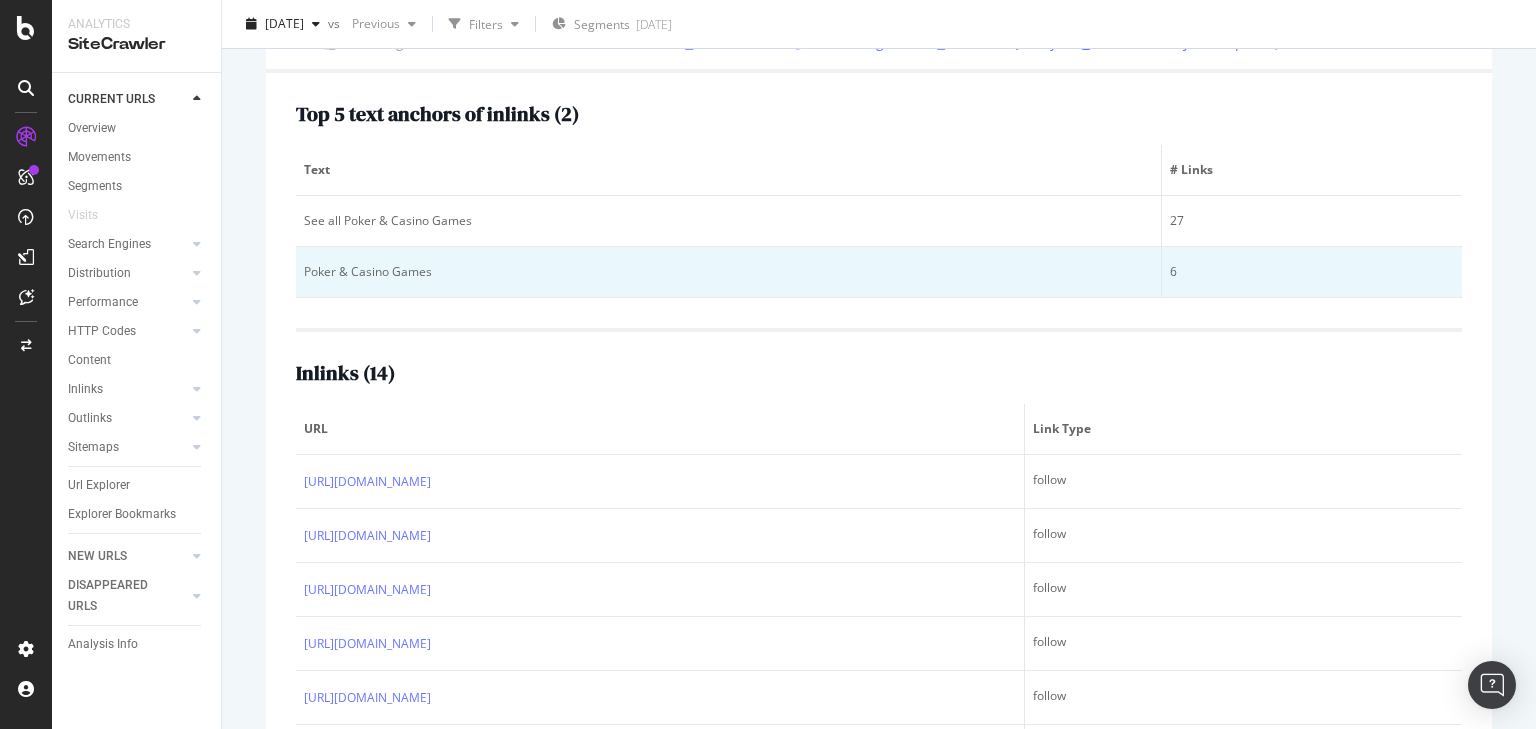 scroll, scrollTop: 320, scrollLeft: 0, axis: vertical 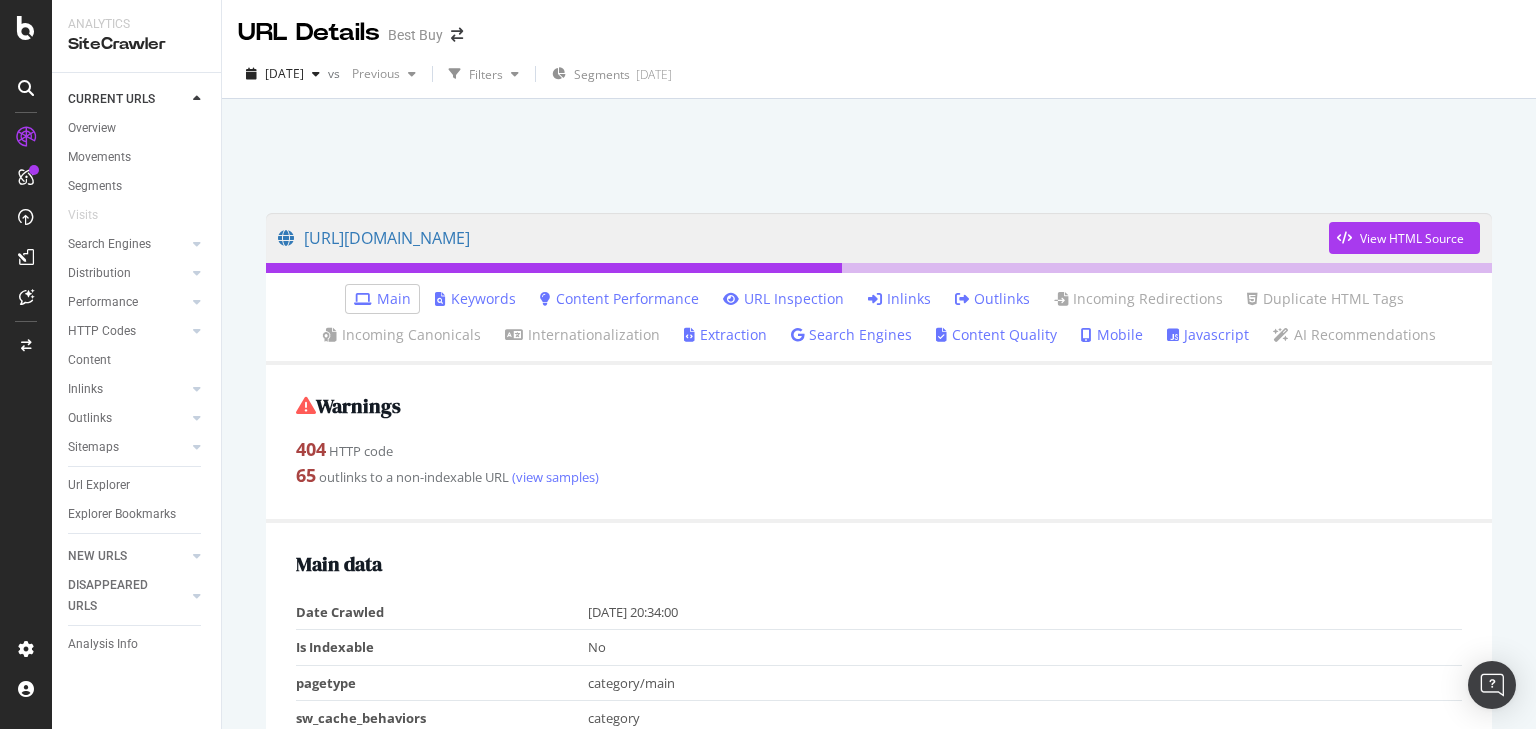 click on "Inlinks" at bounding box center [899, 299] 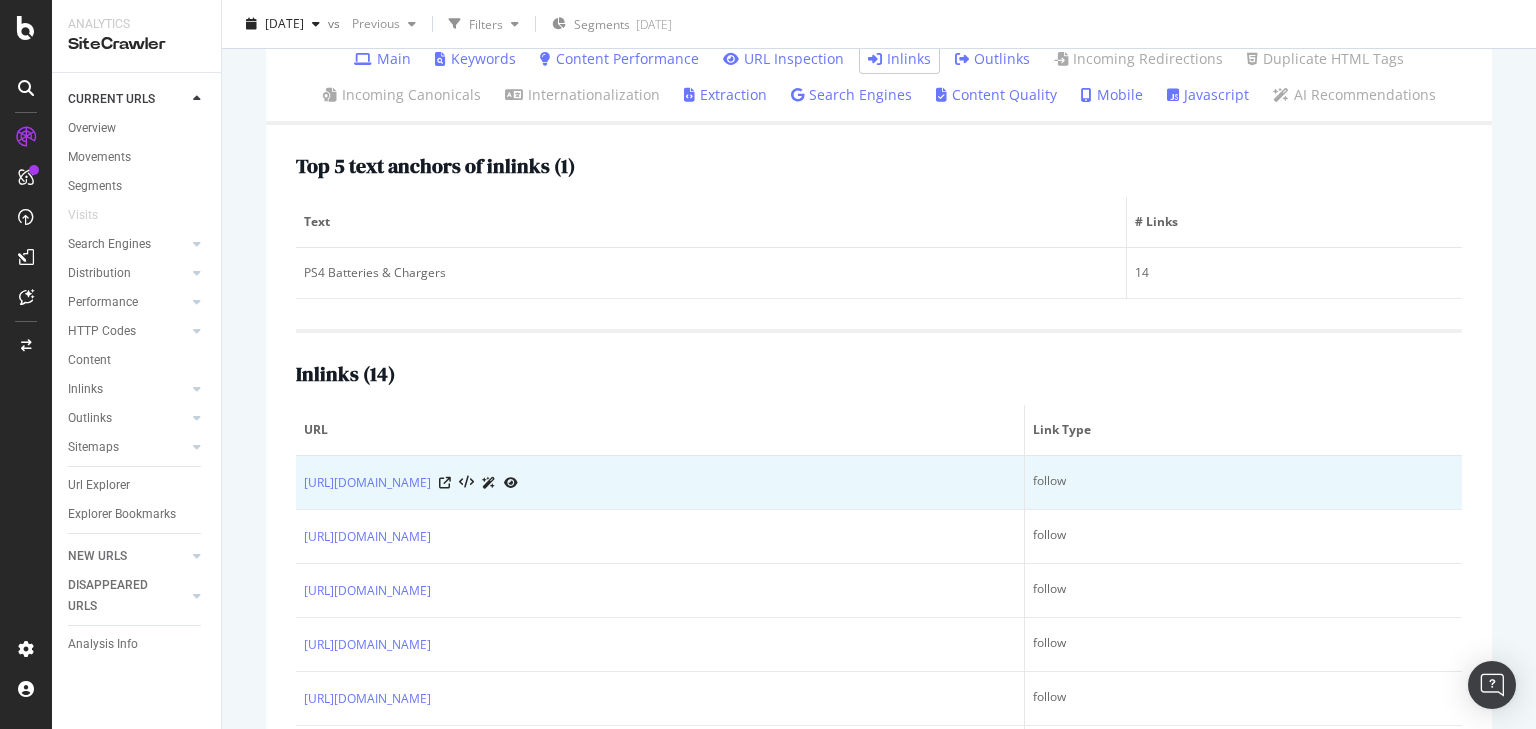 scroll, scrollTop: 466, scrollLeft: 0, axis: vertical 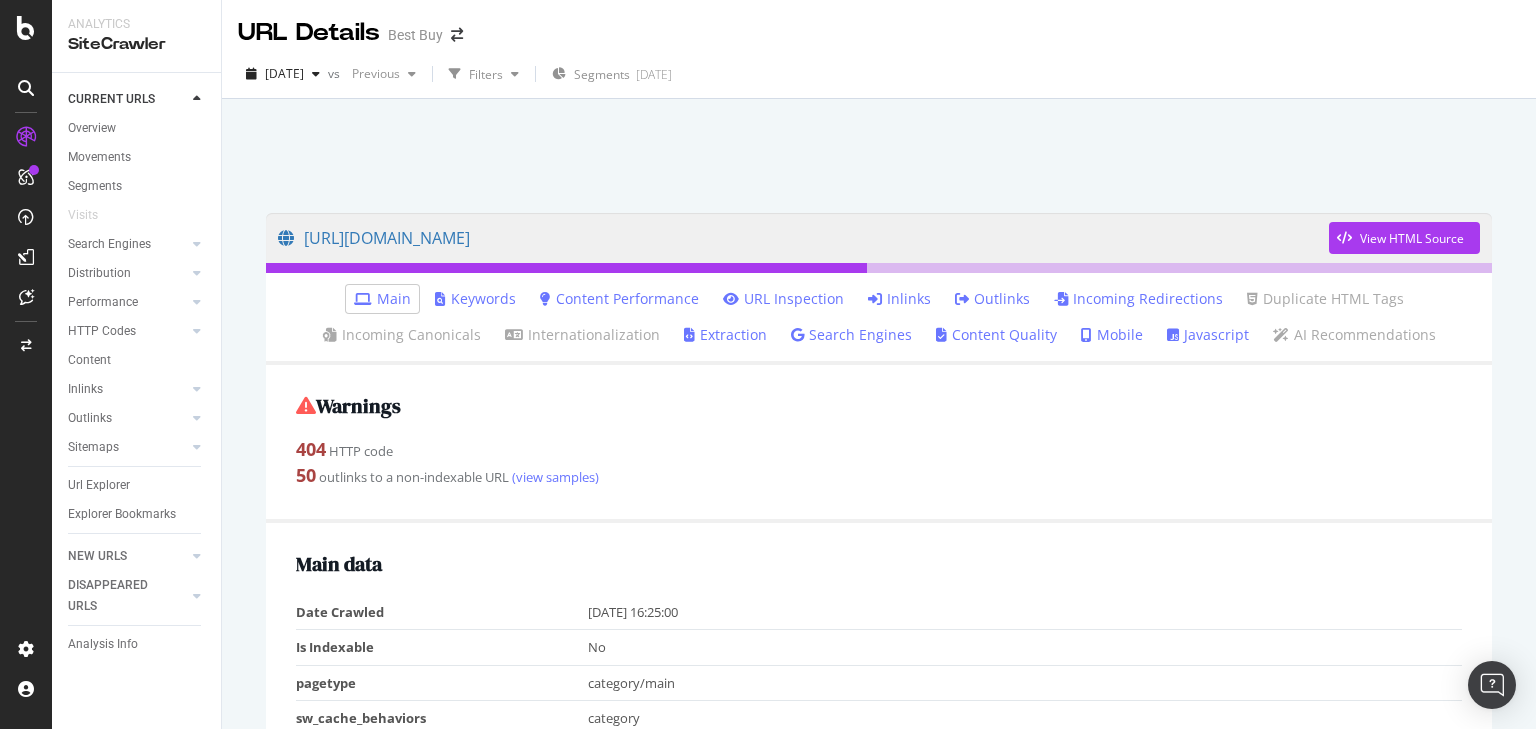 click on "Inlinks" at bounding box center [899, 299] 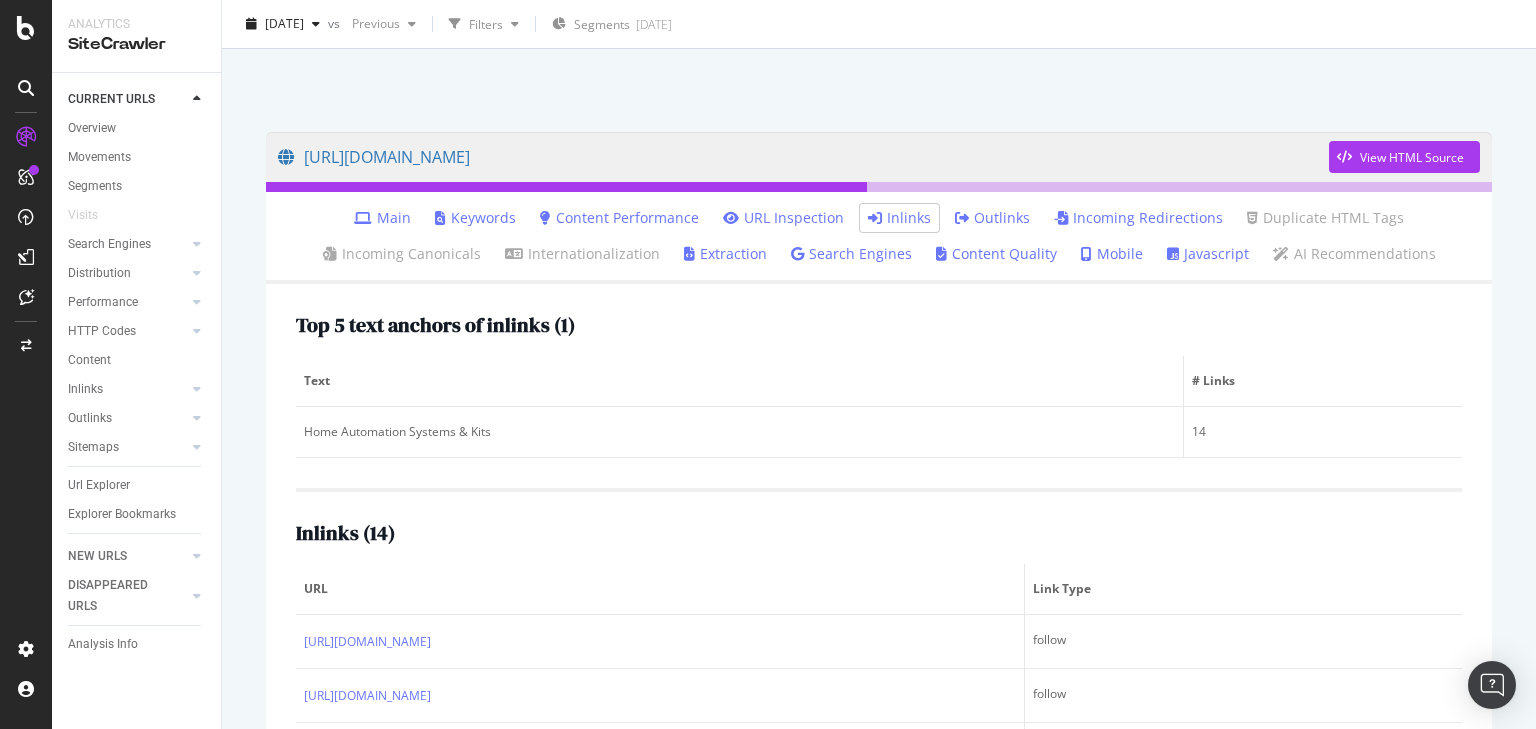 scroll, scrollTop: 160, scrollLeft: 0, axis: vertical 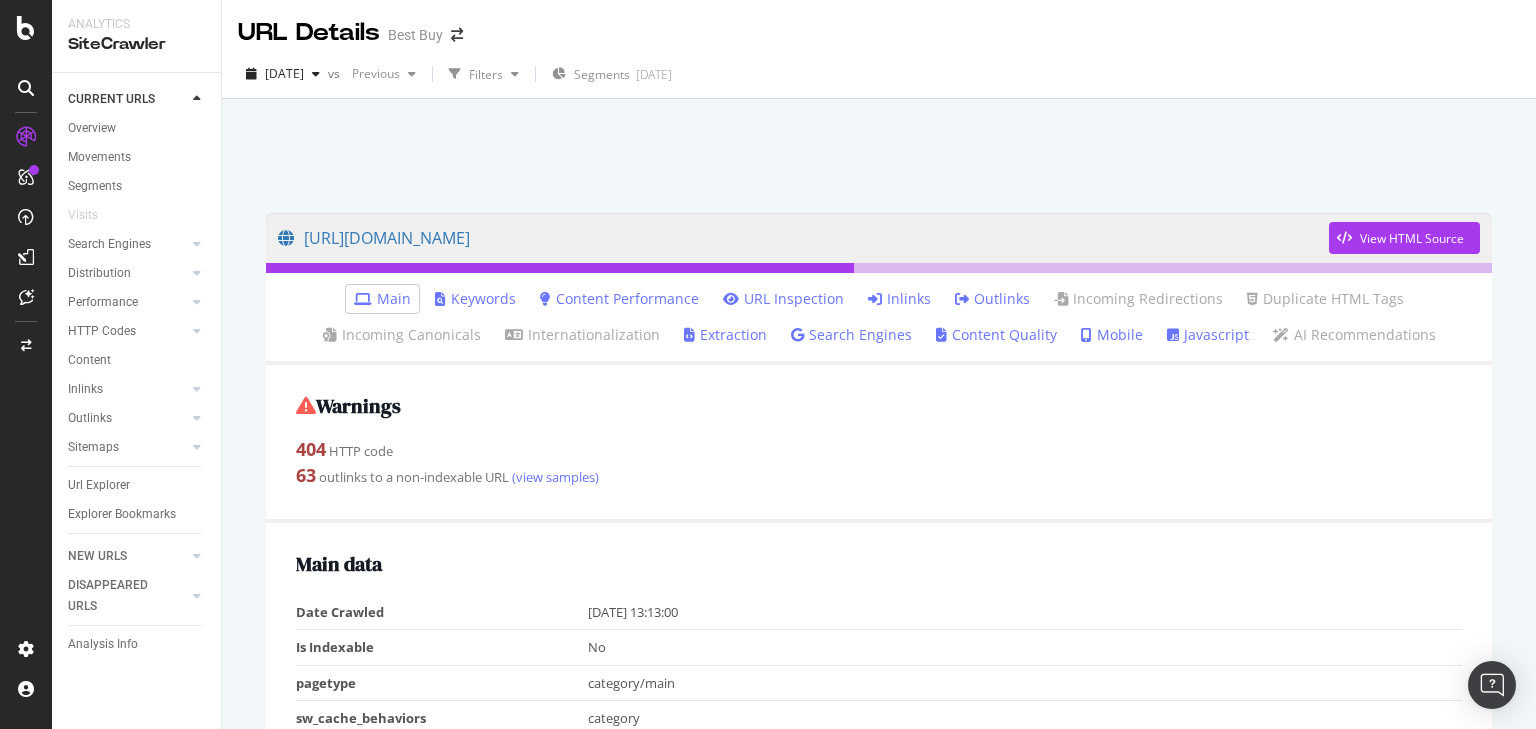 click on "Inlinks" at bounding box center (899, 299) 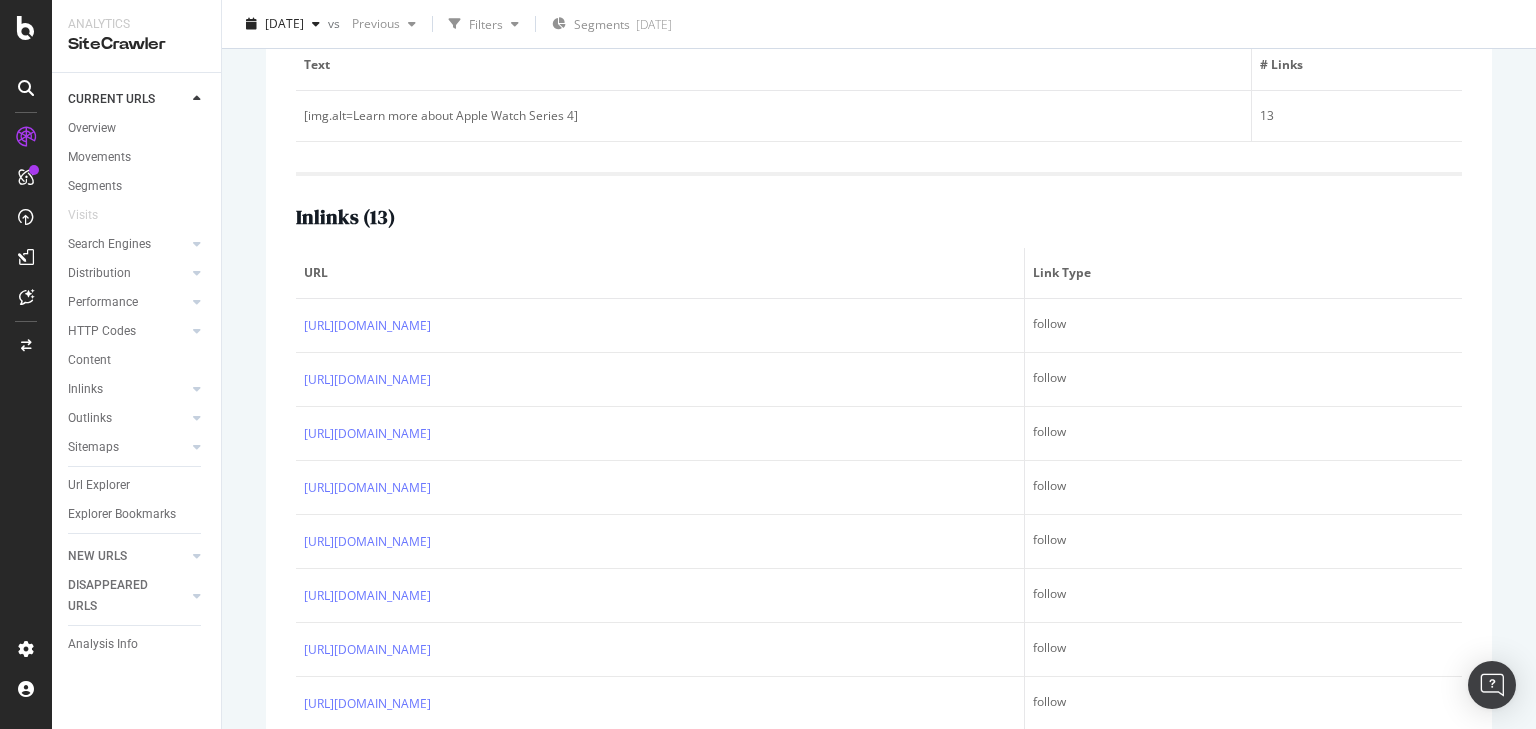 scroll, scrollTop: 466, scrollLeft: 0, axis: vertical 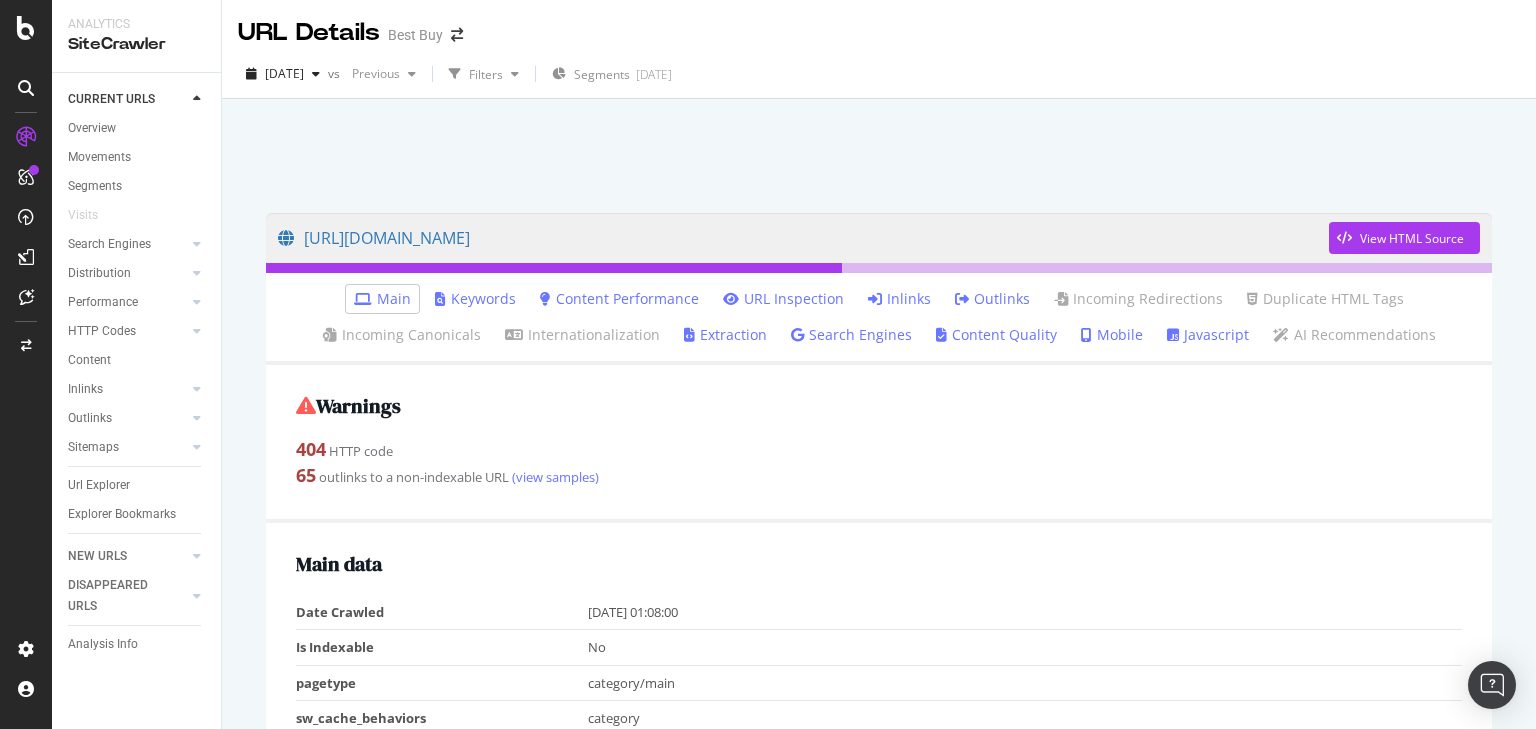 click on "Inlinks" at bounding box center [899, 299] 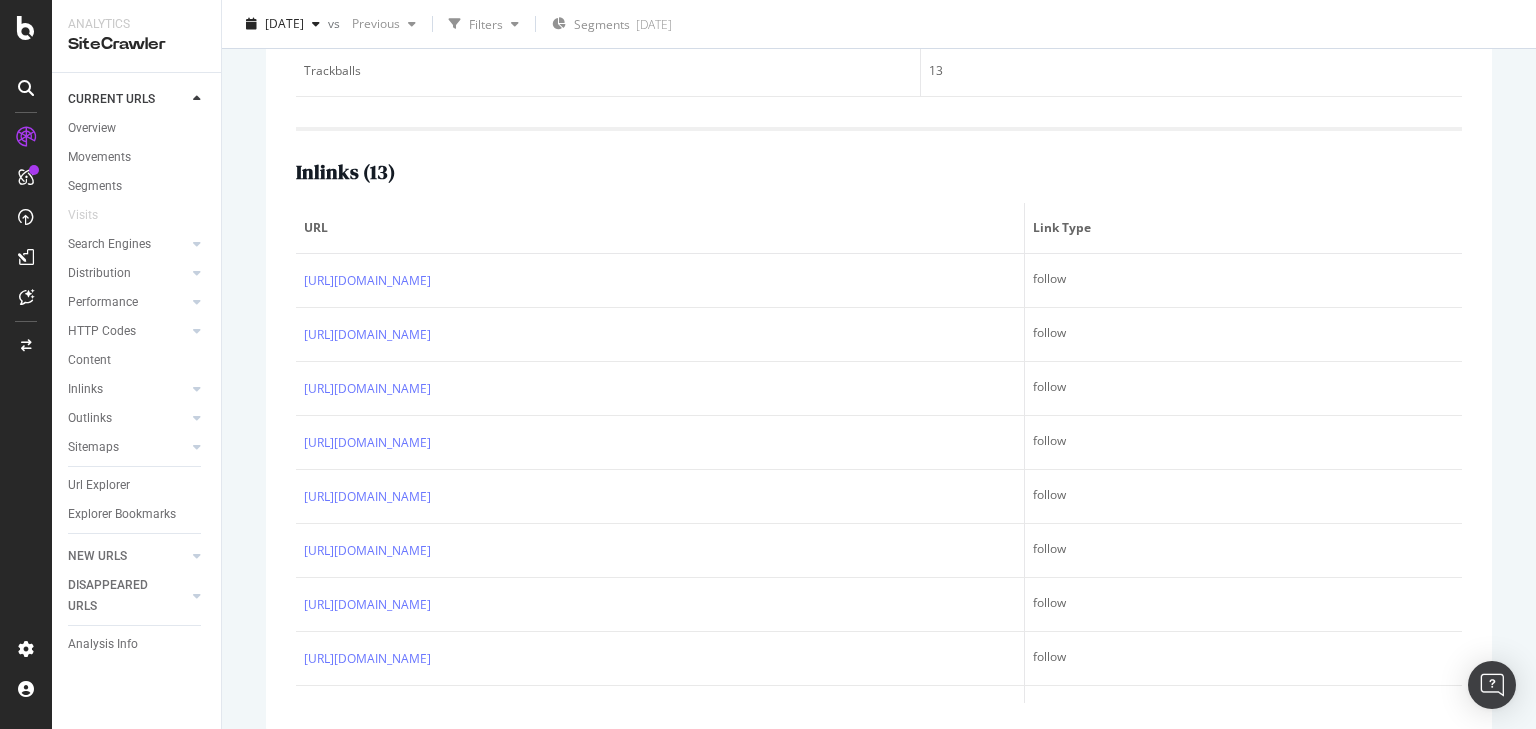 scroll, scrollTop: 466, scrollLeft: 0, axis: vertical 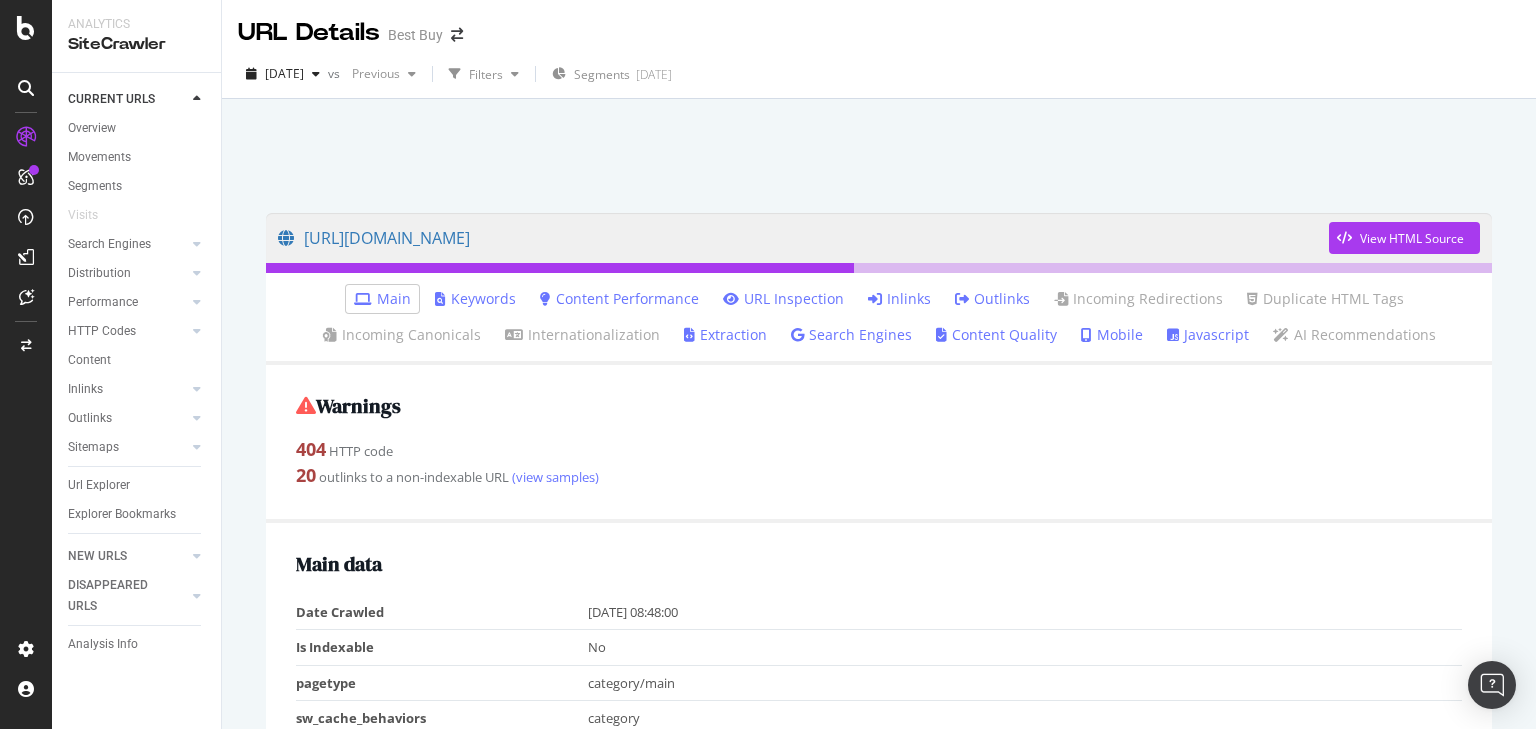 click on "Inlinks" at bounding box center [899, 299] 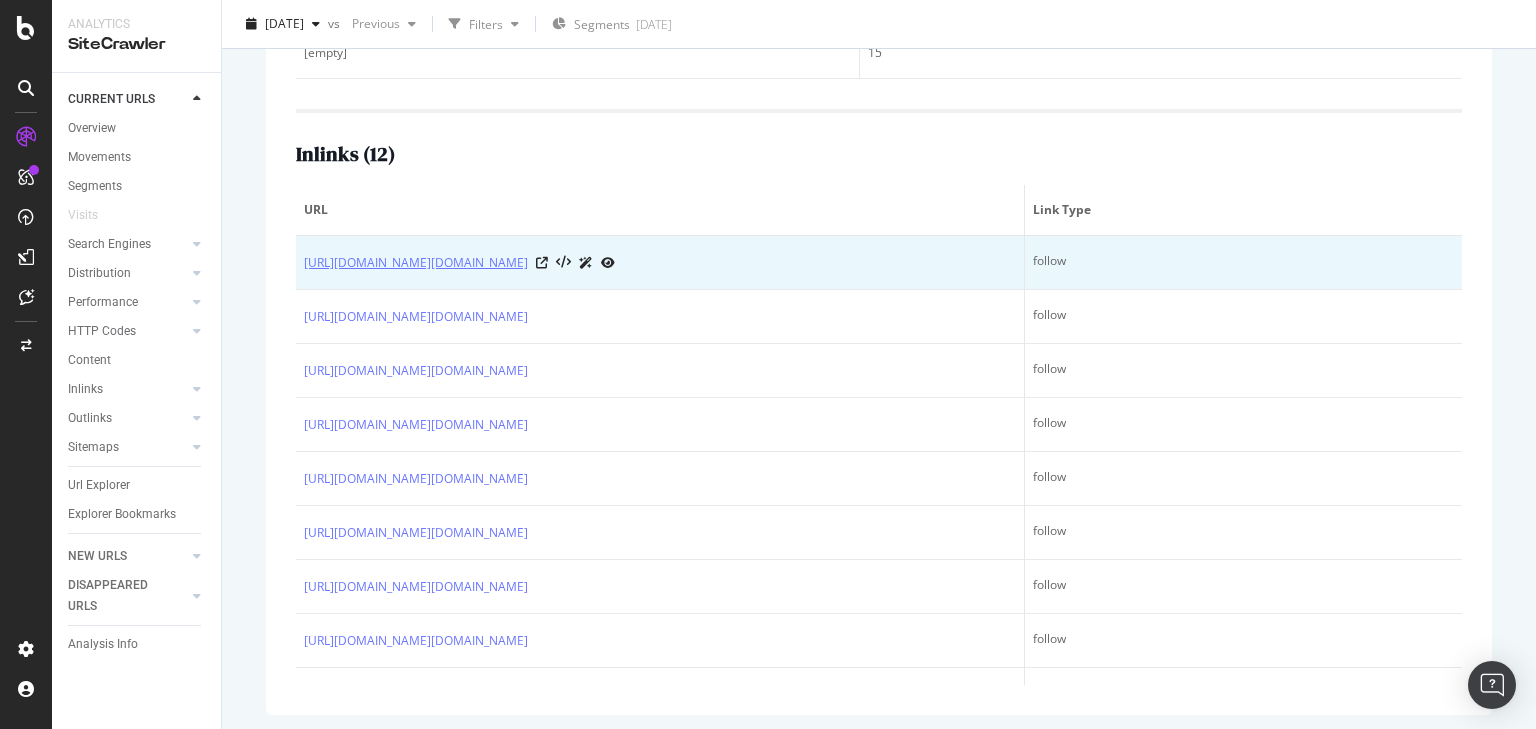 scroll, scrollTop: 466, scrollLeft: 0, axis: vertical 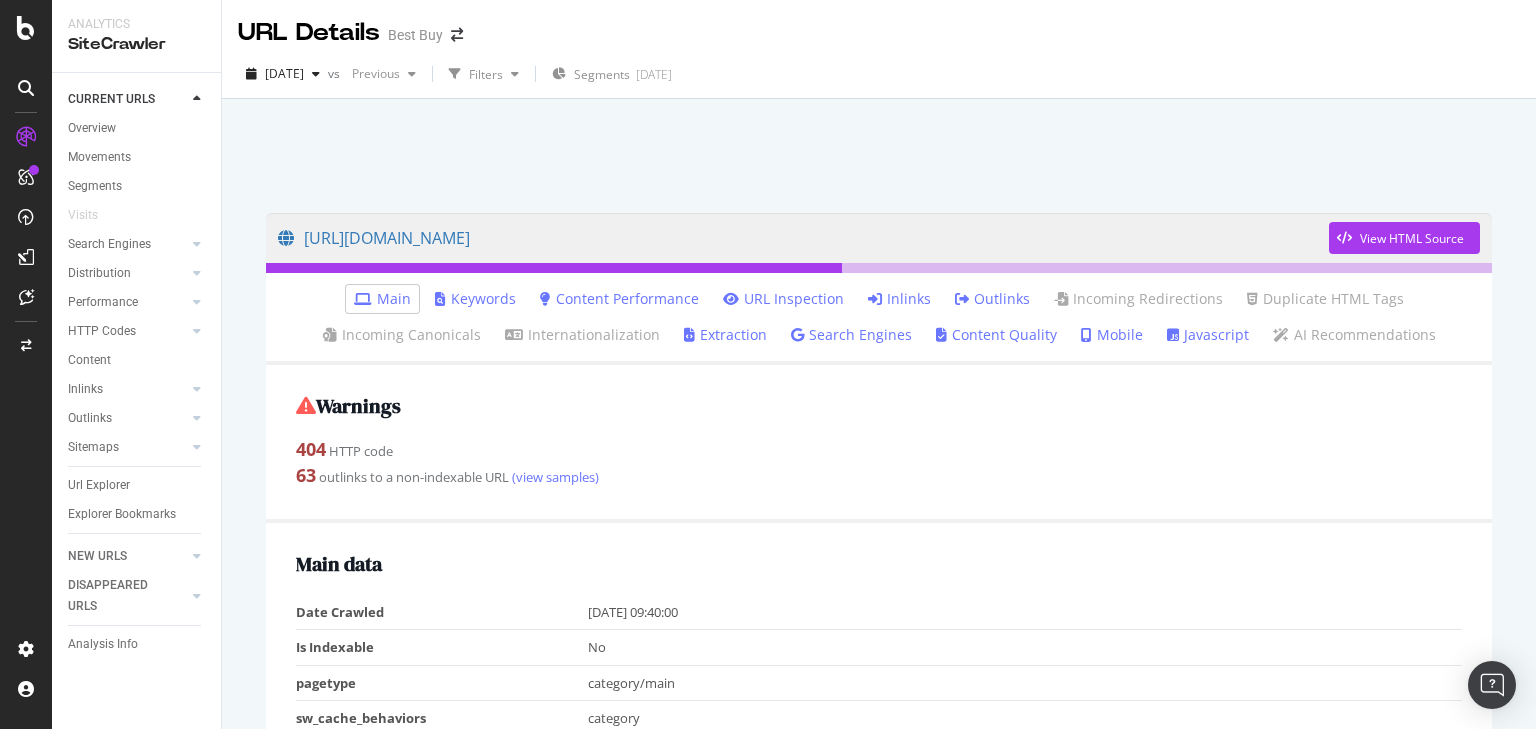 click on "Inlinks" at bounding box center (899, 299) 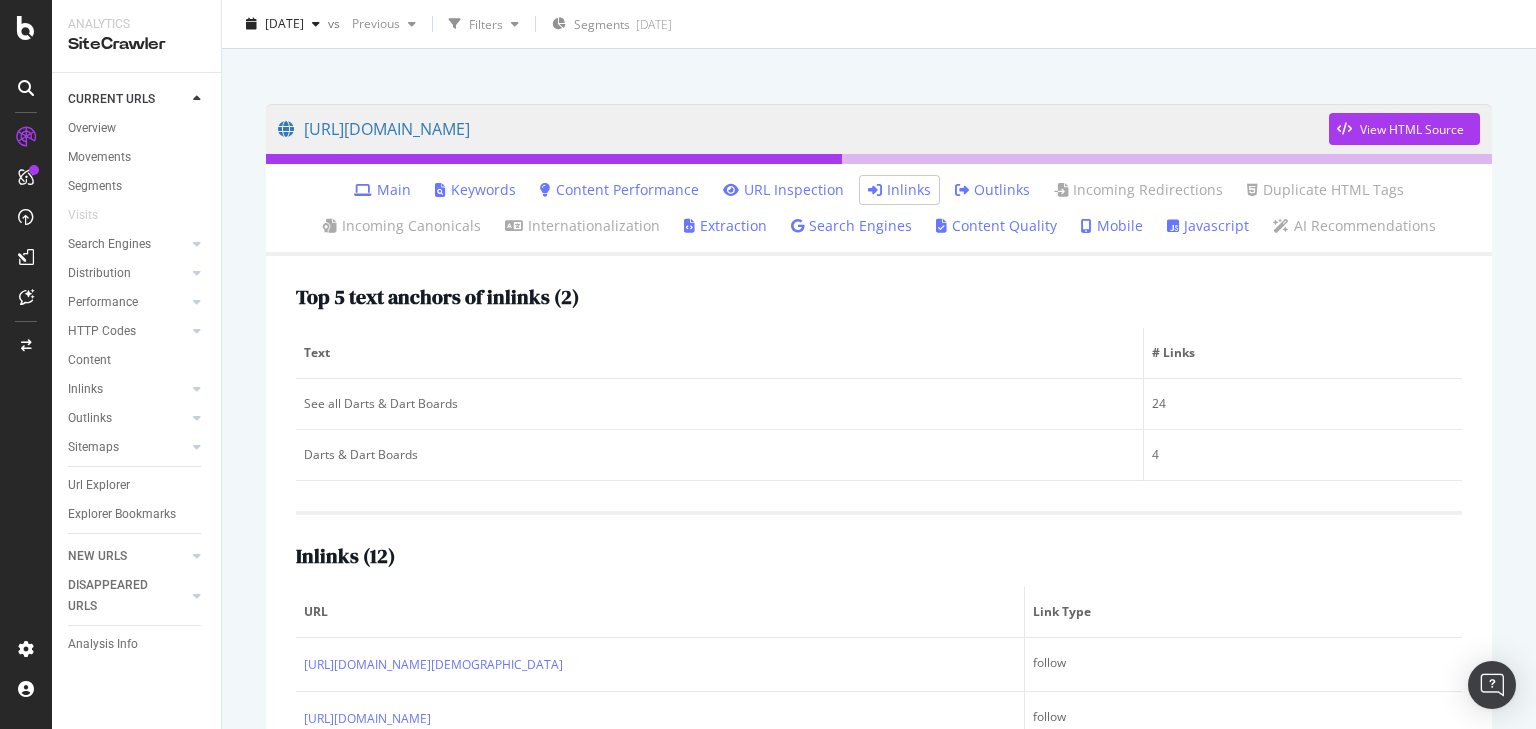 scroll, scrollTop: 480, scrollLeft: 0, axis: vertical 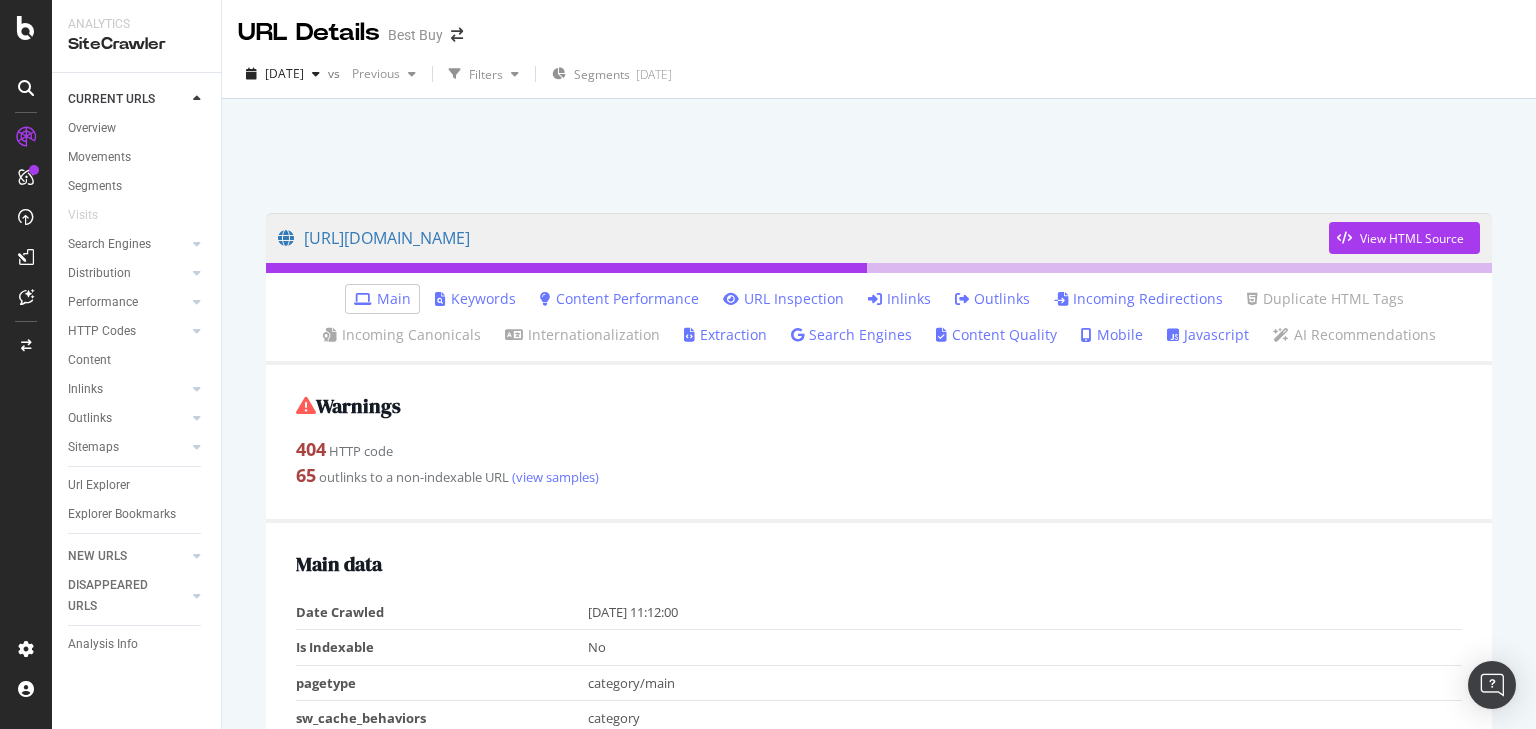 click on "Inlinks" at bounding box center [899, 299] 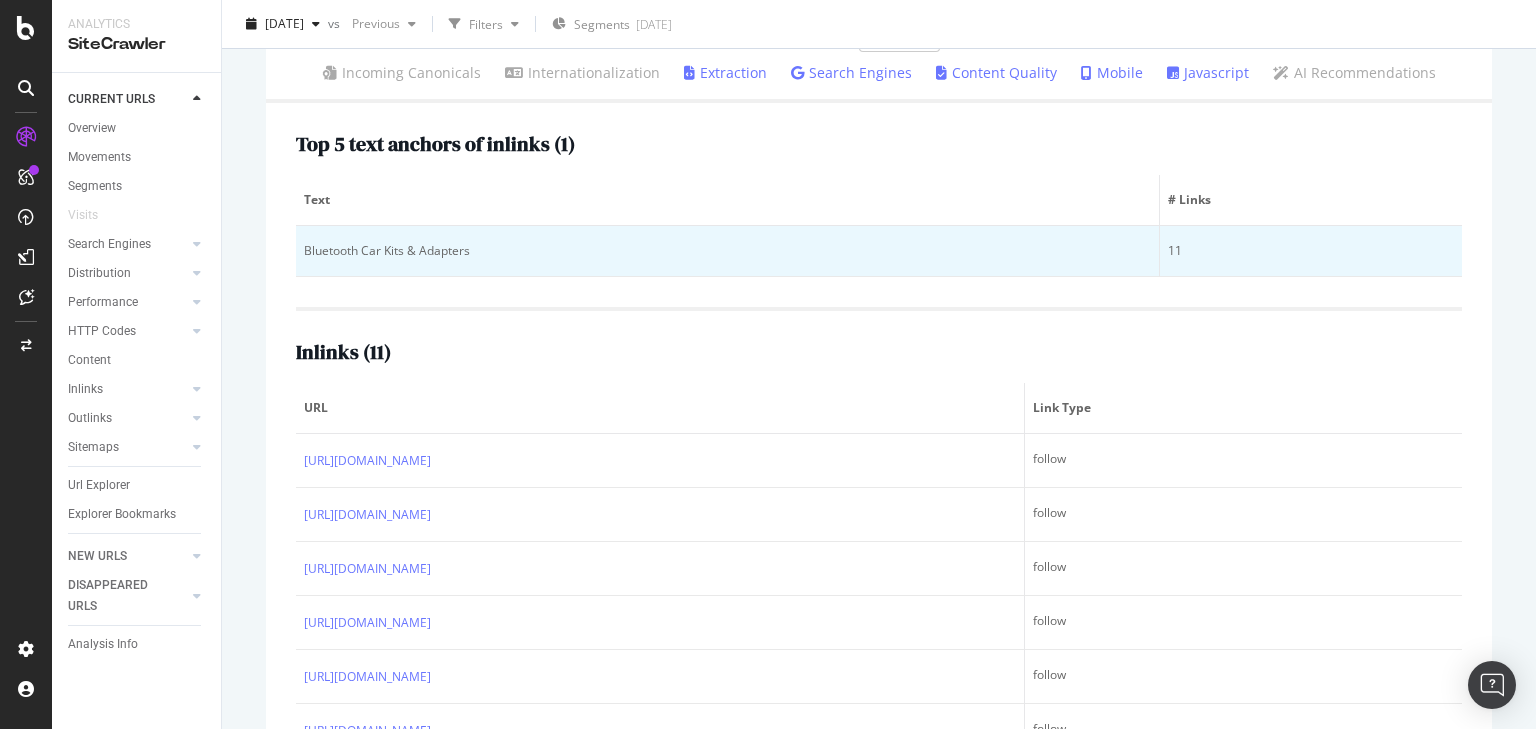 scroll, scrollTop: 320, scrollLeft: 0, axis: vertical 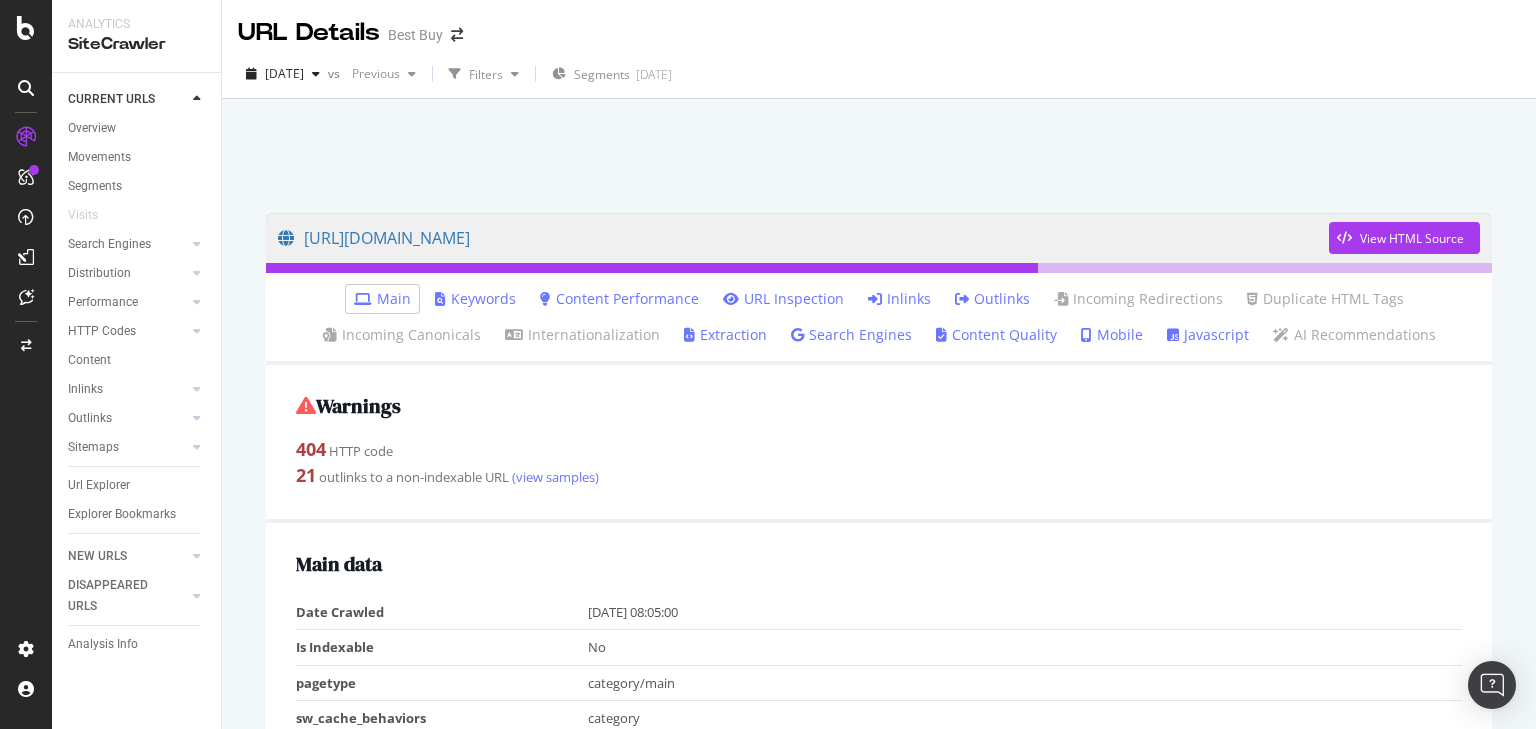 click on "Inlinks" at bounding box center [899, 299] 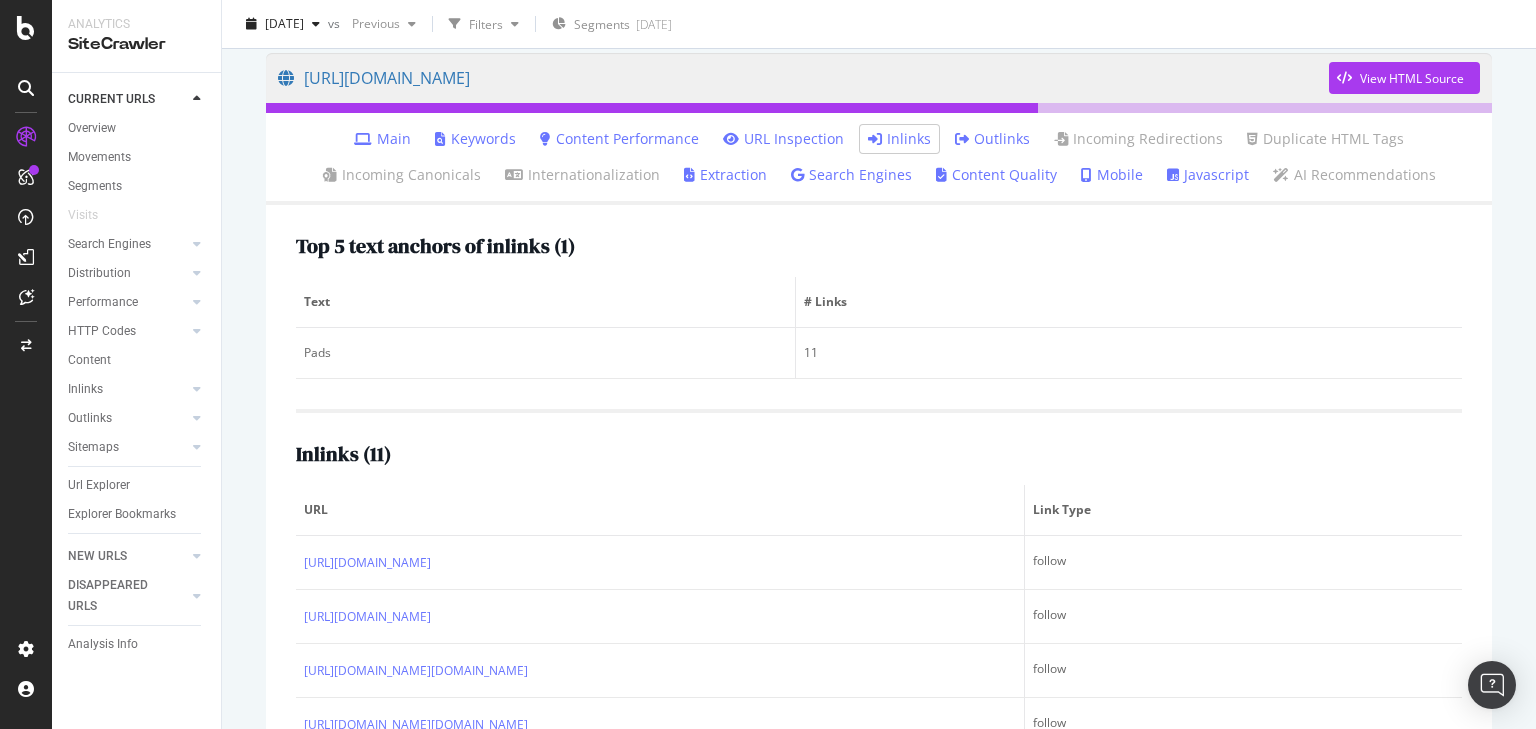 scroll, scrollTop: 240, scrollLeft: 0, axis: vertical 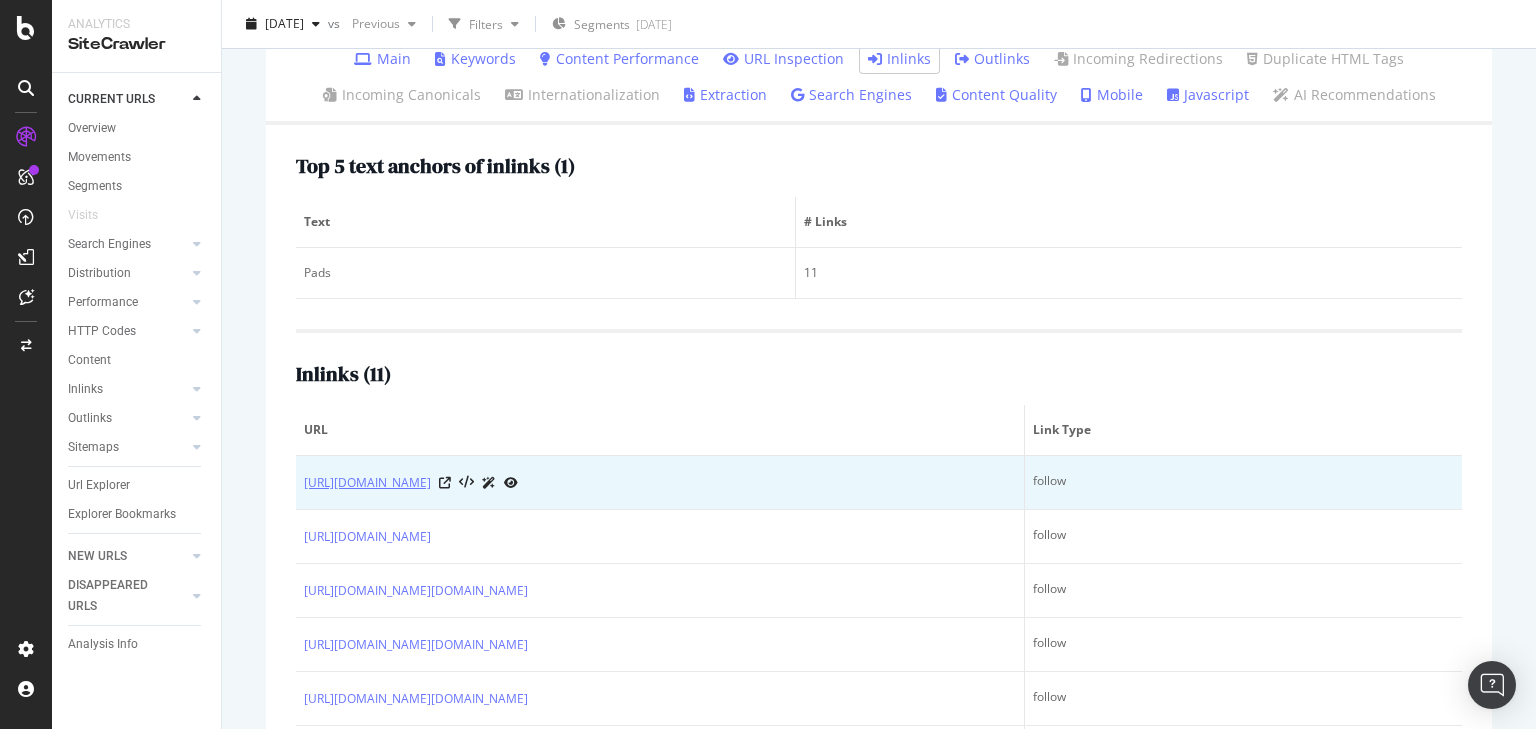 click on "[URL][DOMAIN_NAME]" at bounding box center [367, 483] 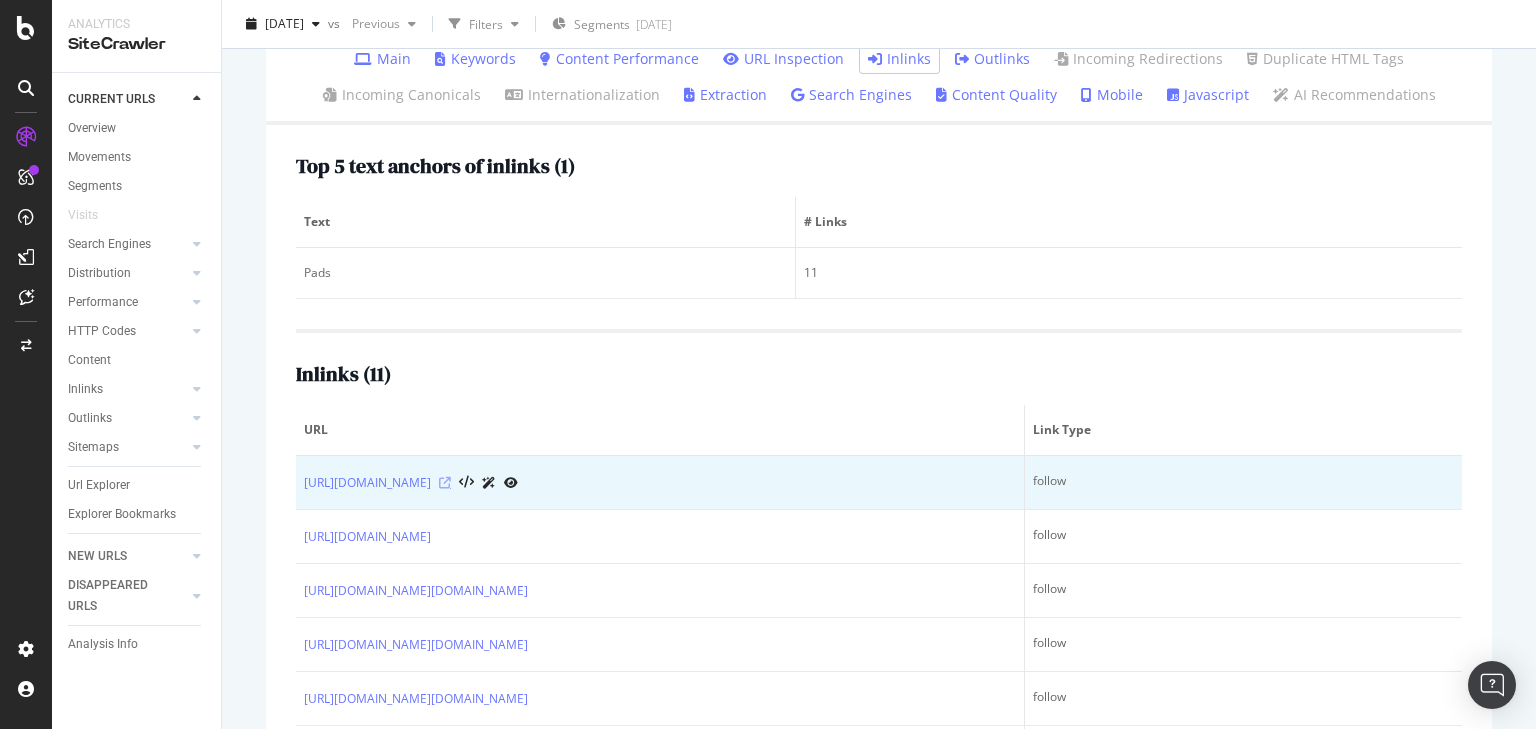 click at bounding box center [445, 483] 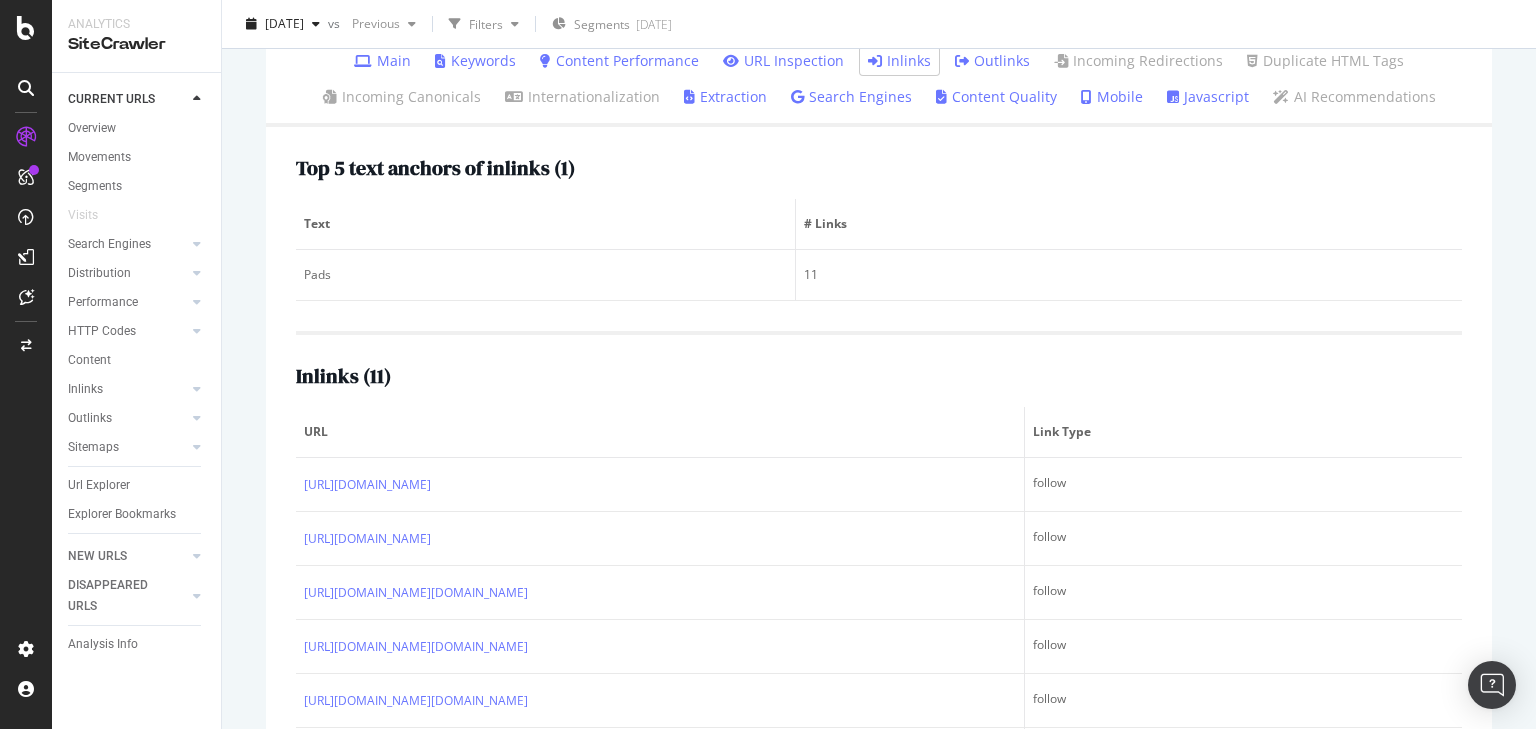 scroll, scrollTop: 240, scrollLeft: 0, axis: vertical 